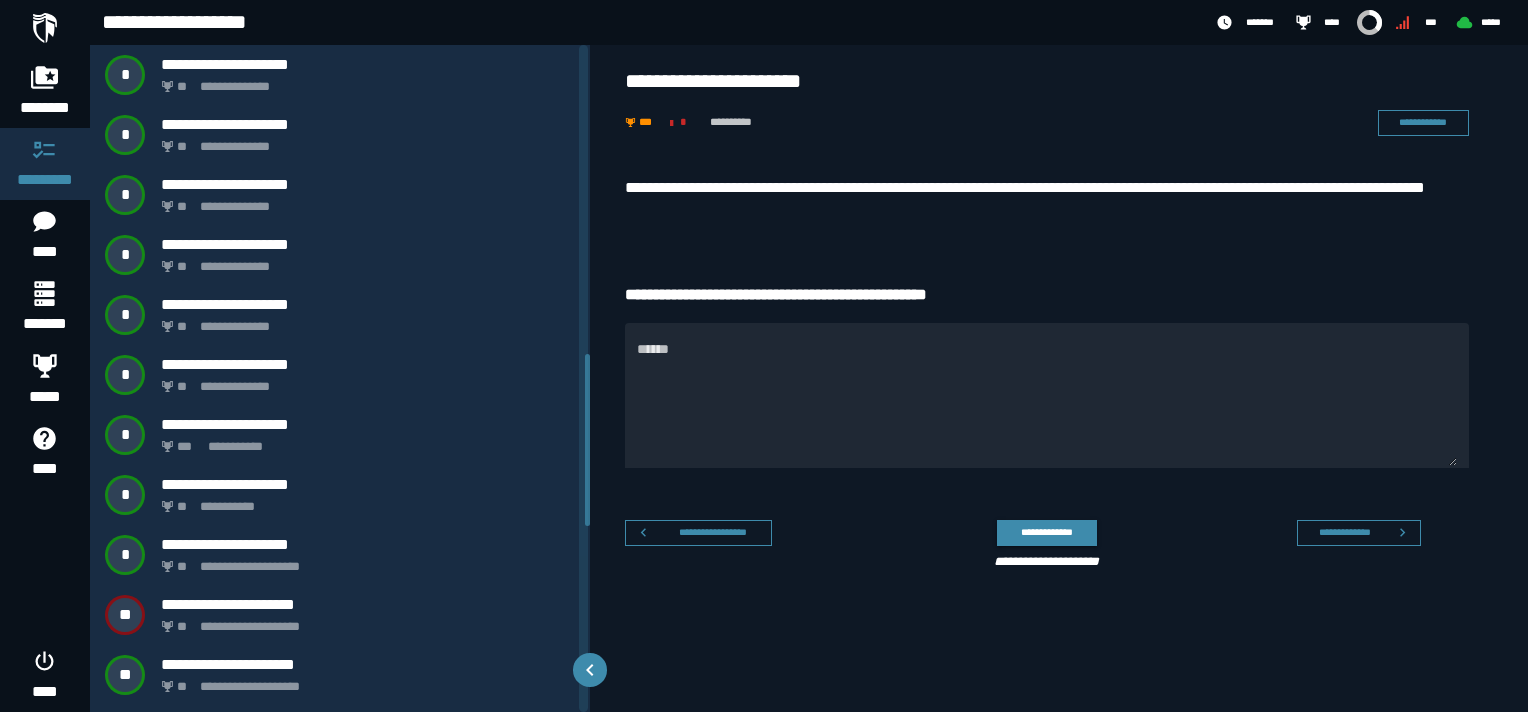 scroll, scrollTop: 0, scrollLeft: 0, axis: both 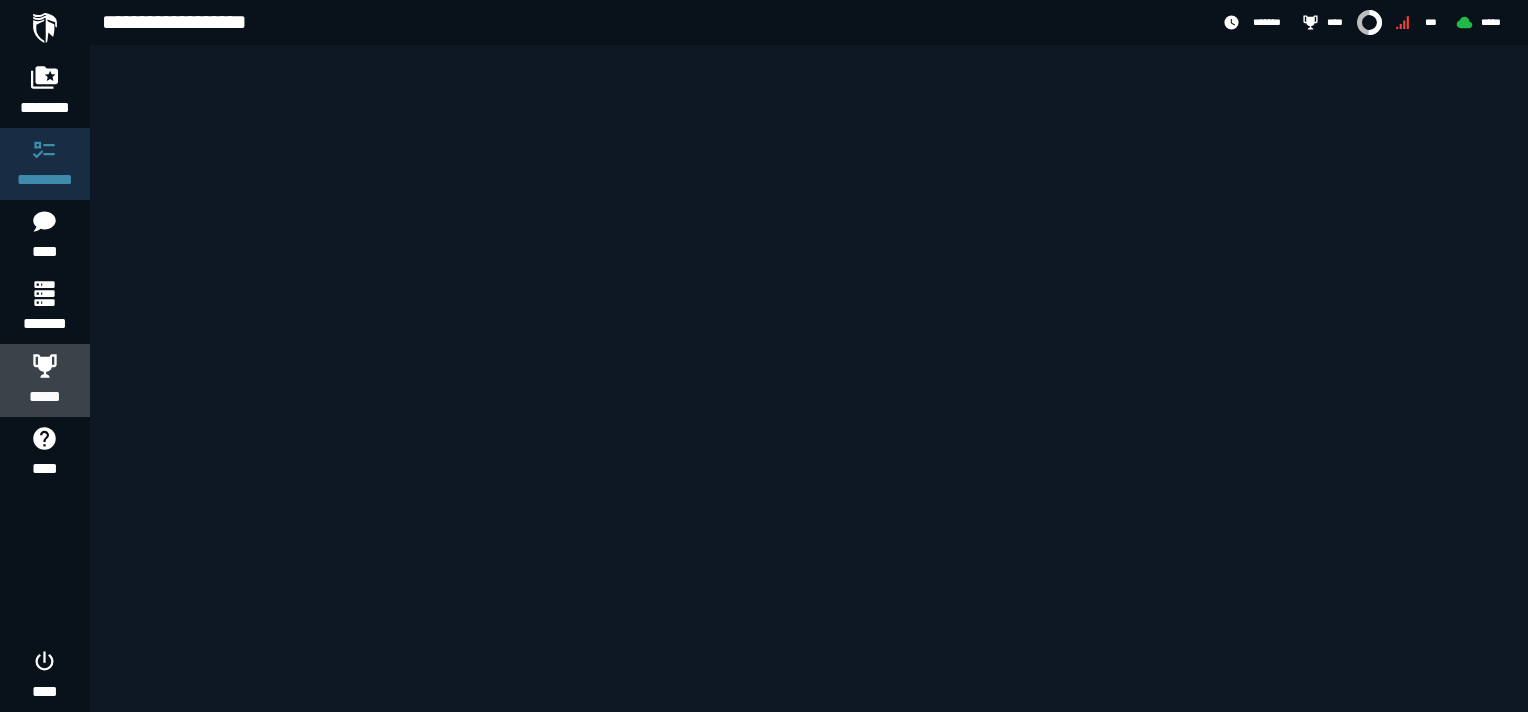 click 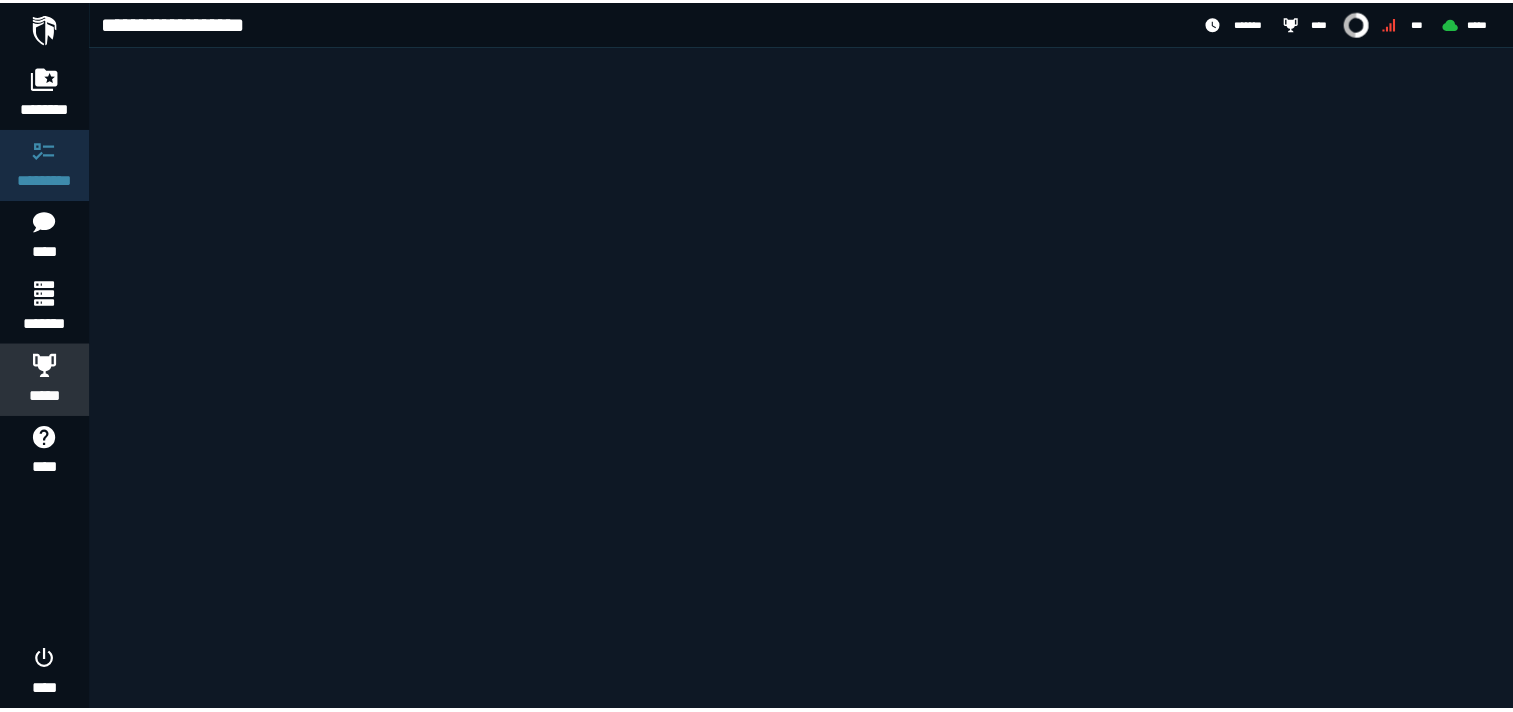 scroll, scrollTop: 0, scrollLeft: 0, axis: both 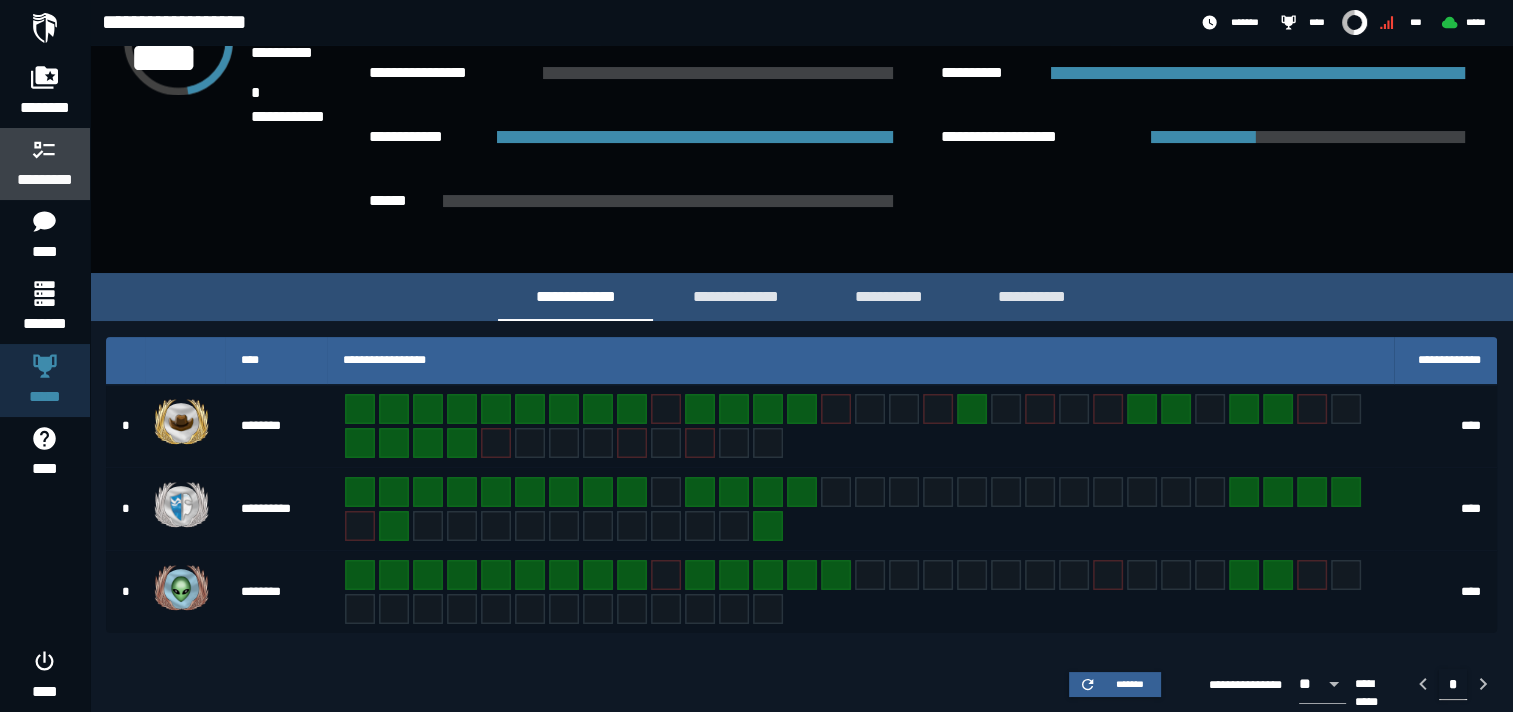 click 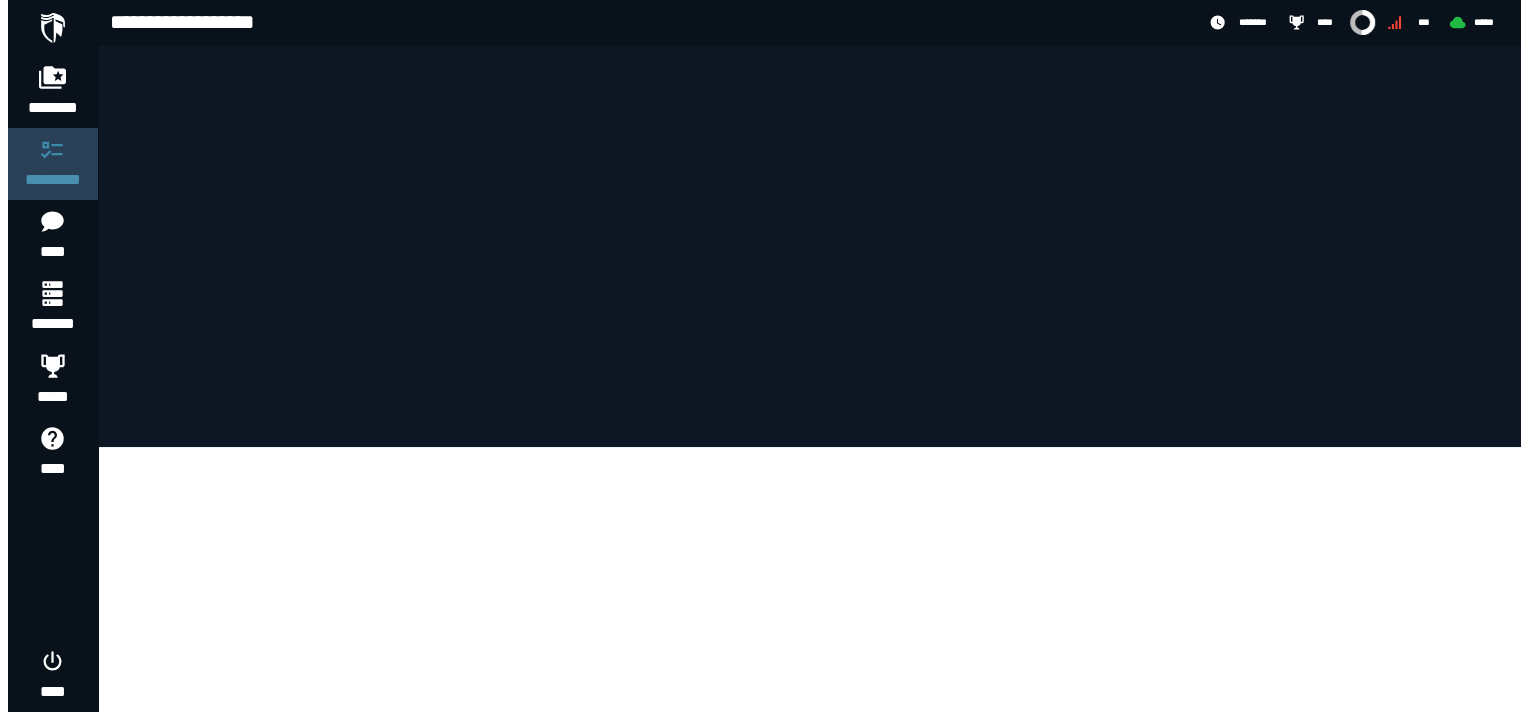 scroll, scrollTop: 0, scrollLeft: 0, axis: both 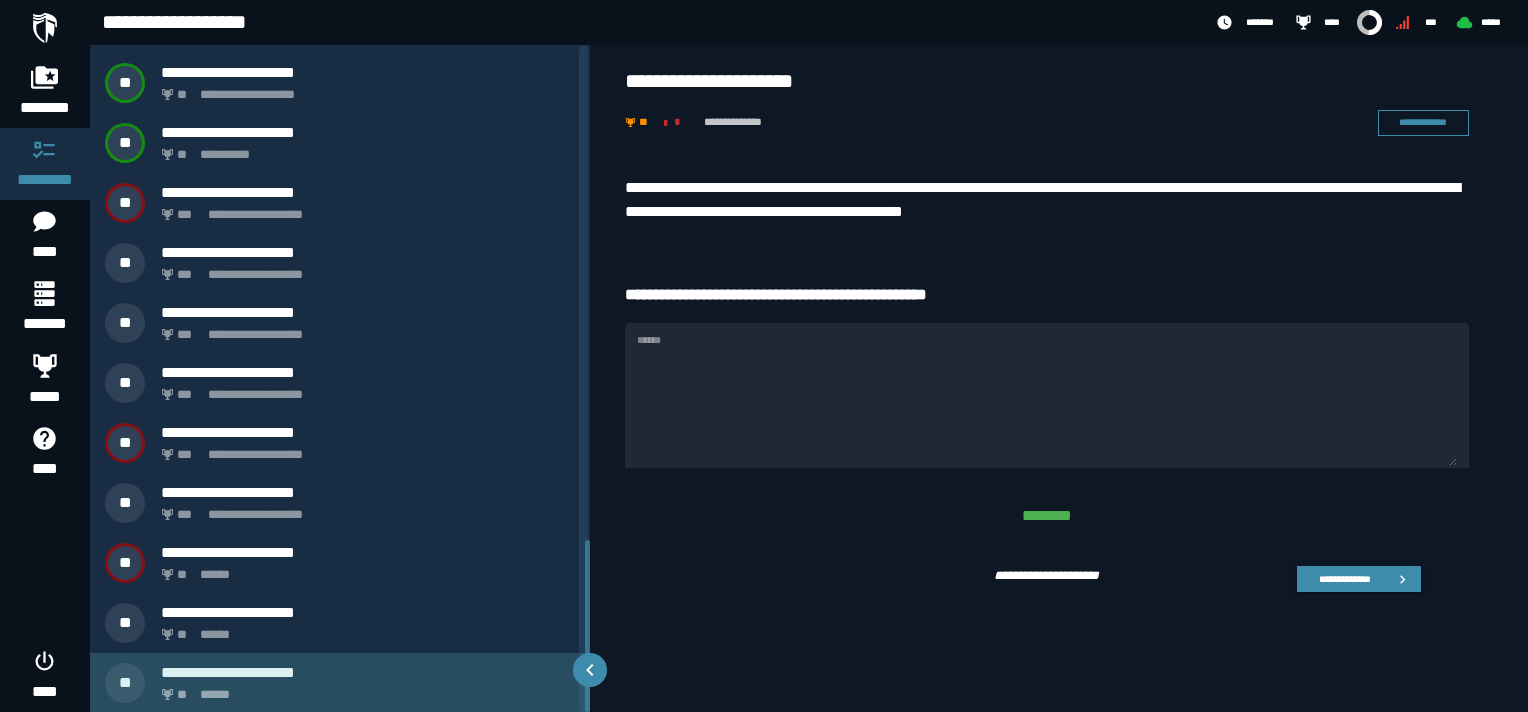 click on "** ******" at bounding box center (364, 689) 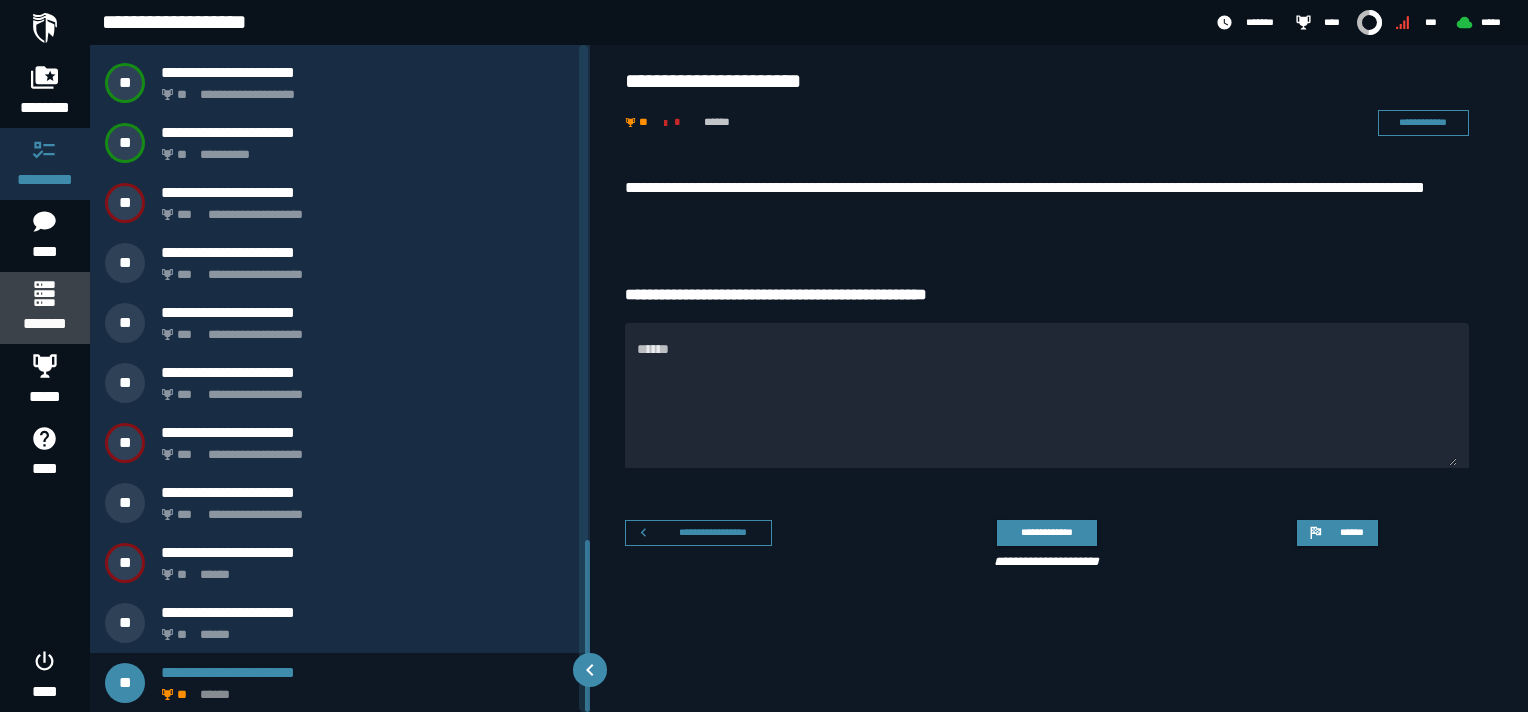 click 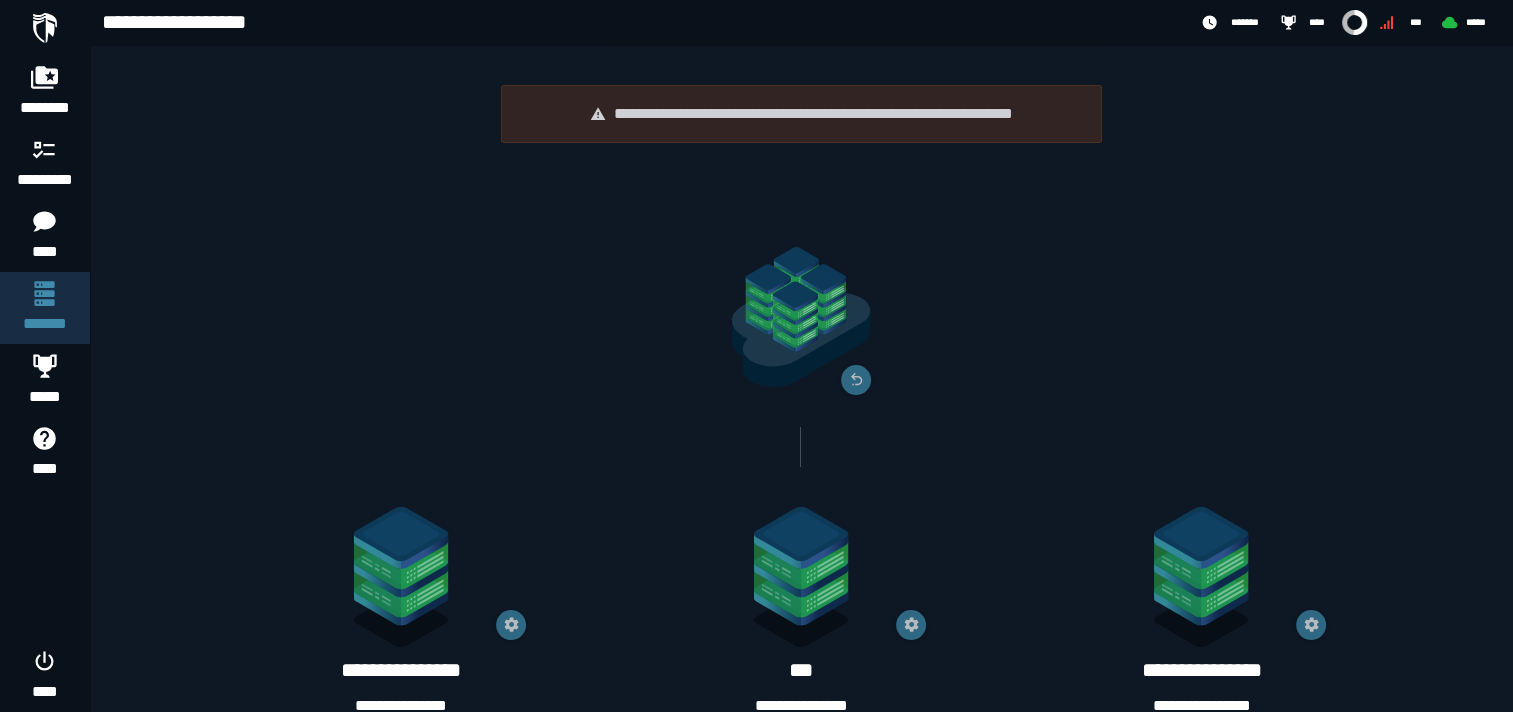 scroll, scrollTop: 200, scrollLeft: 0, axis: vertical 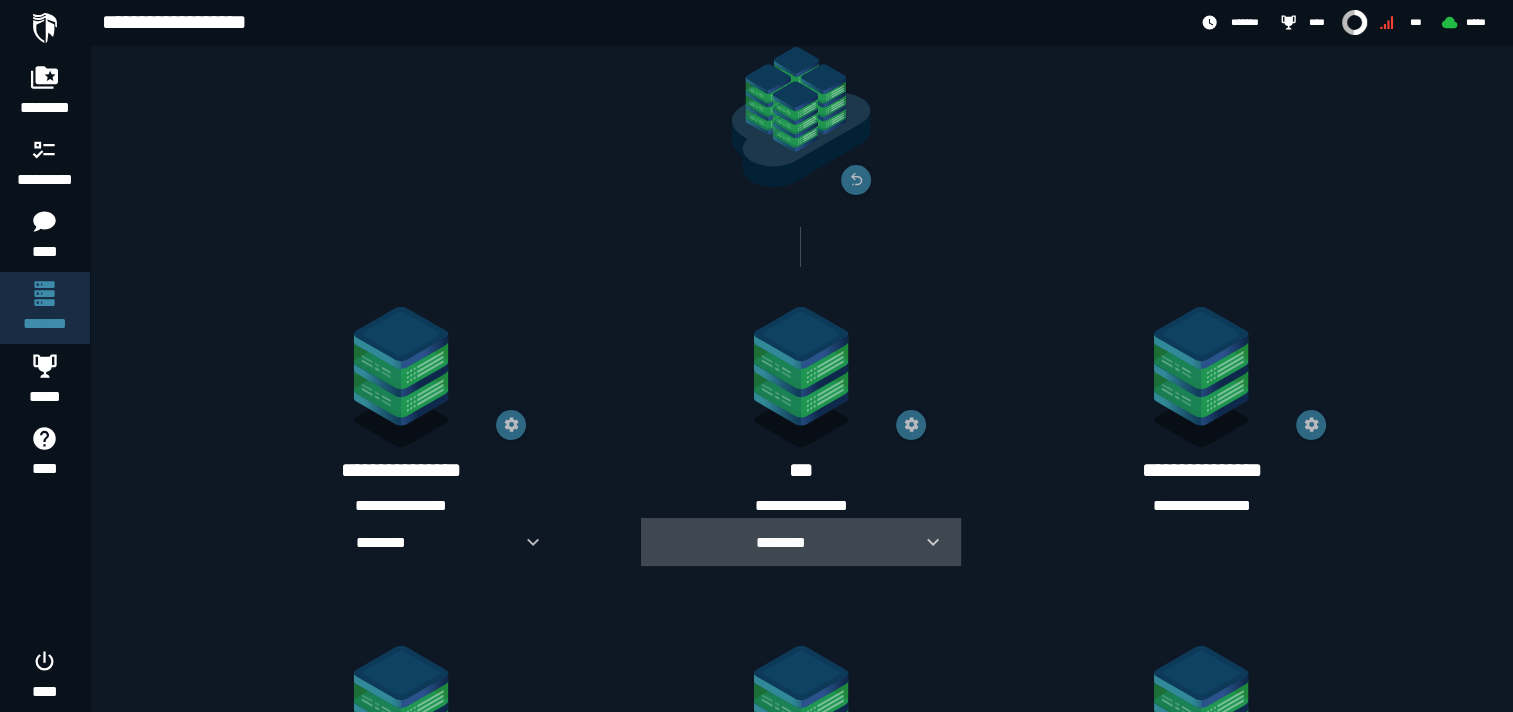 click 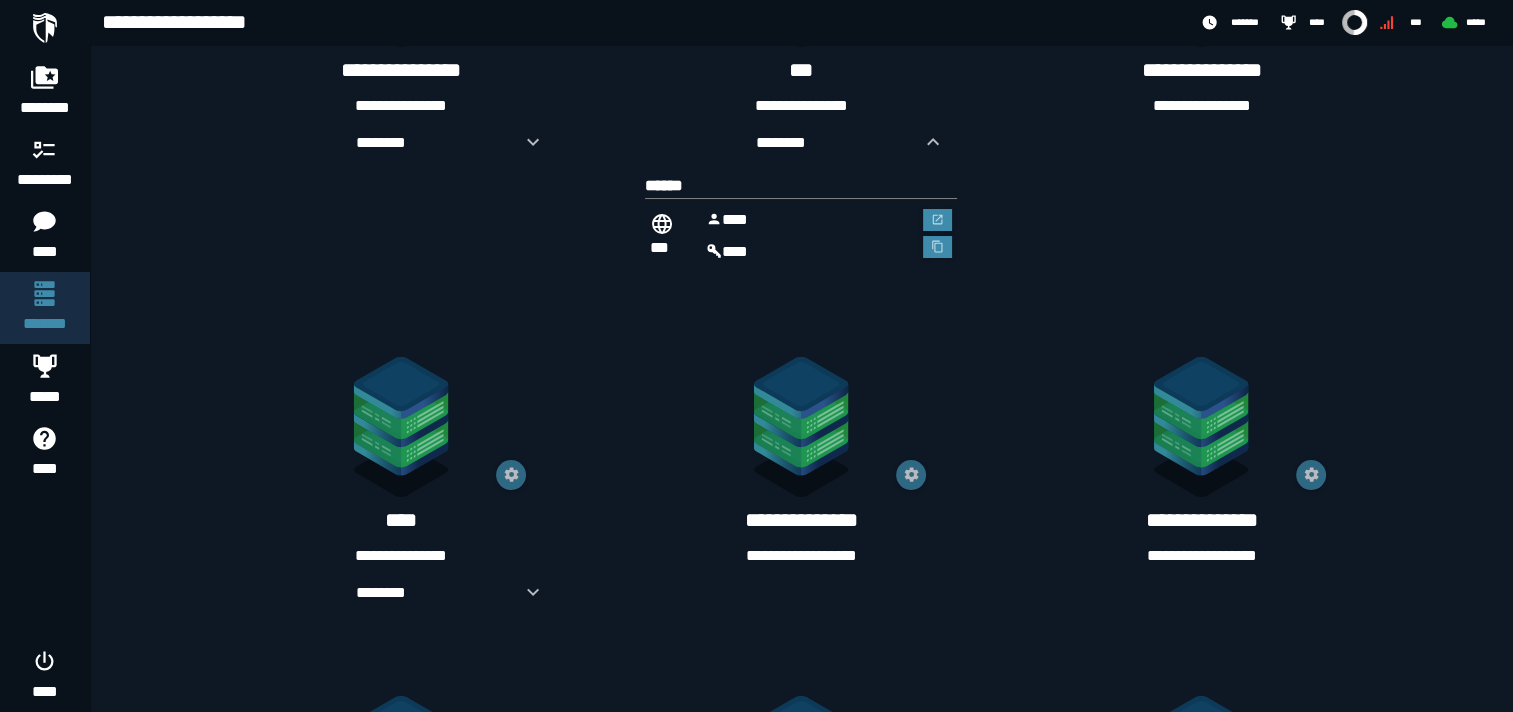 scroll, scrollTop: 800, scrollLeft: 0, axis: vertical 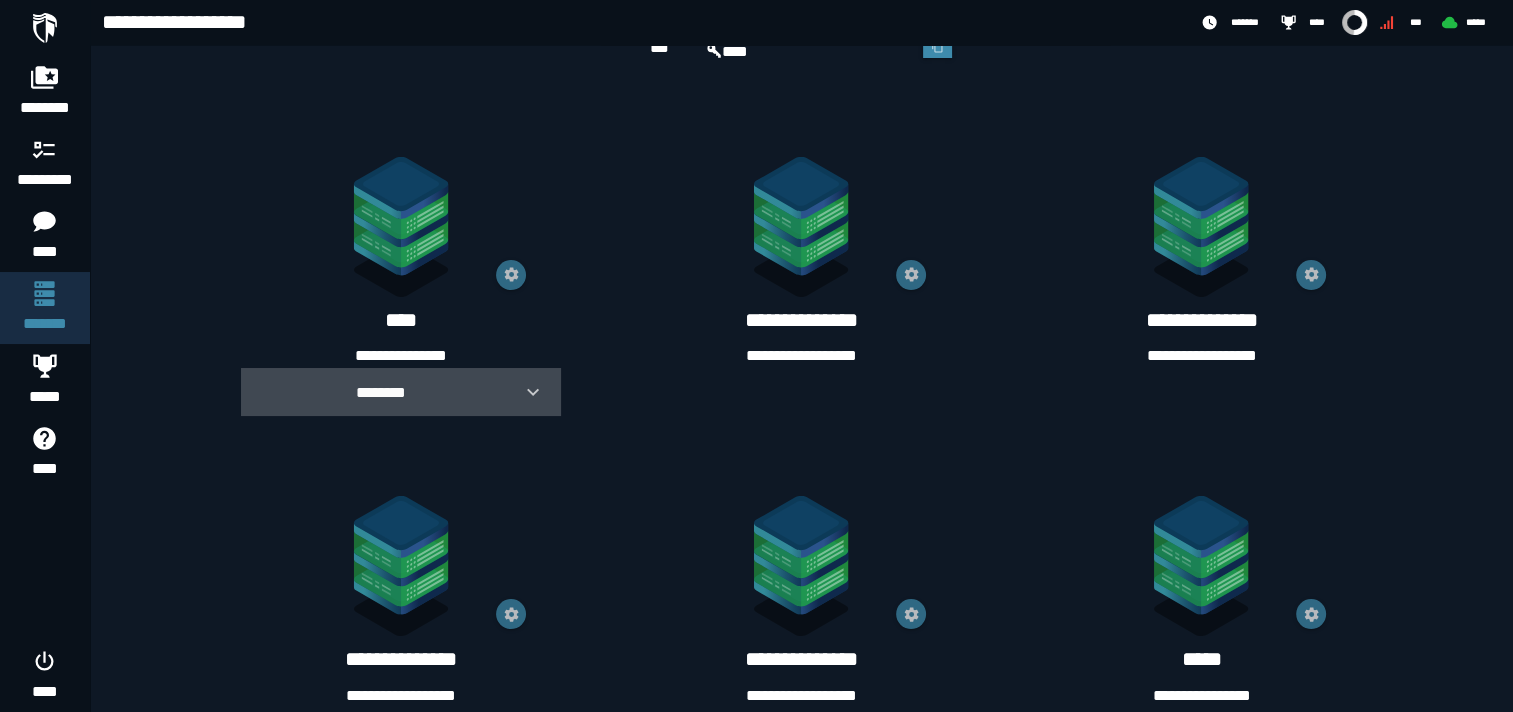 click 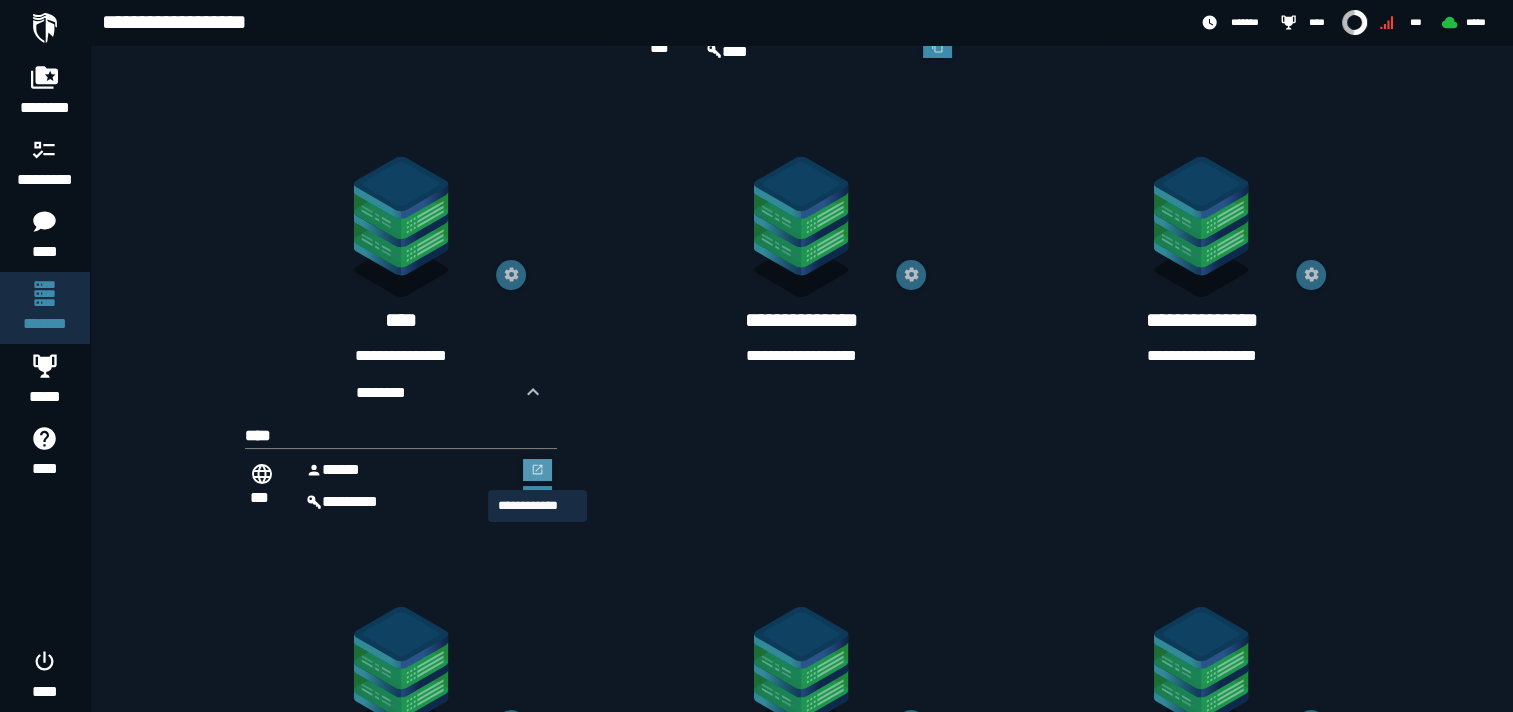 click 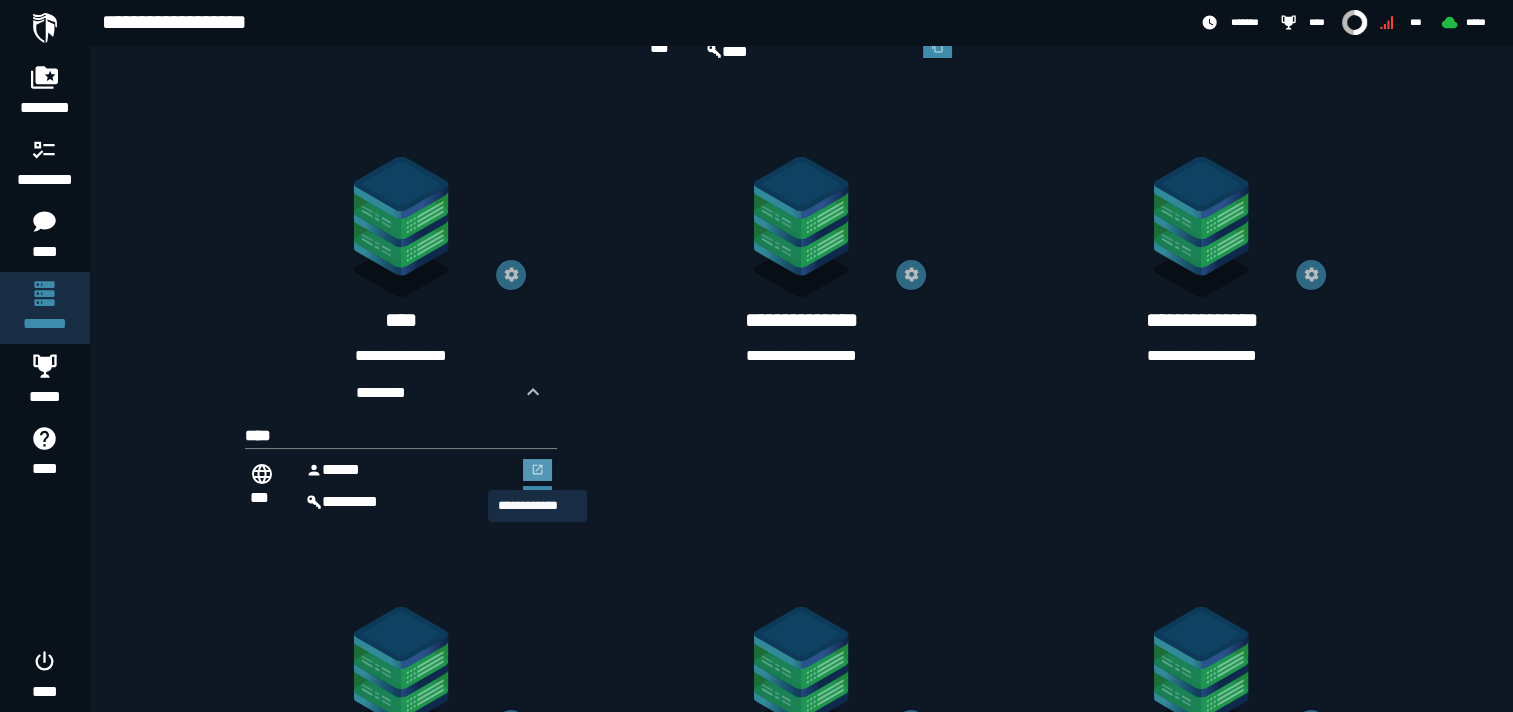 scroll, scrollTop: 0, scrollLeft: 0, axis: both 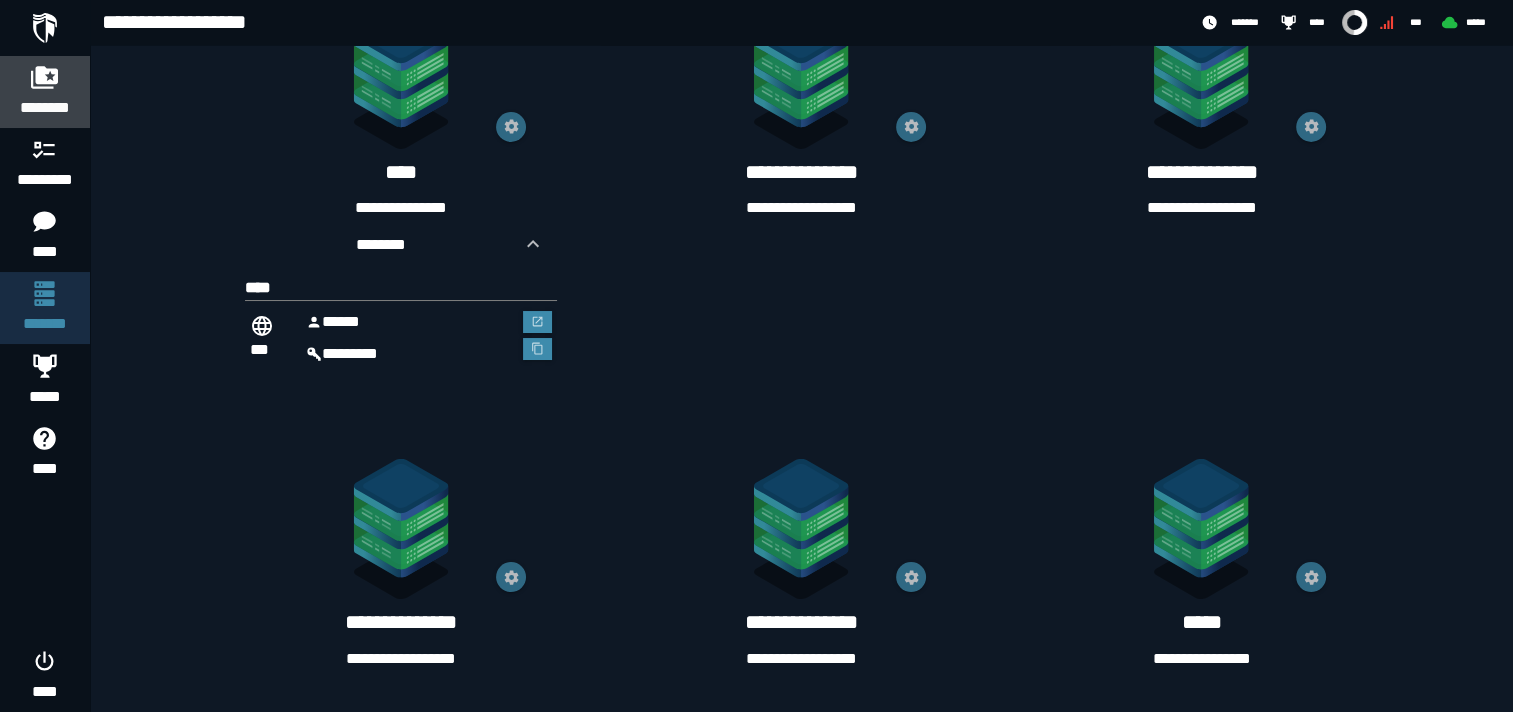 click on "********" at bounding box center (45, 108) 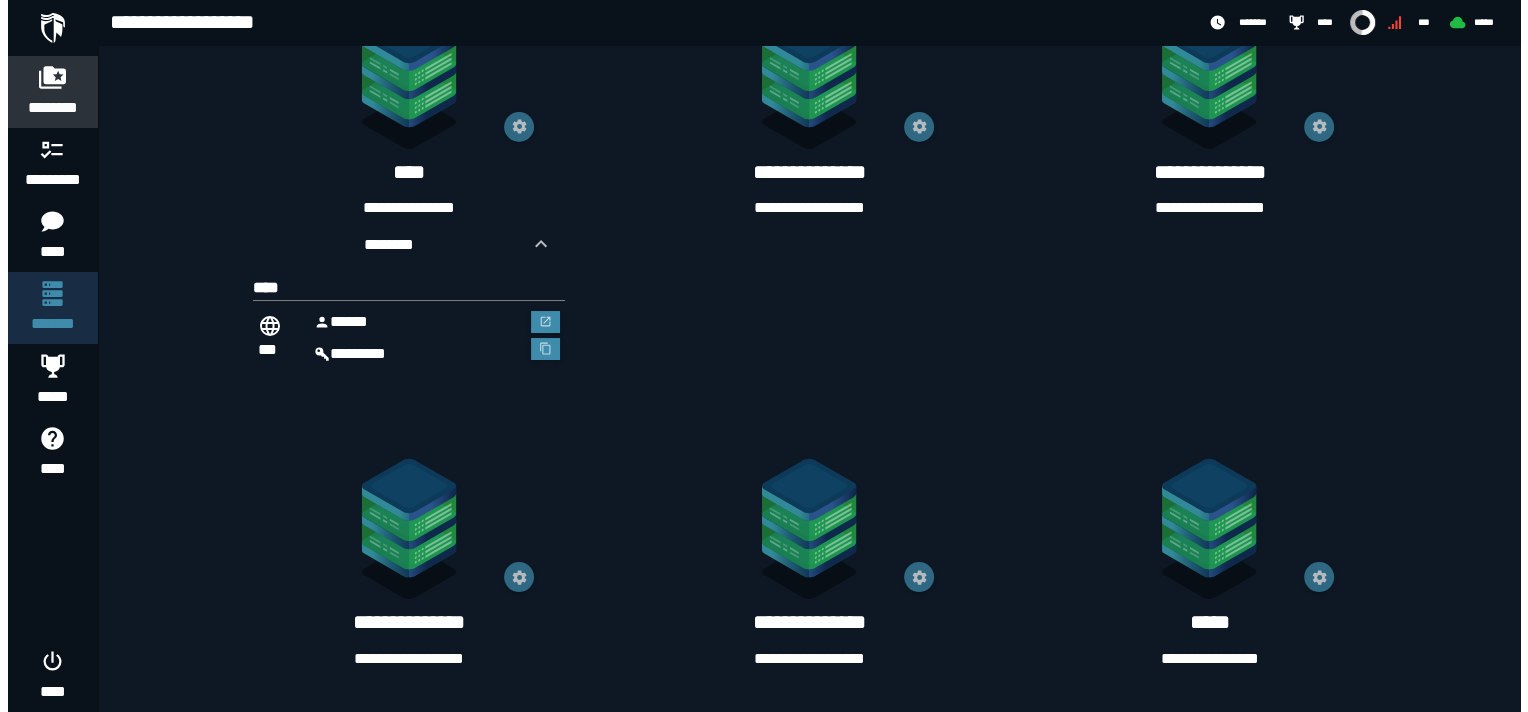 scroll, scrollTop: 0, scrollLeft: 0, axis: both 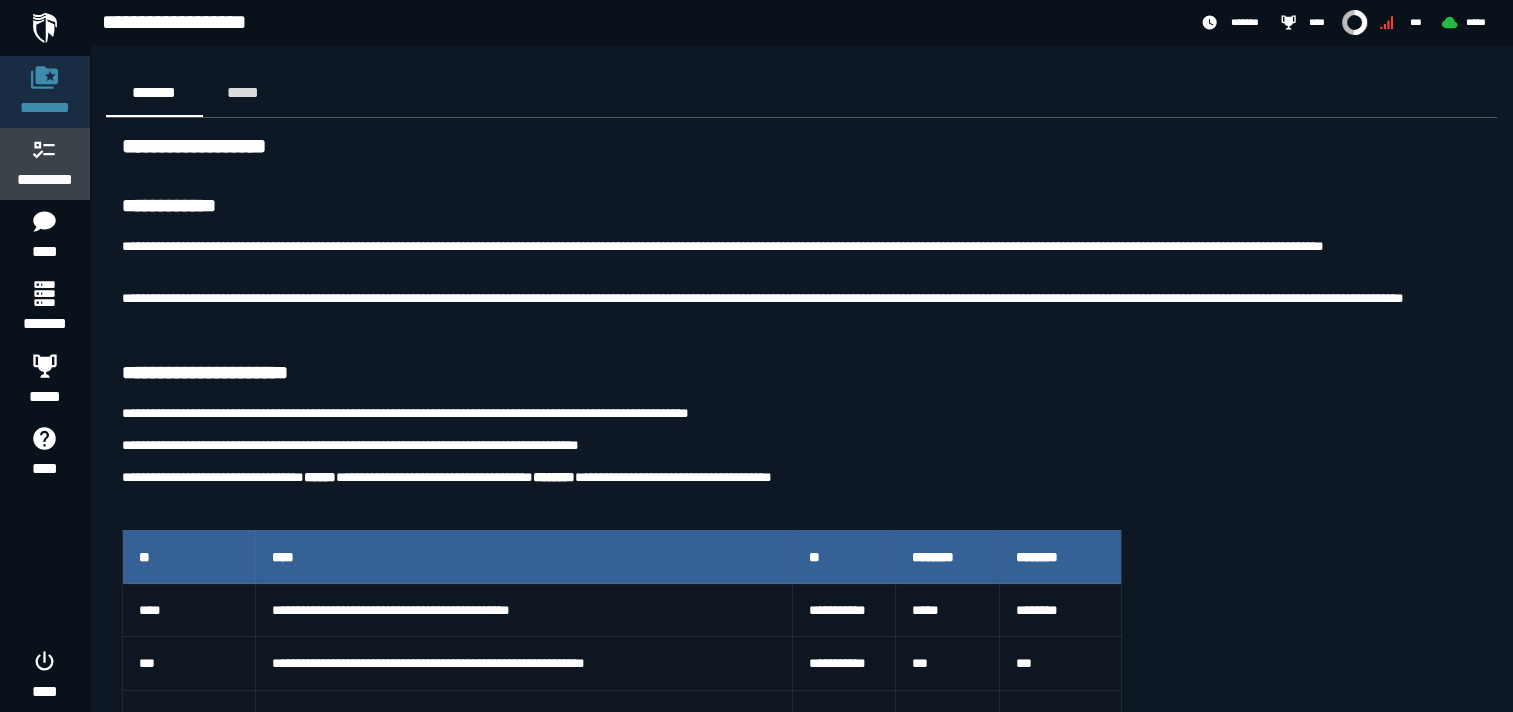 click on "*********" at bounding box center [45, 180] 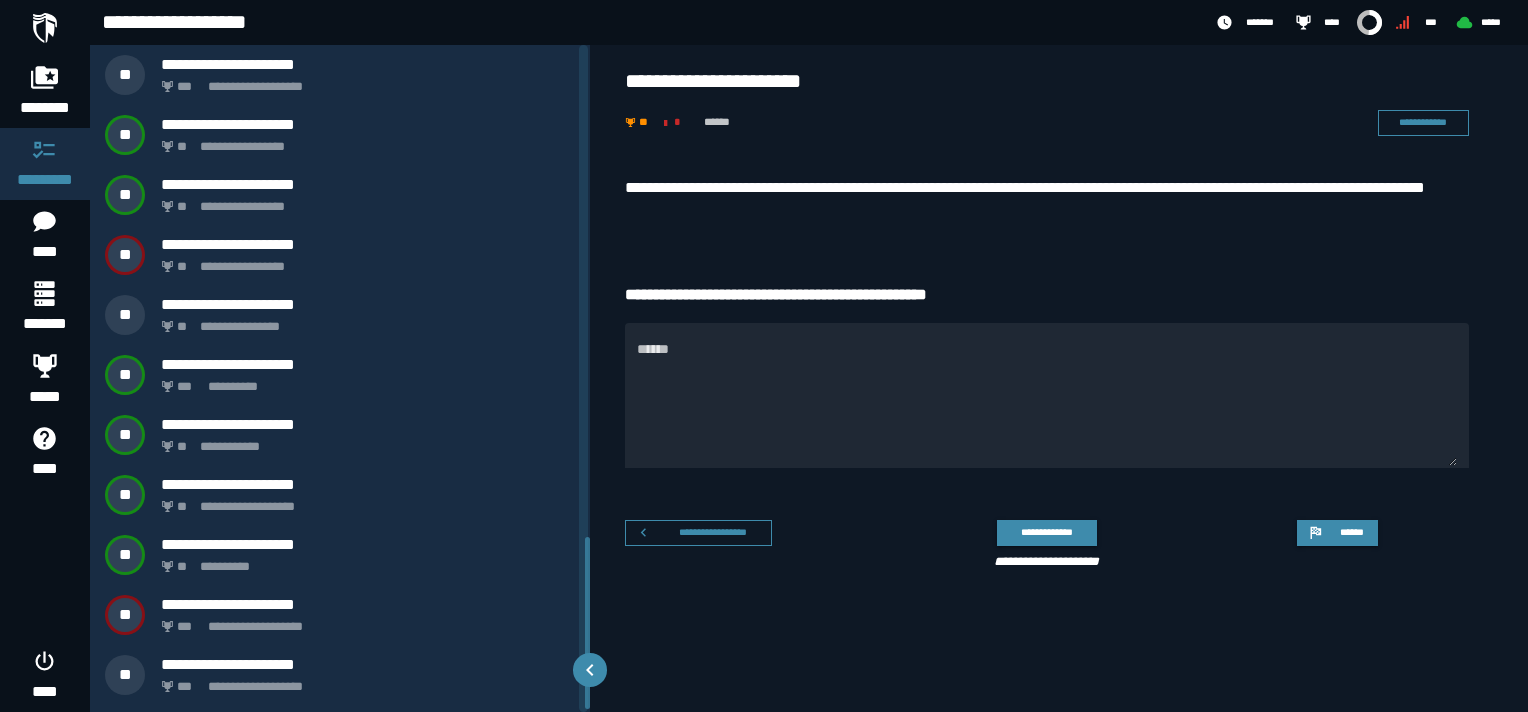 scroll, scrollTop: 1912, scrollLeft: 0, axis: vertical 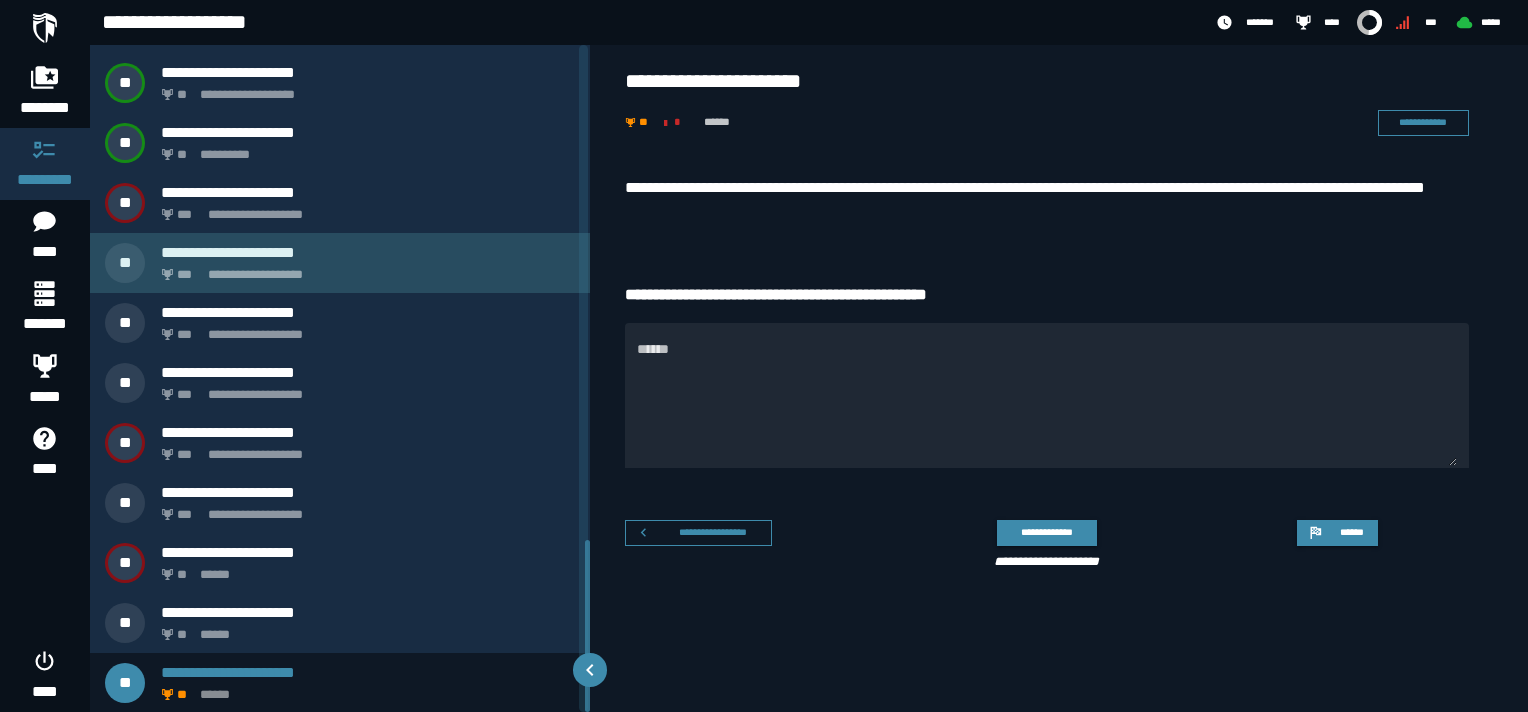 click on "**********" at bounding box center (364, 269) 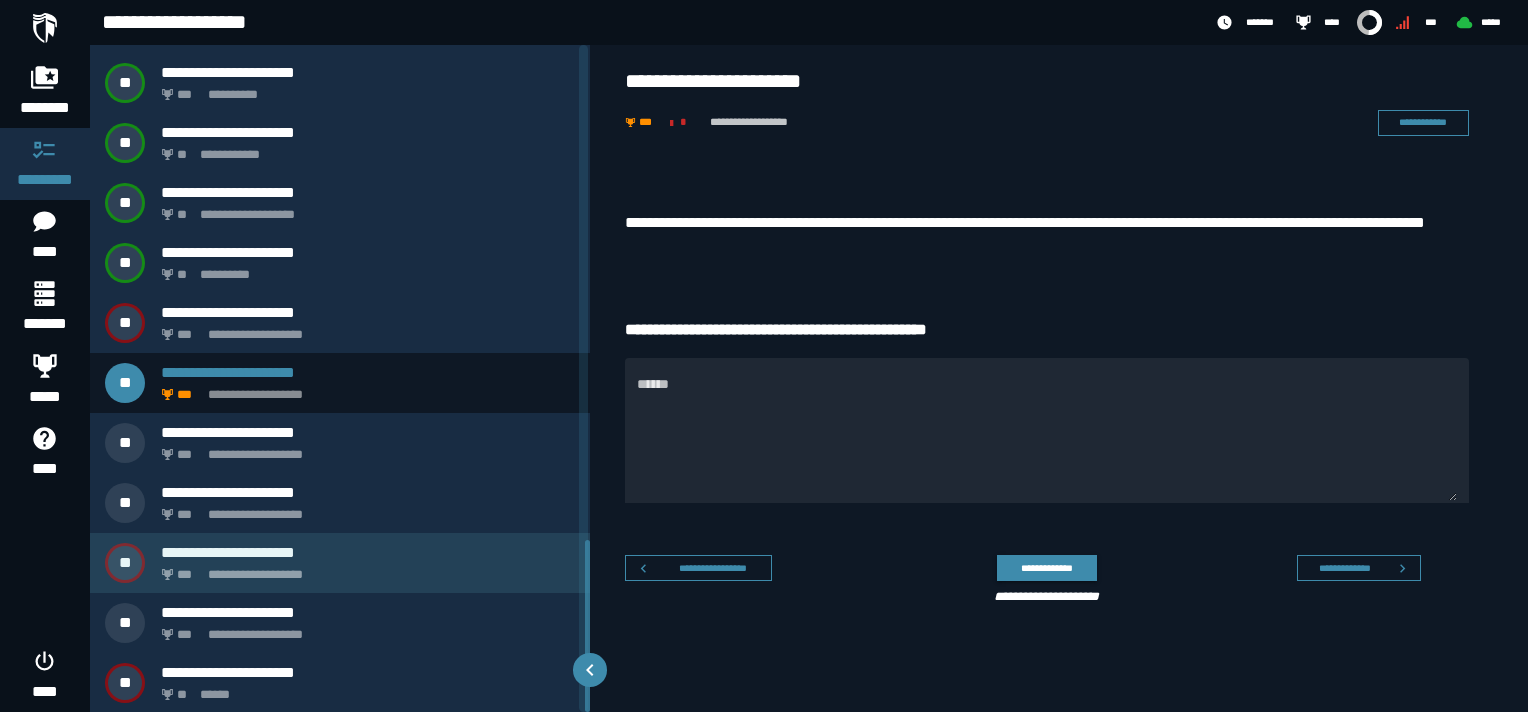 scroll, scrollTop: 1912, scrollLeft: 0, axis: vertical 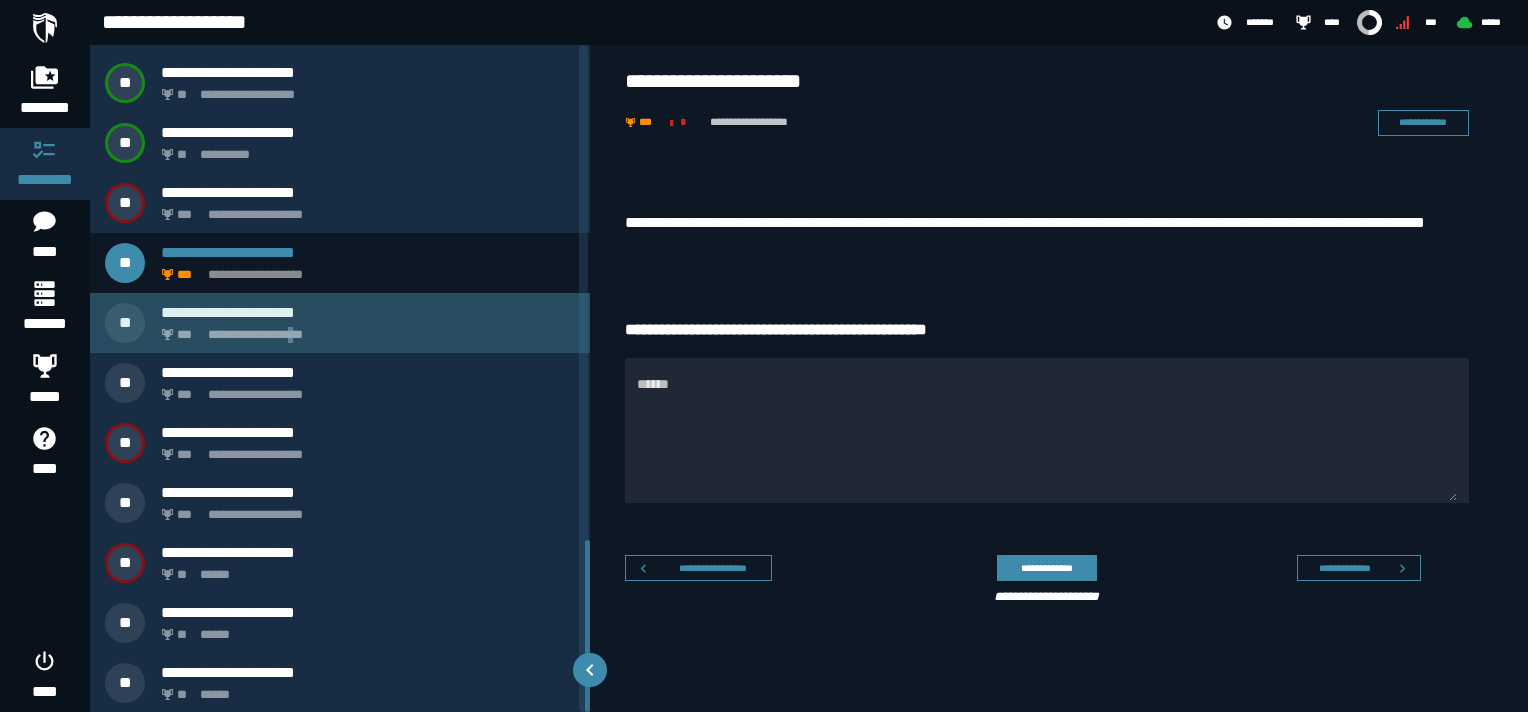 click on "**********" at bounding box center [364, 329] 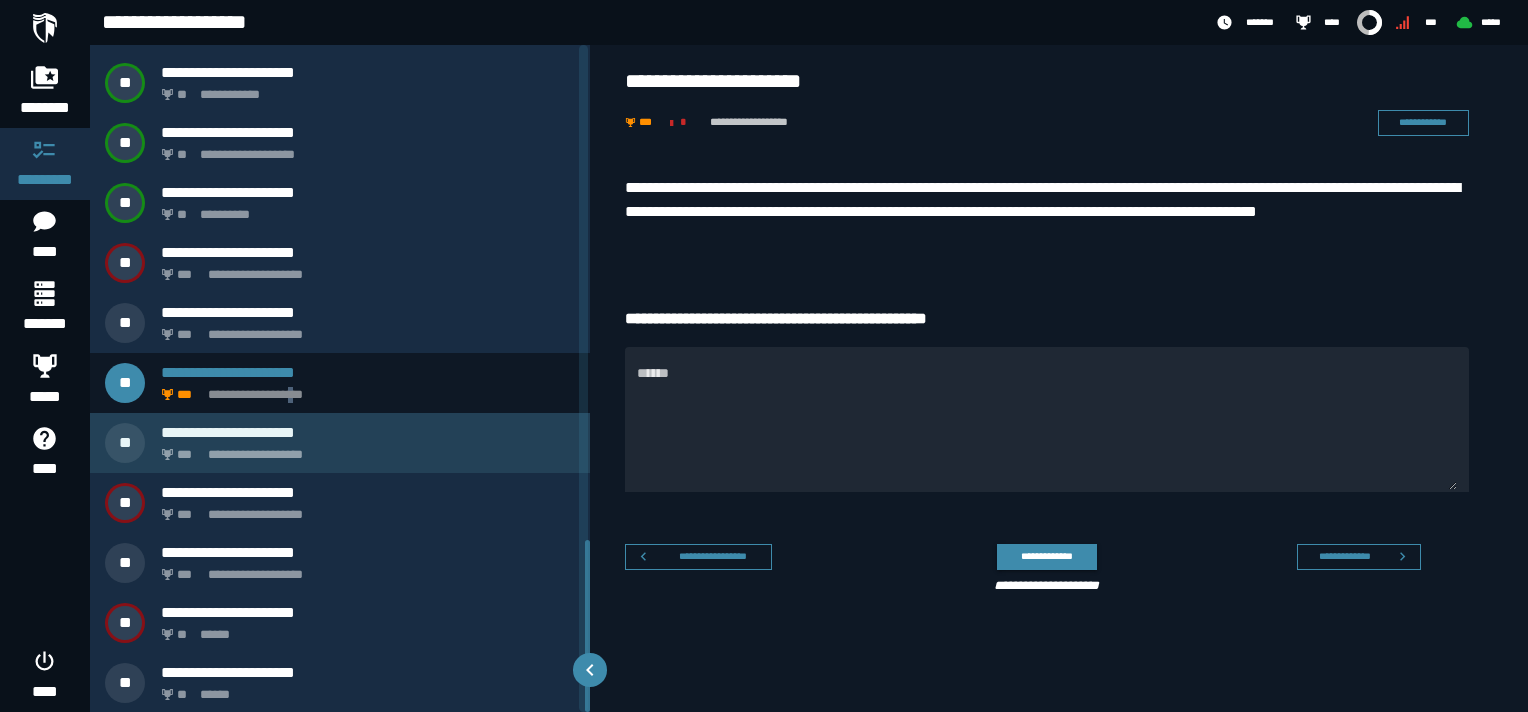 scroll, scrollTop: 1912, scrollLeft: 0, axis: vertical 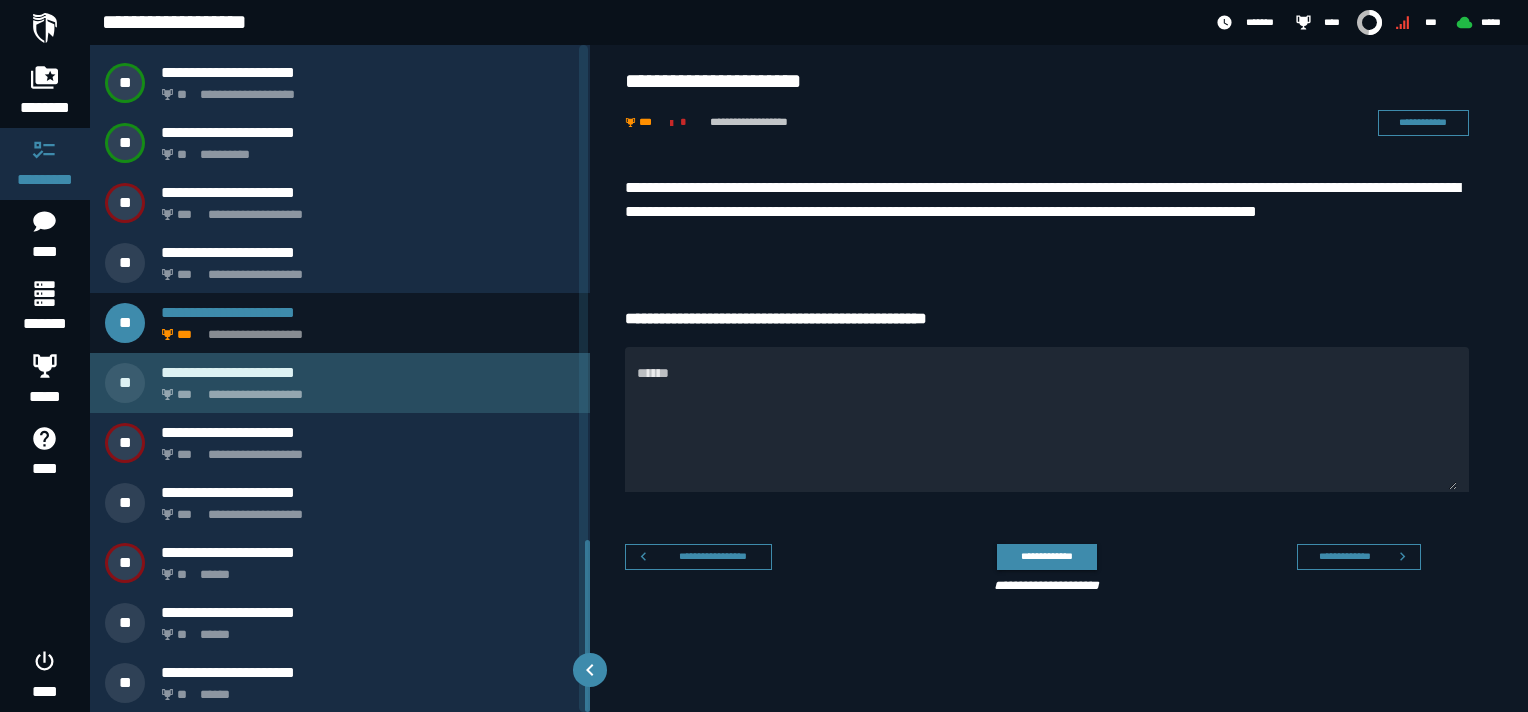 click on "**********" at bounding box center (364, 389) 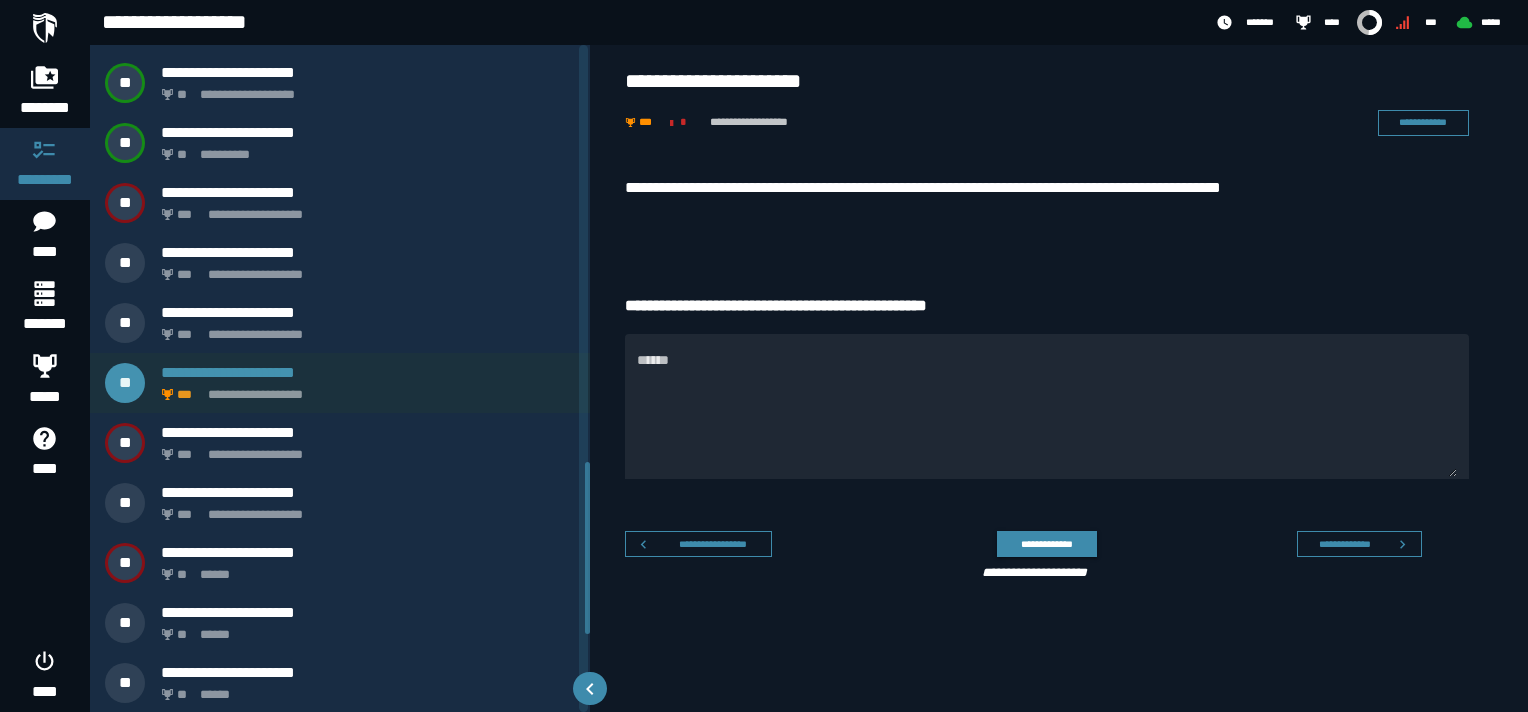 scroll, scrollTop: 1612, scrollLeft: 0, axis: vertical 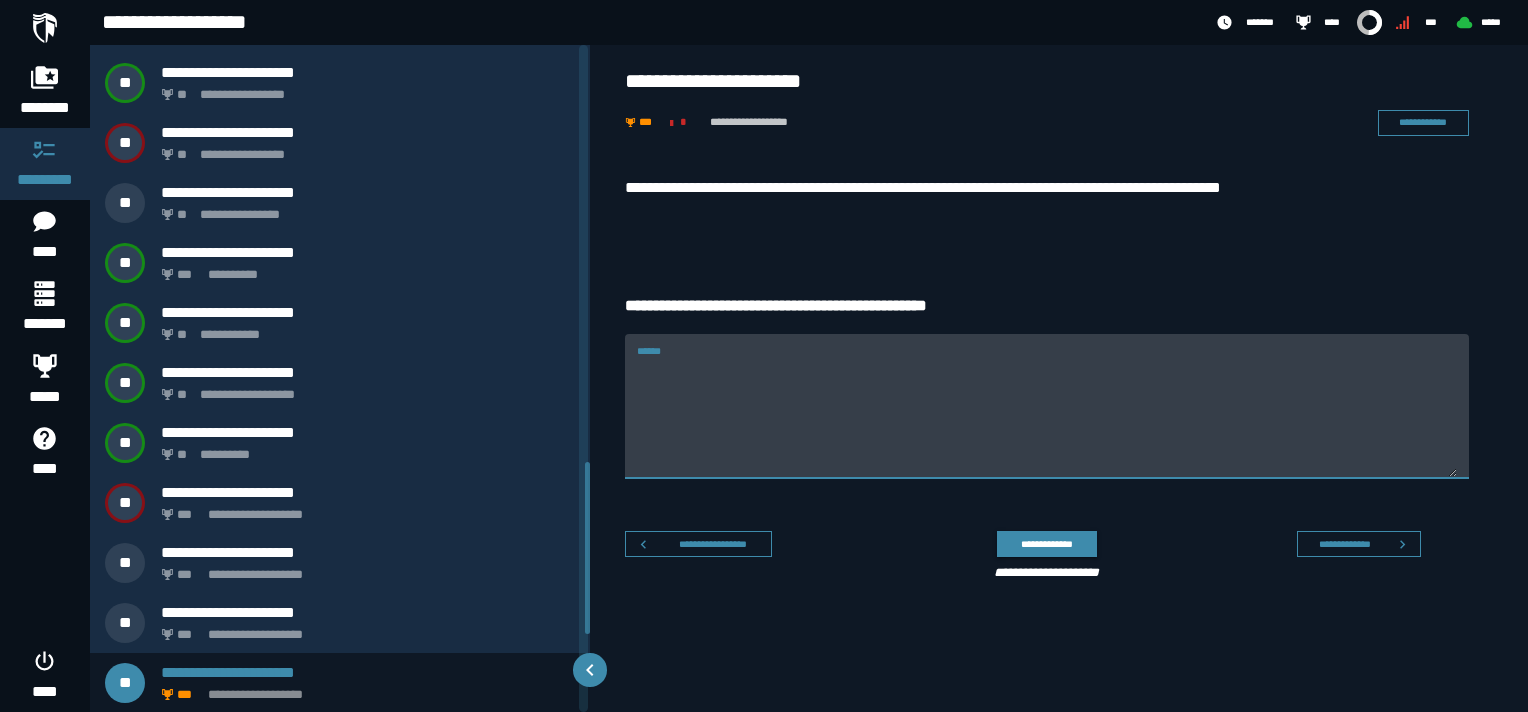 click on "******" at bounding box center (1047, 418) 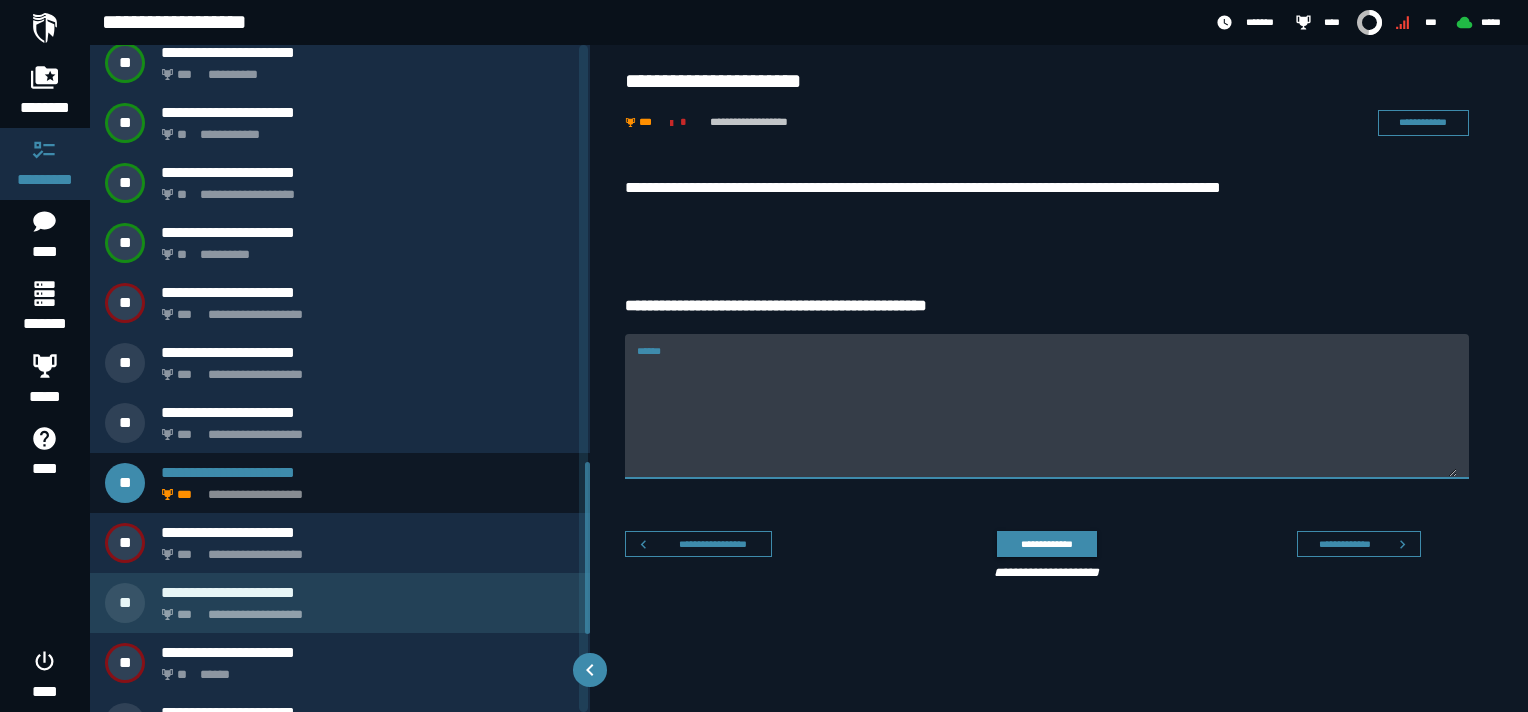 scroll, scrollTop: 1912, scrollLeft: 0, axis: vertical 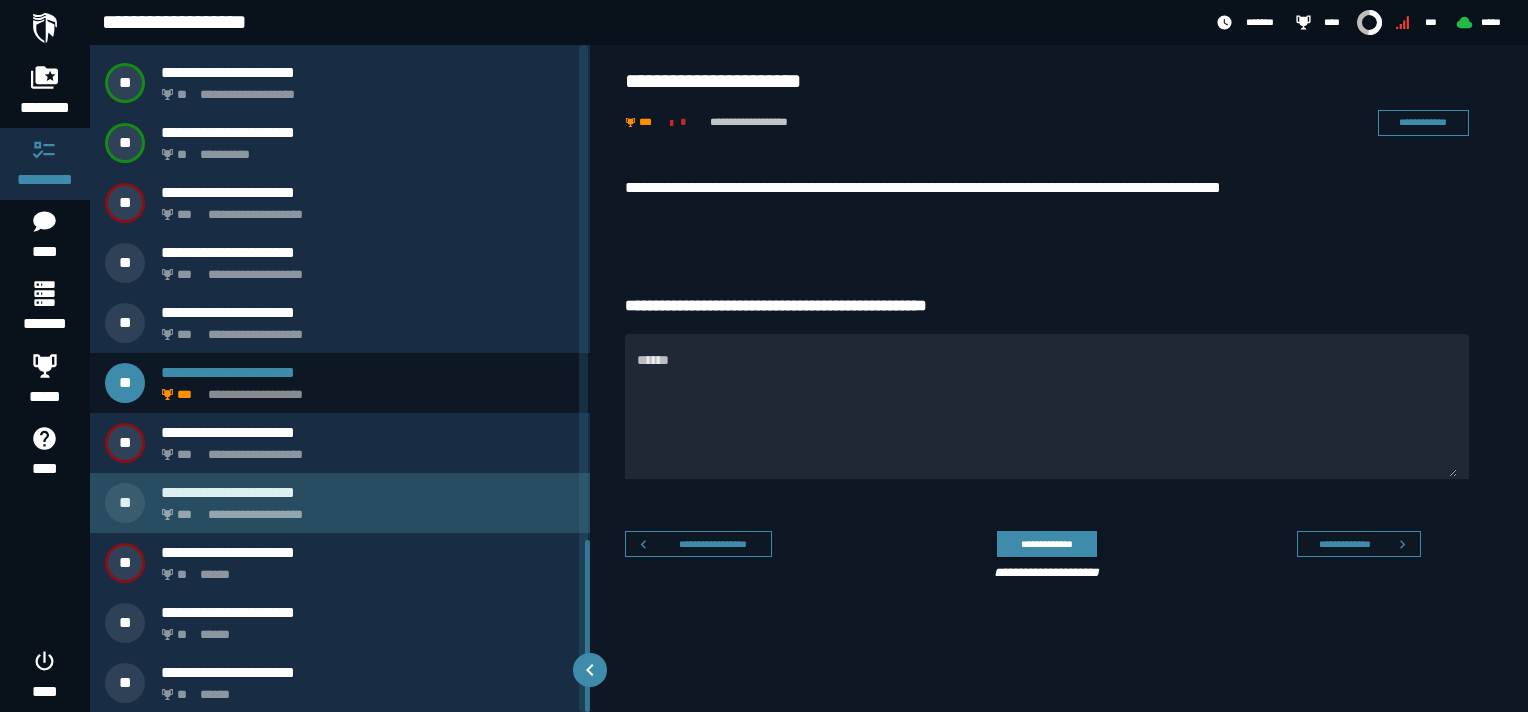 click on "**********" at bounding box center [364, 509] 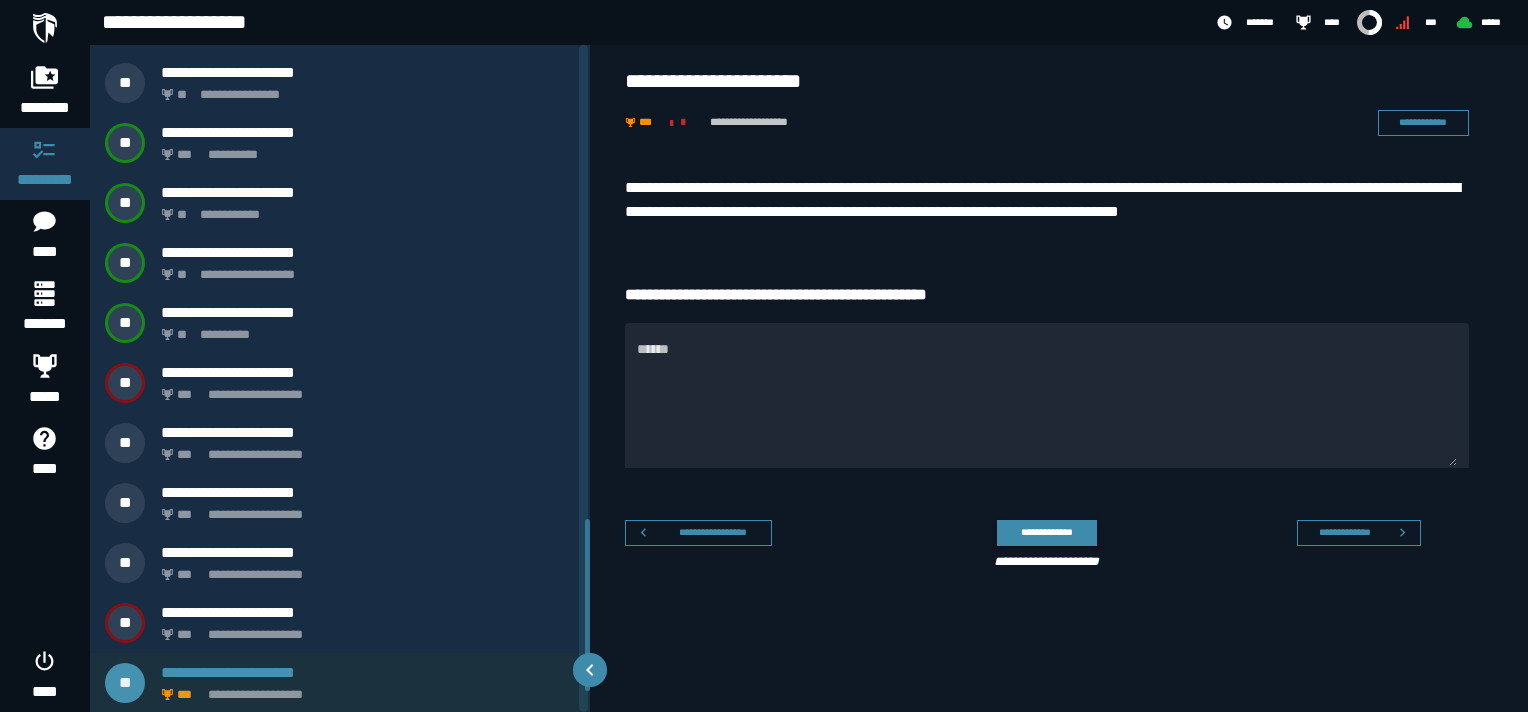 scroll, scrollTop: 1912, scrollLeft: 0, axis: vertical 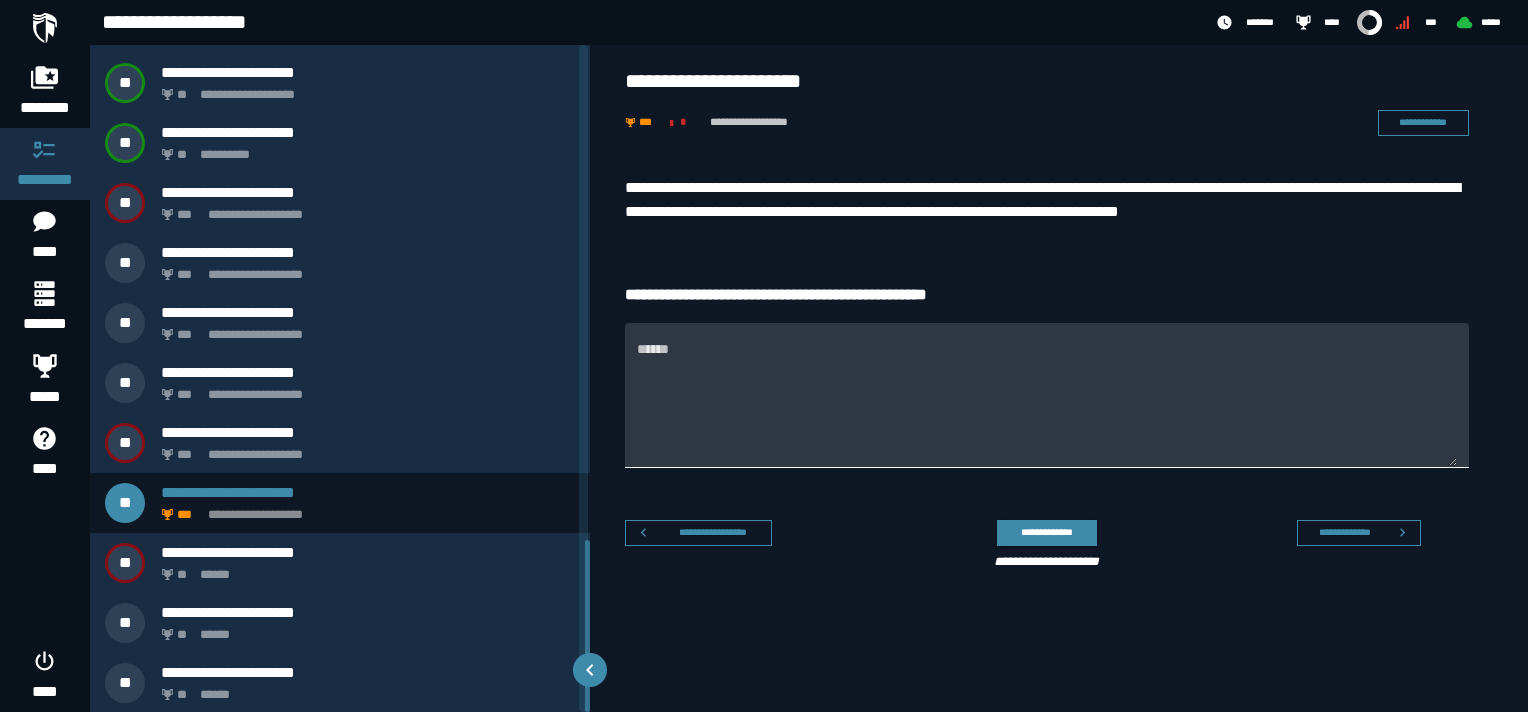 click on "******" at bounding box center (1047, 407) 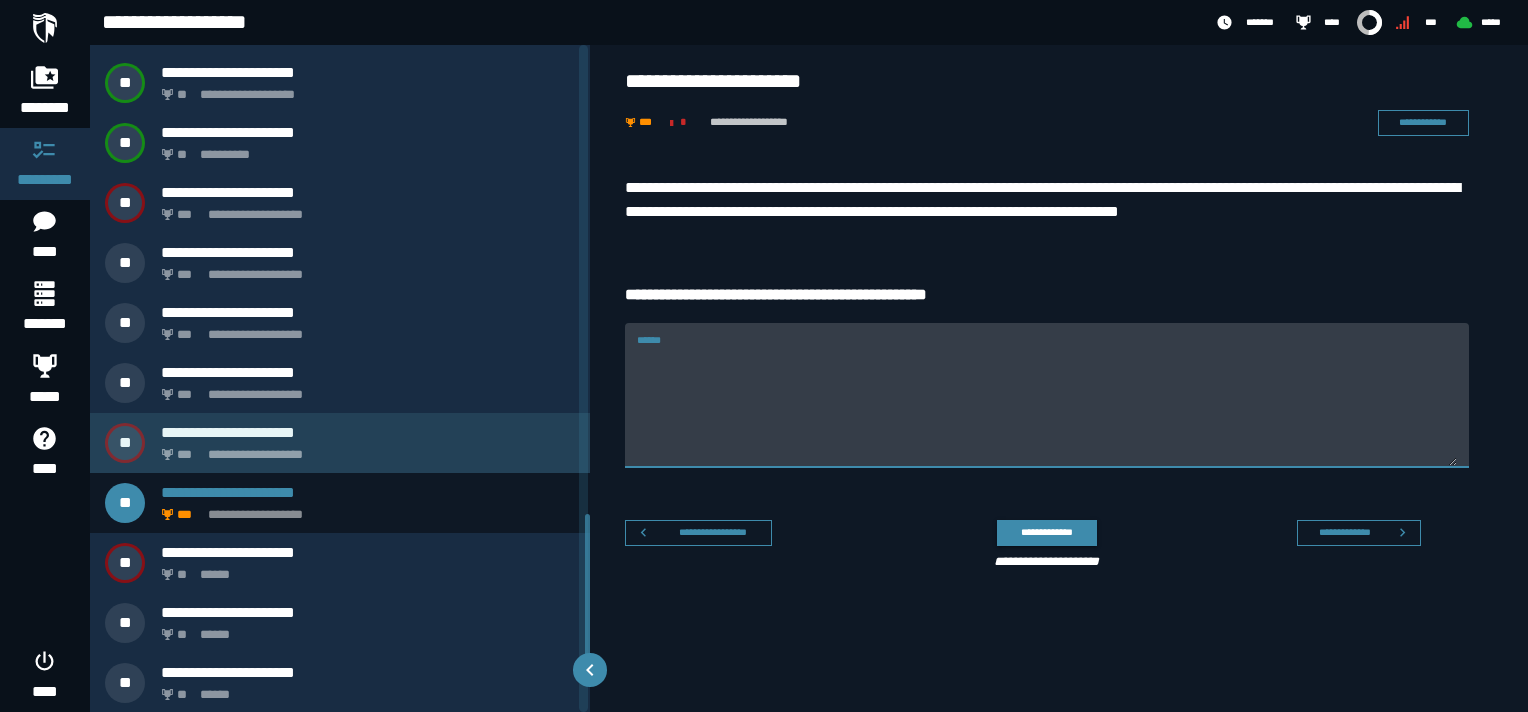 scroll, scrollTop: 1712, scrollLeft: 0, axis: vertical 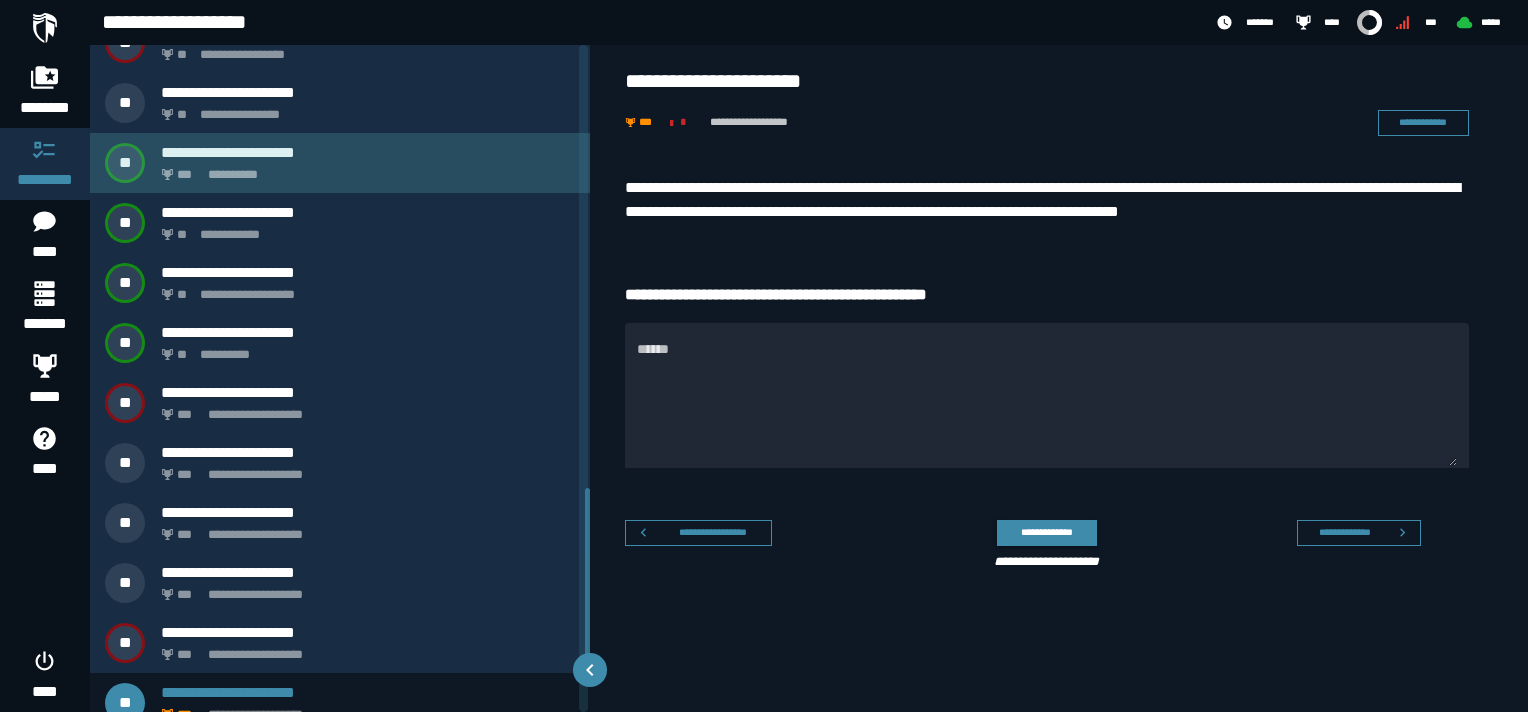 click on "**********" at bounding box center (364, 169) 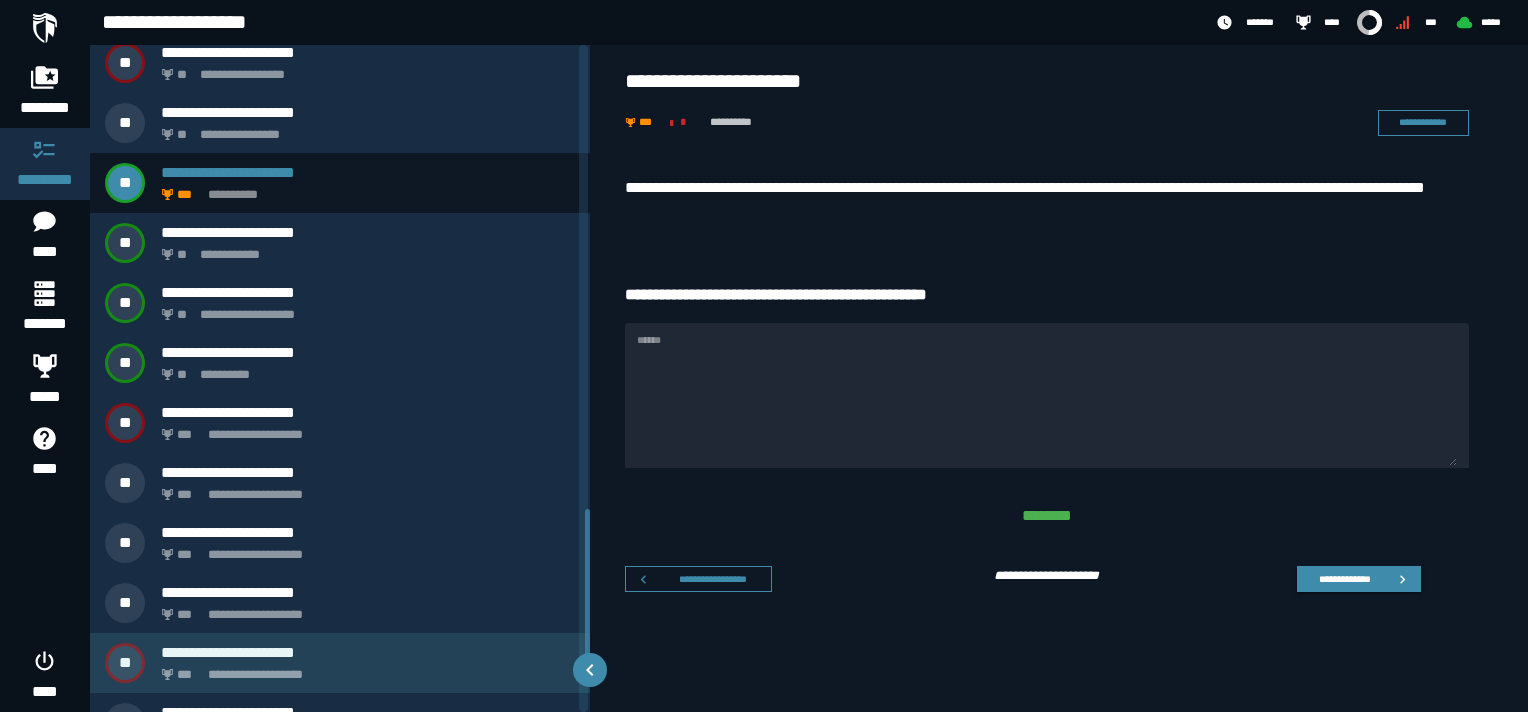 scroll, scrollTop: 1792, scrollLeft: 0, axis: vertical 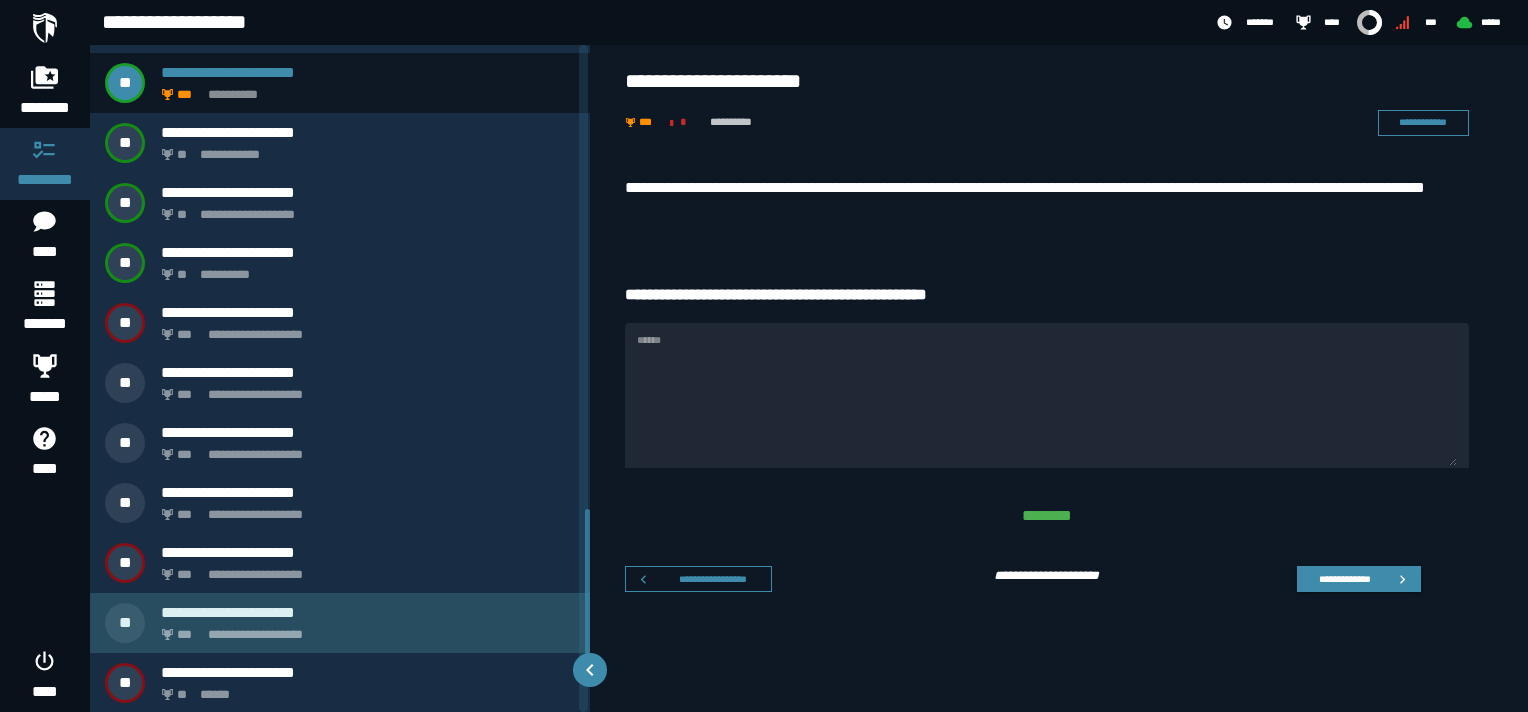 click on "**********" 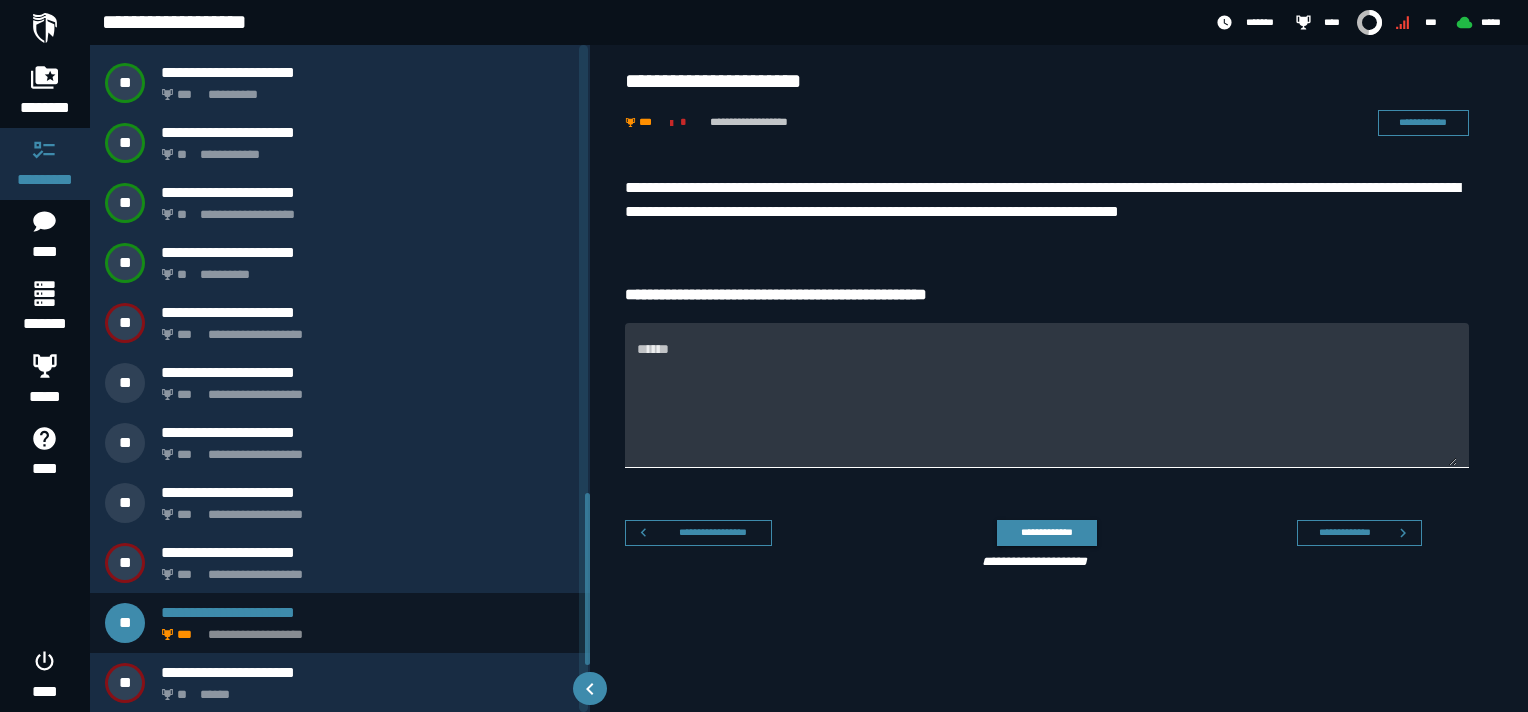 scroll, scrollTop: 1732, scrollLeft: 0, axis: vertical 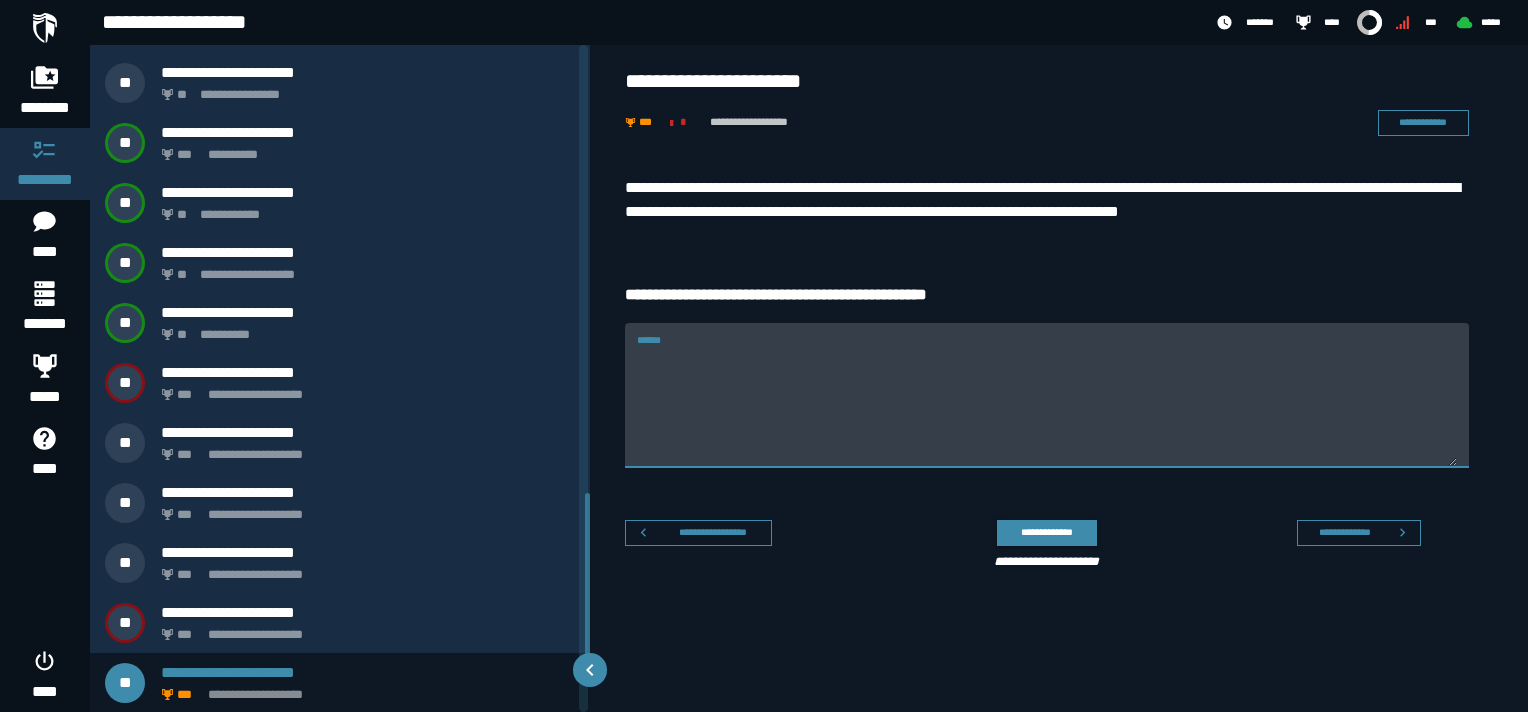 click on "******" at bounding box center (1047, 407) 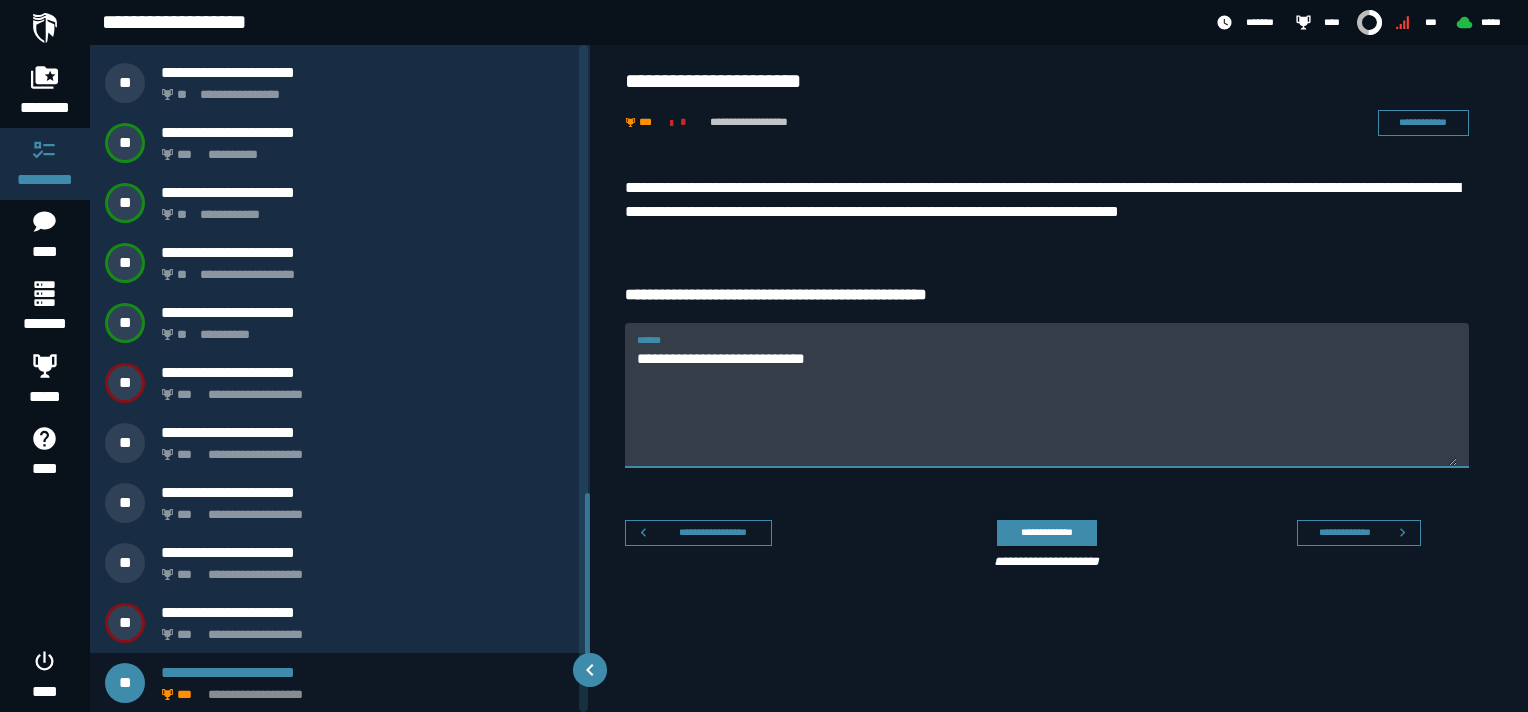 drag, startPoint x: 679, startPoint y: 356, endPoint x: 620, endPoint y: 352, distance: 59.135437 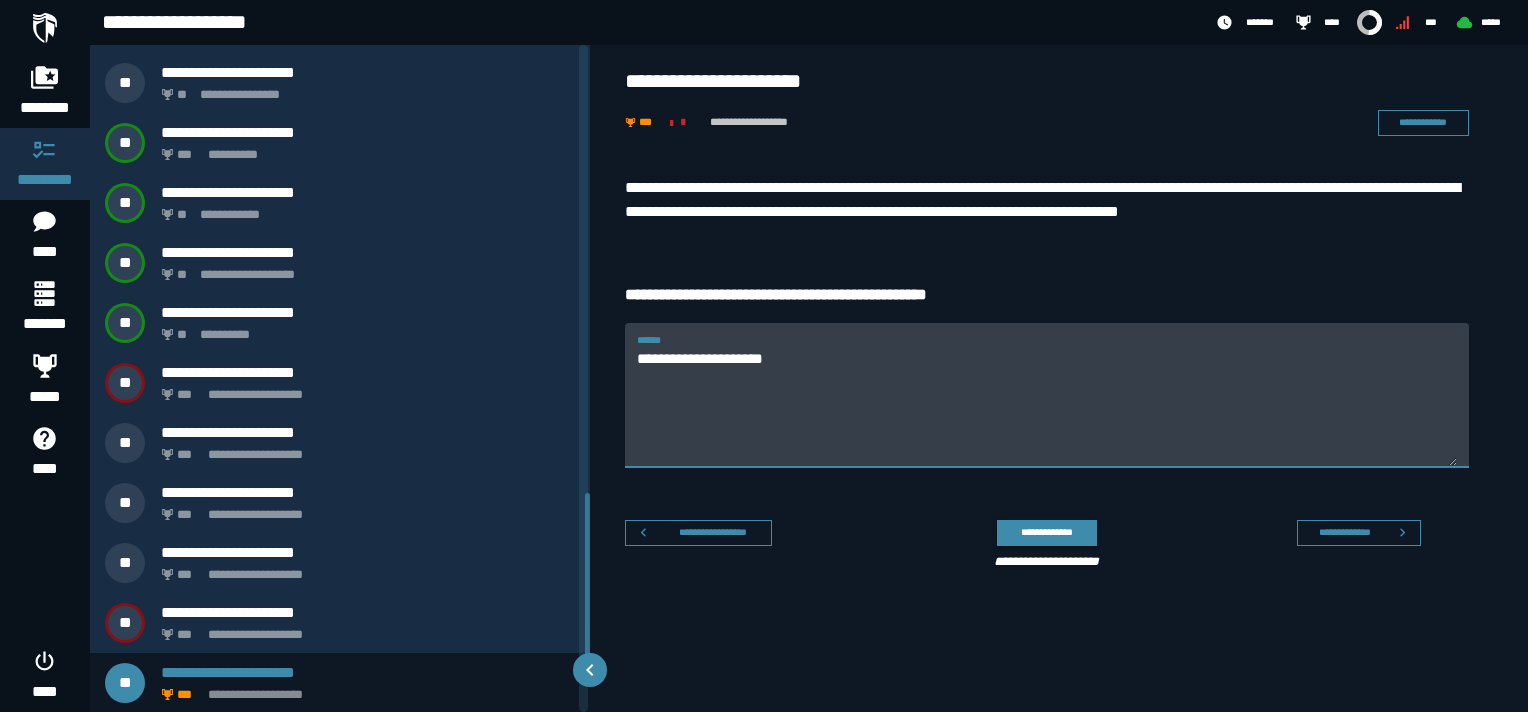 drag, startPoint x: 728, startPoint y: 357, endPoint x: 858, endPoint y: 365, distance: 130.24593 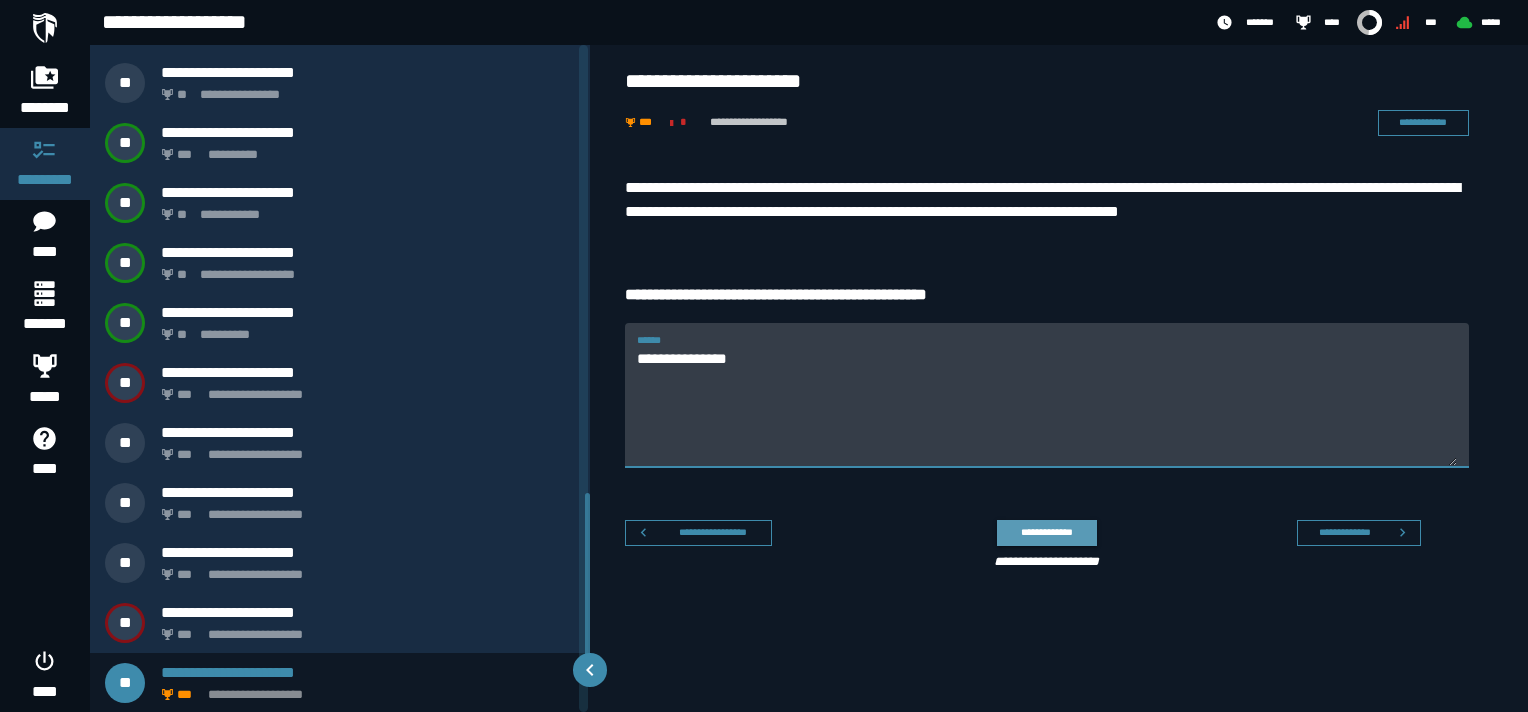 type on "**********" 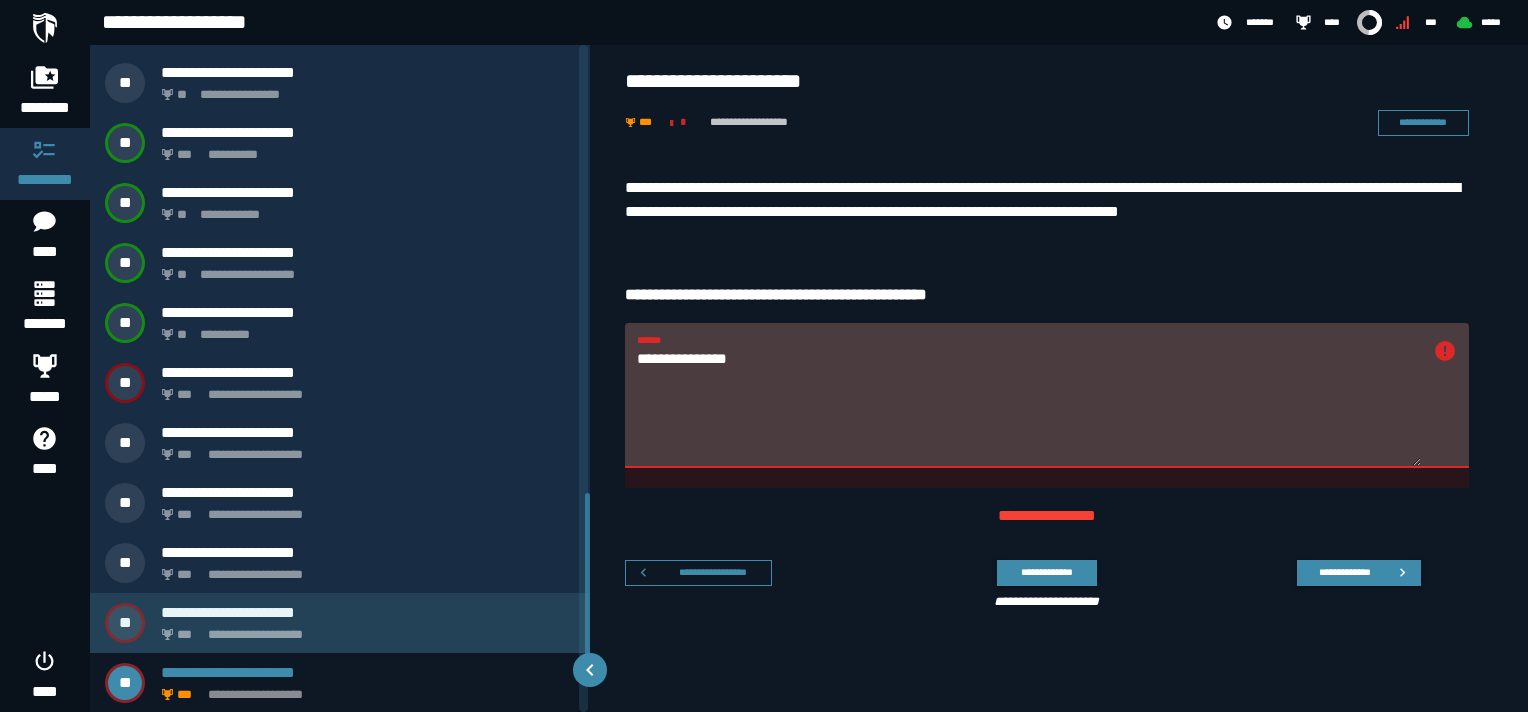scroll, scrollTop: 1912, scrollLeft: 0, axis: vertical 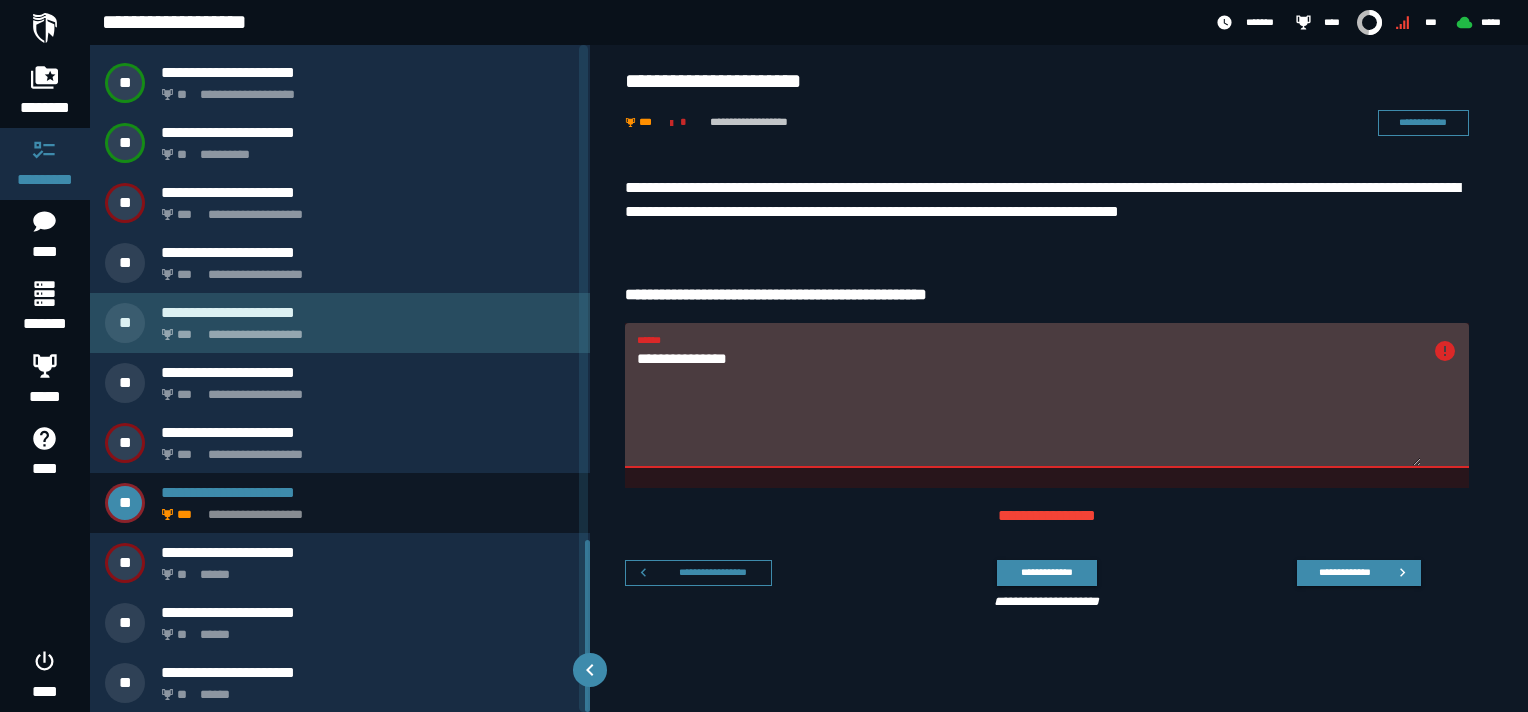 click on "**********" at bounding box center (364, 329) 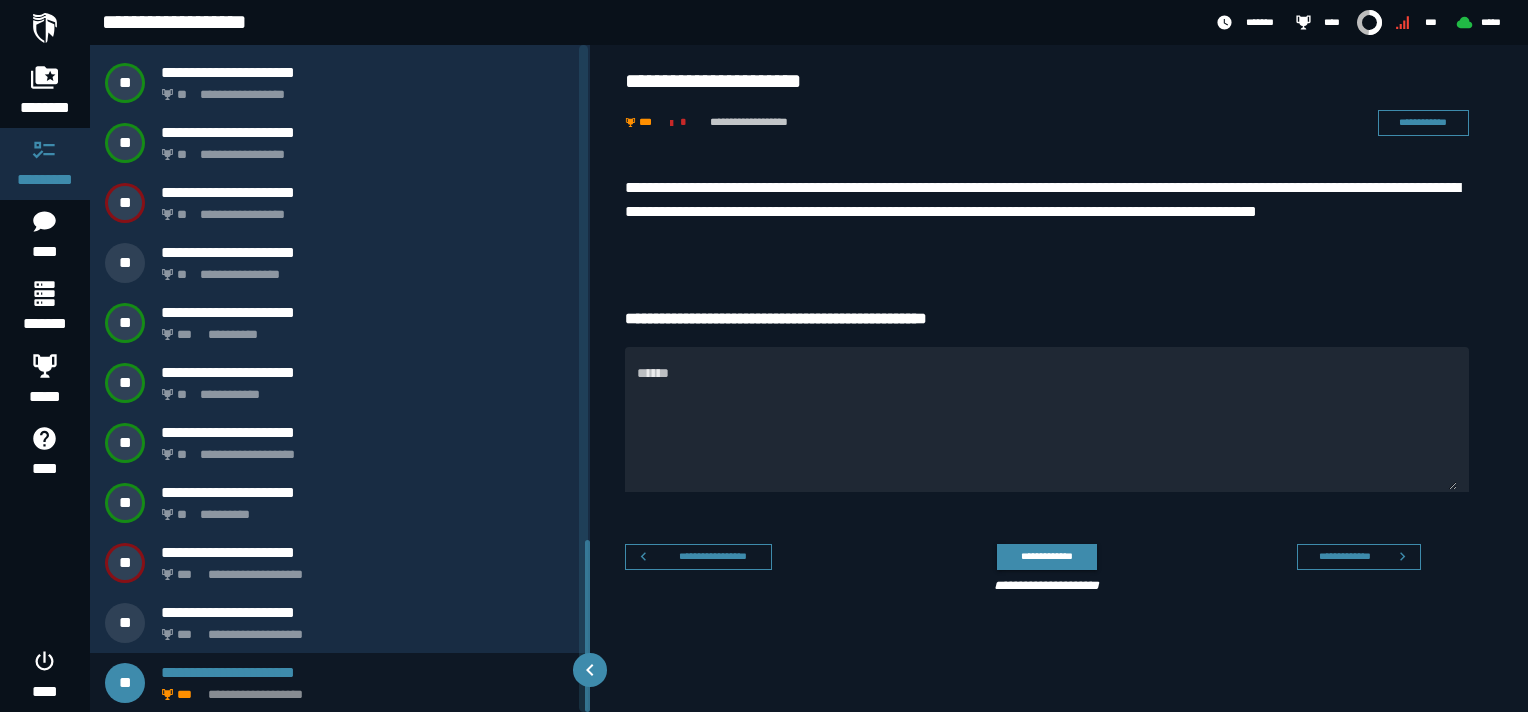scroll, scrollTop: 1912, scrollLeft: 0, axis: vertical 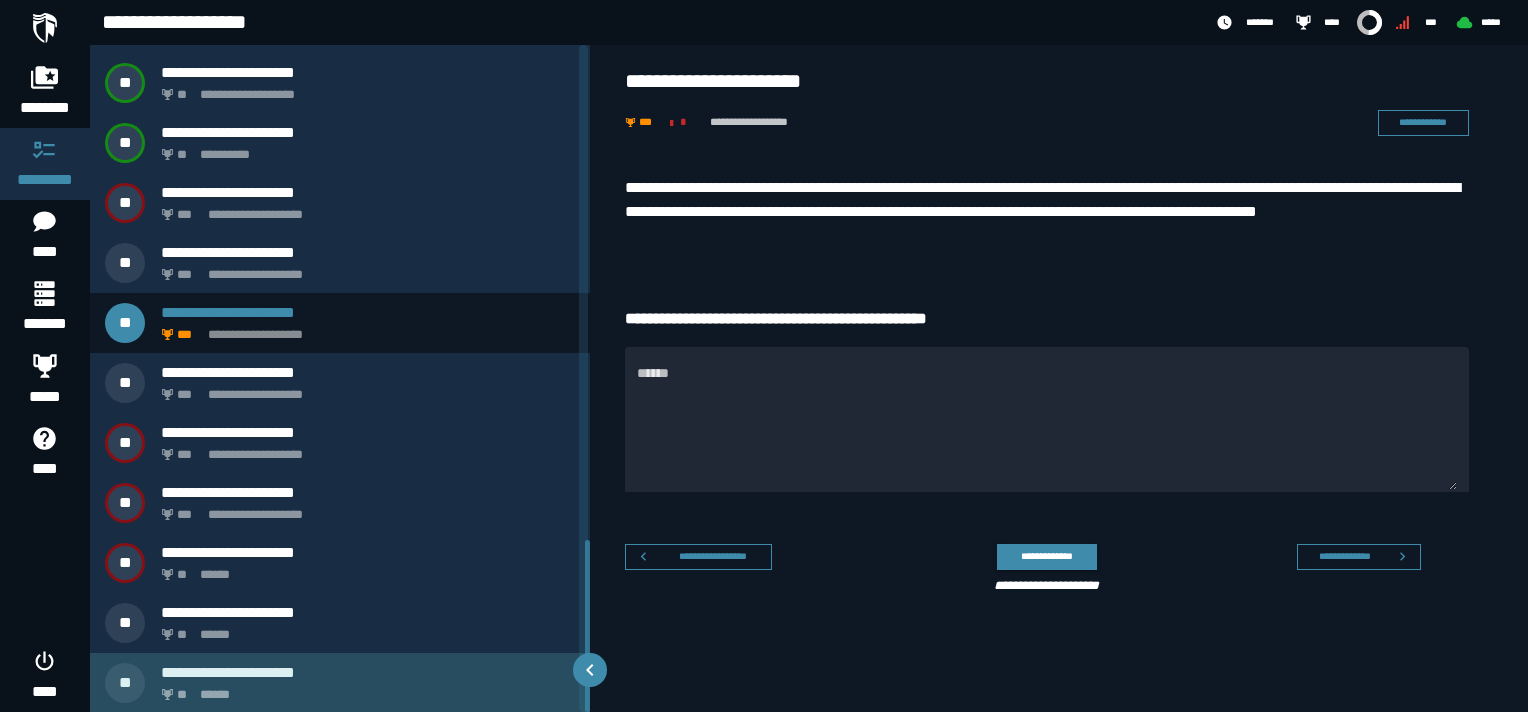 click on "**********" at bounding box center [368, 672] 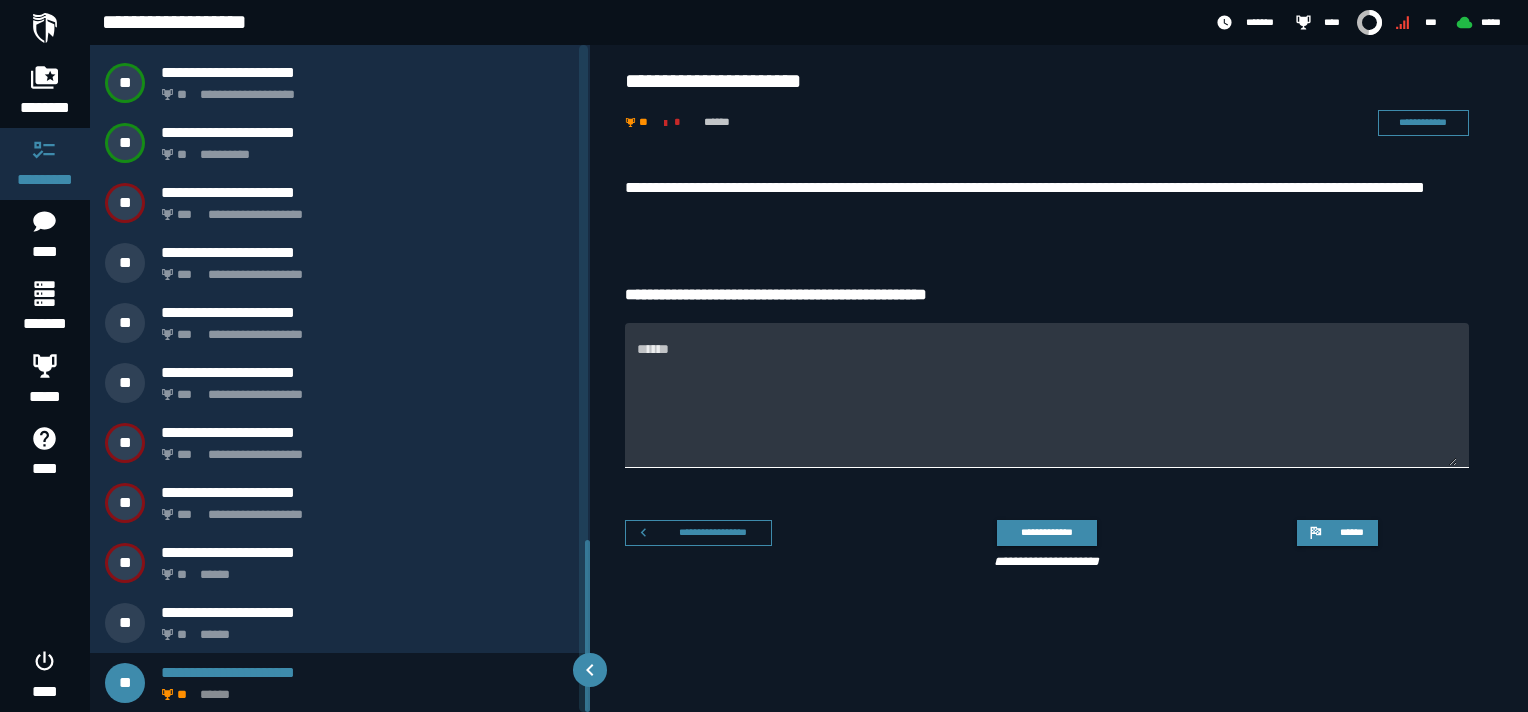 click on "******" at bounding box center [1047, 407] 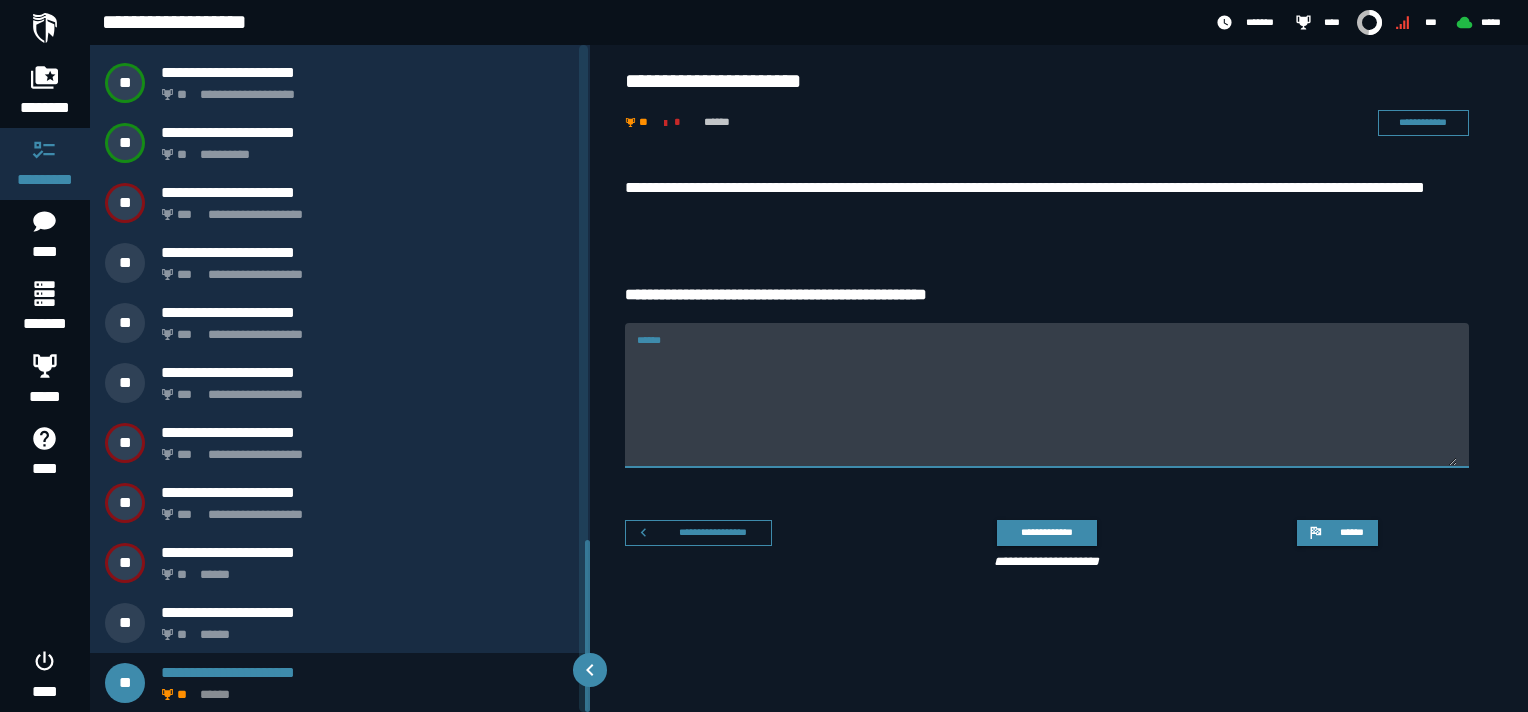 paste on "**********" 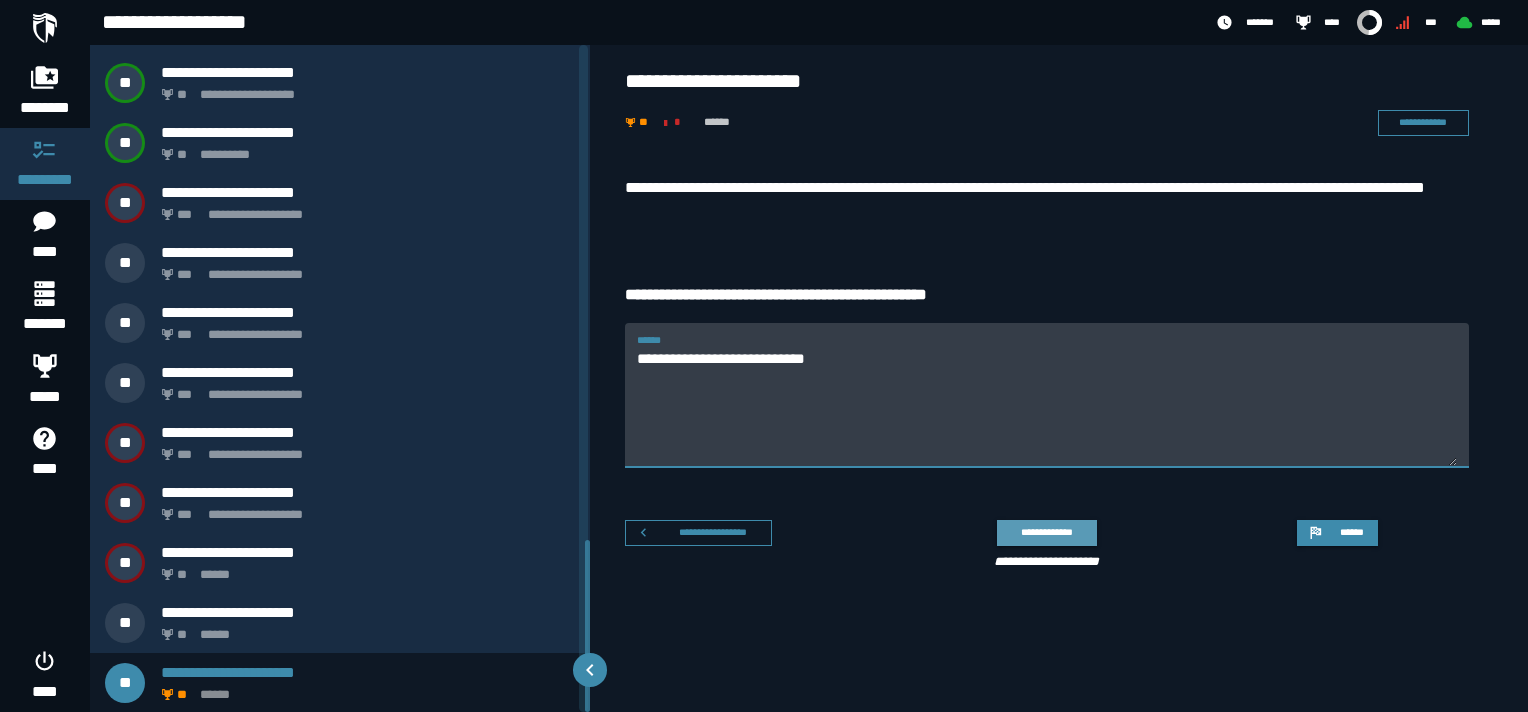 type on "**********" 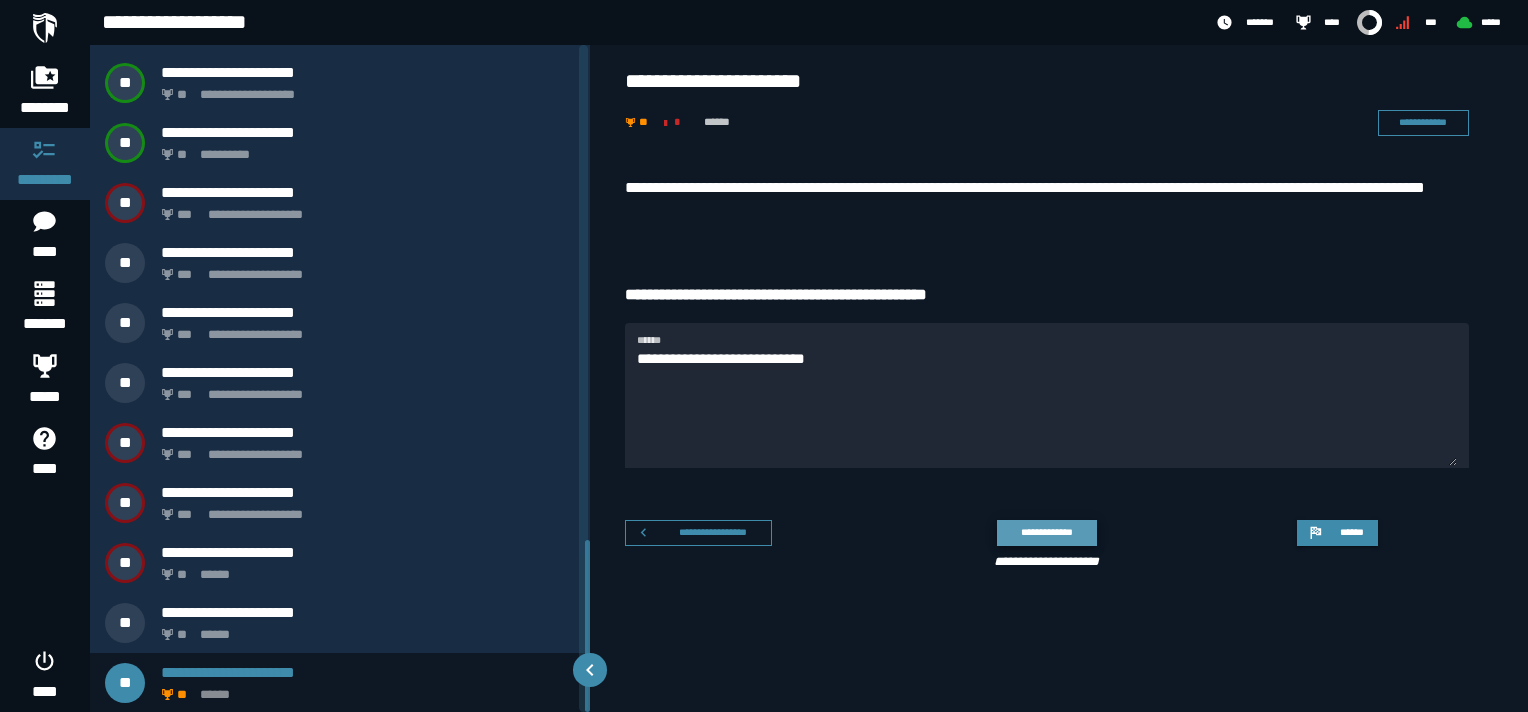click on "**********" at bounding box center (1046, 532) 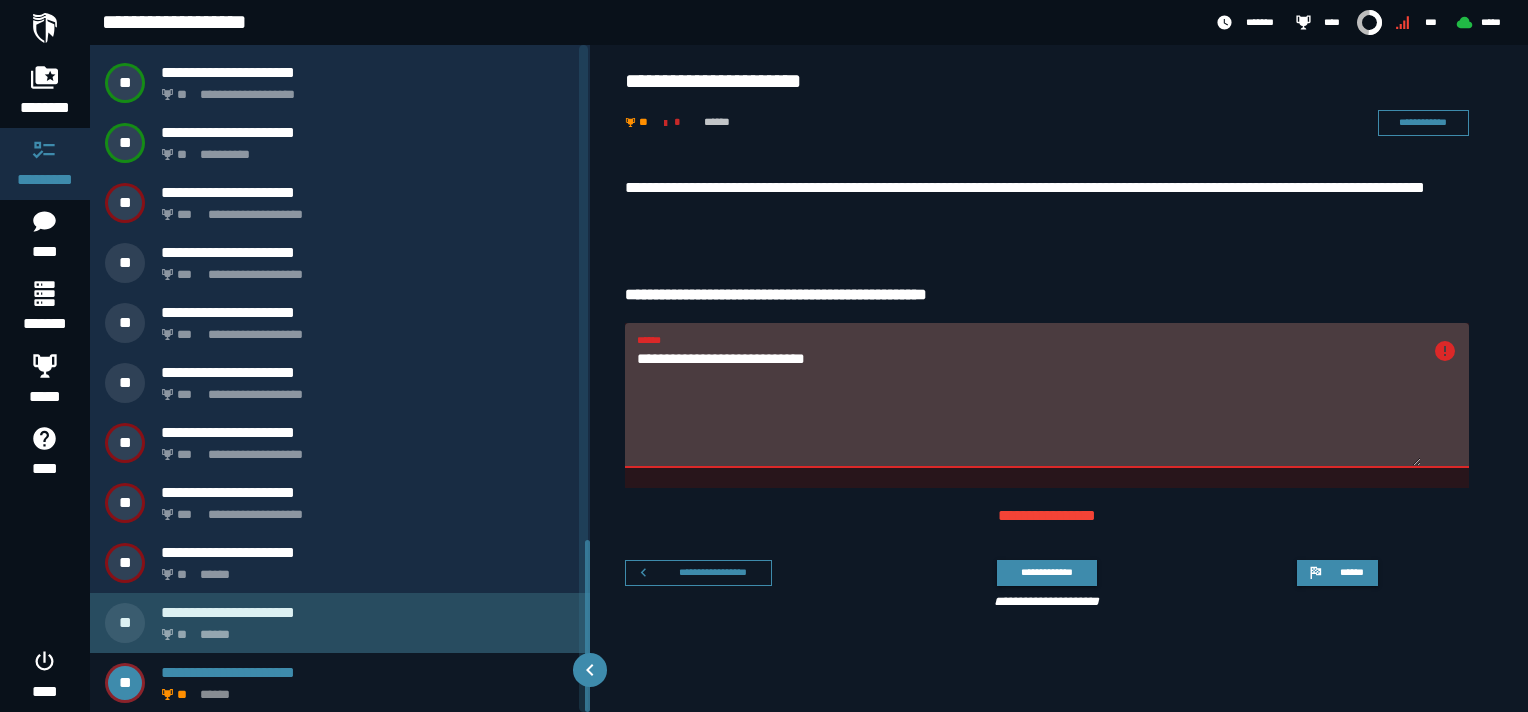 click on "** ******" at bounding box center [364, 629] 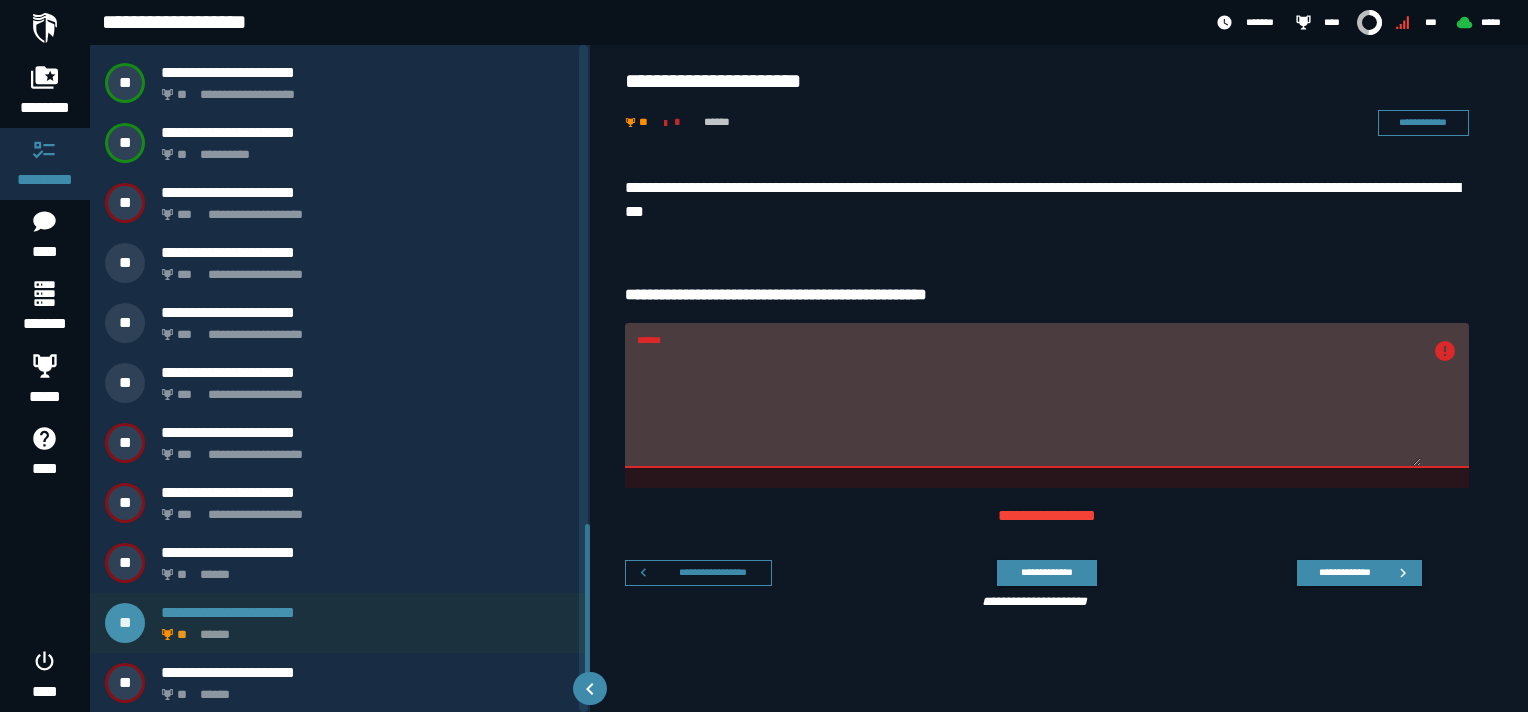 scroll, scrollTop: 1852, scrollLeft: 0, axis: vertical 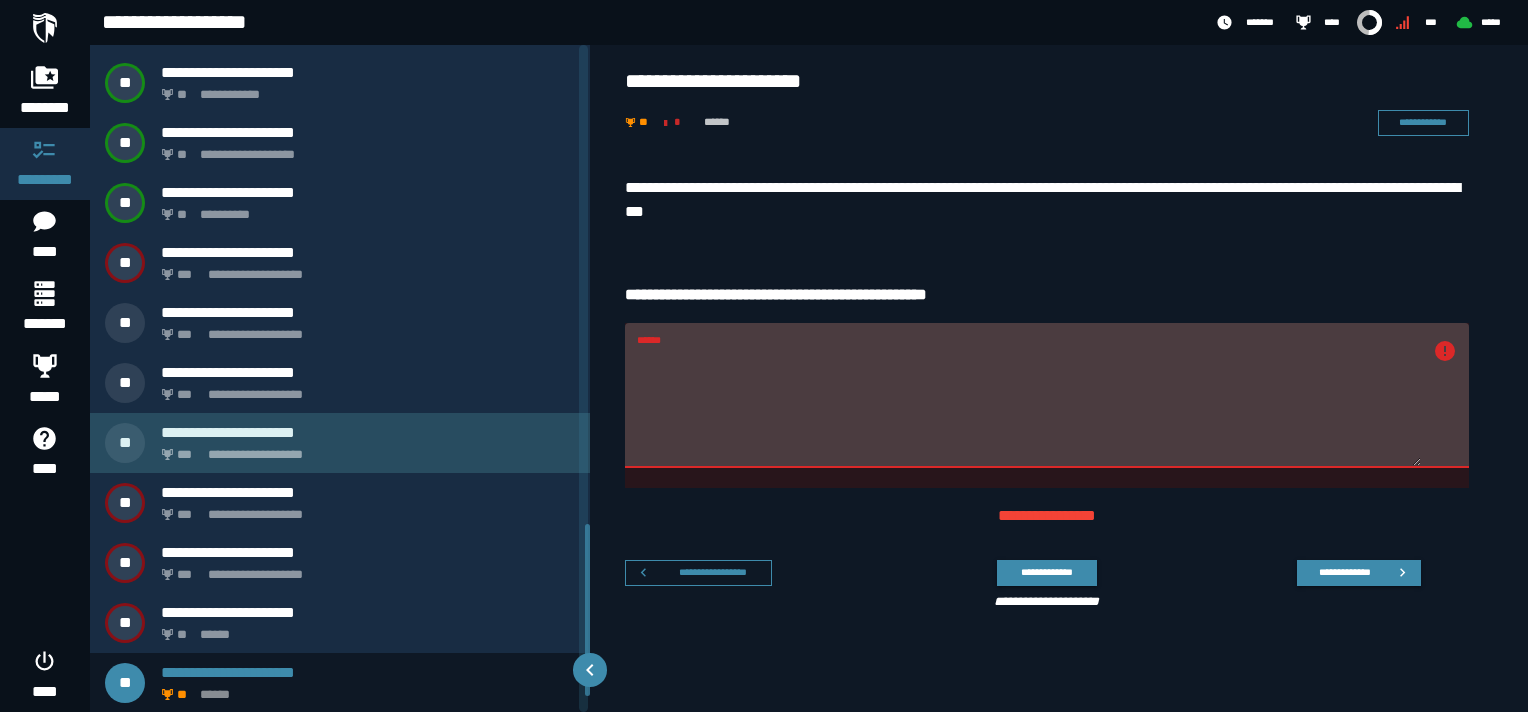 click on "**********" 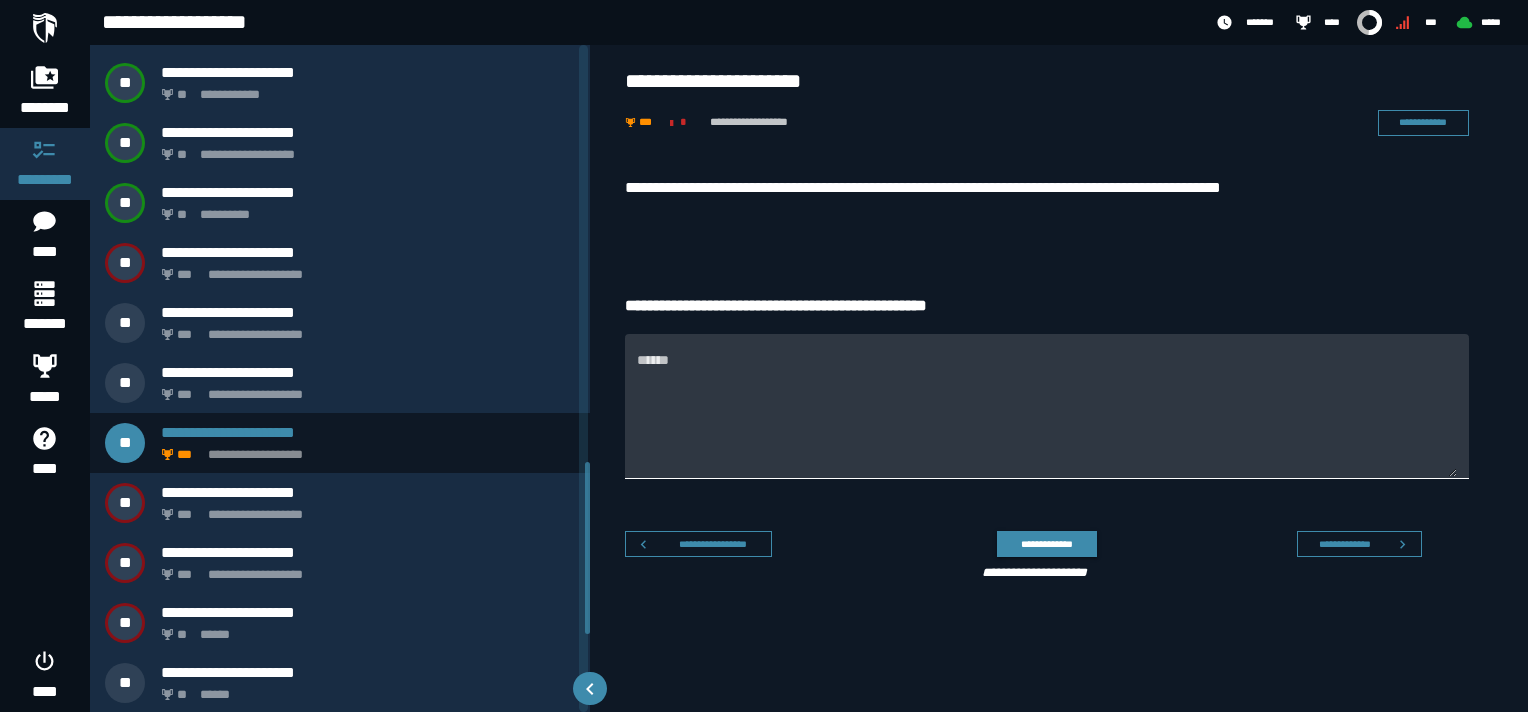 scroll, scrollTop: 1612, scrollLeft: 0, axis: vertical 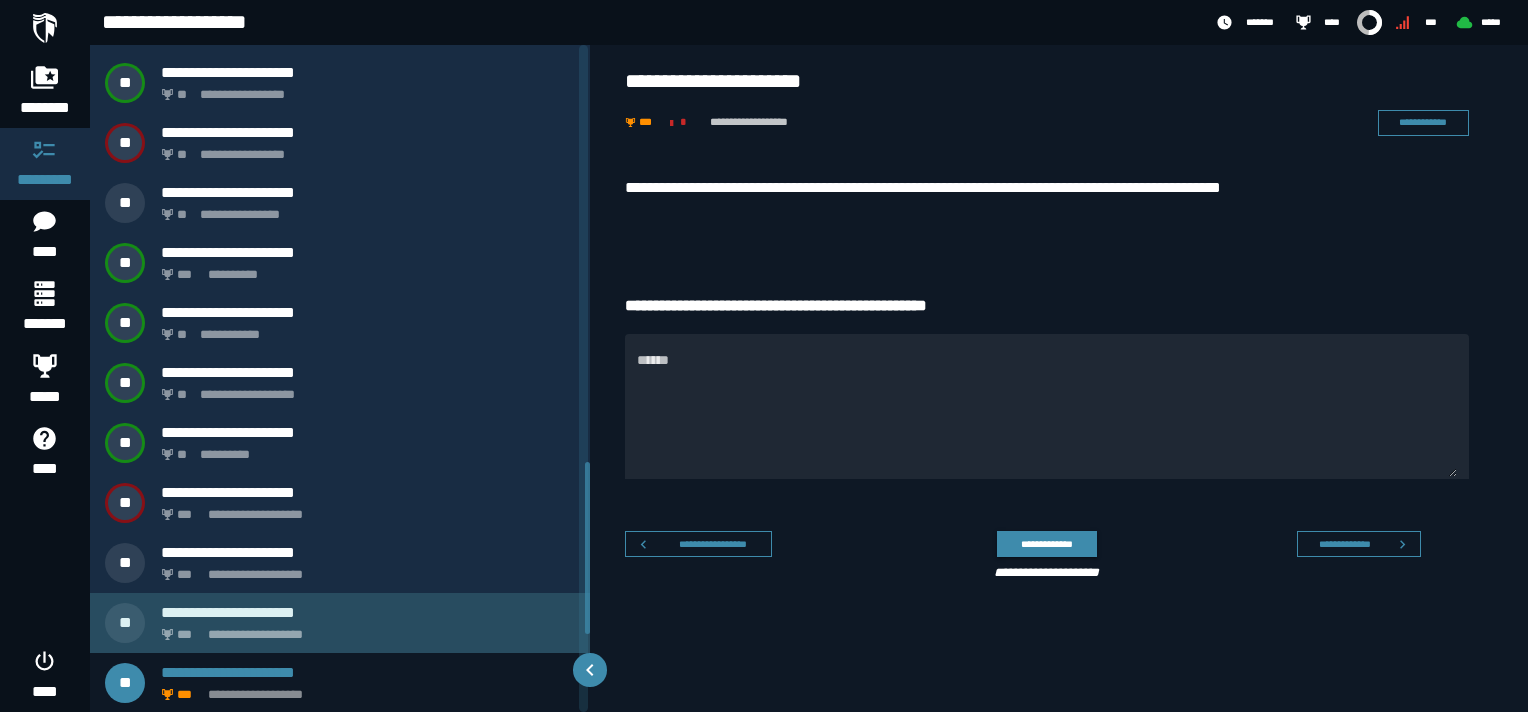 click on "**********" at bounding box center [368, 612] 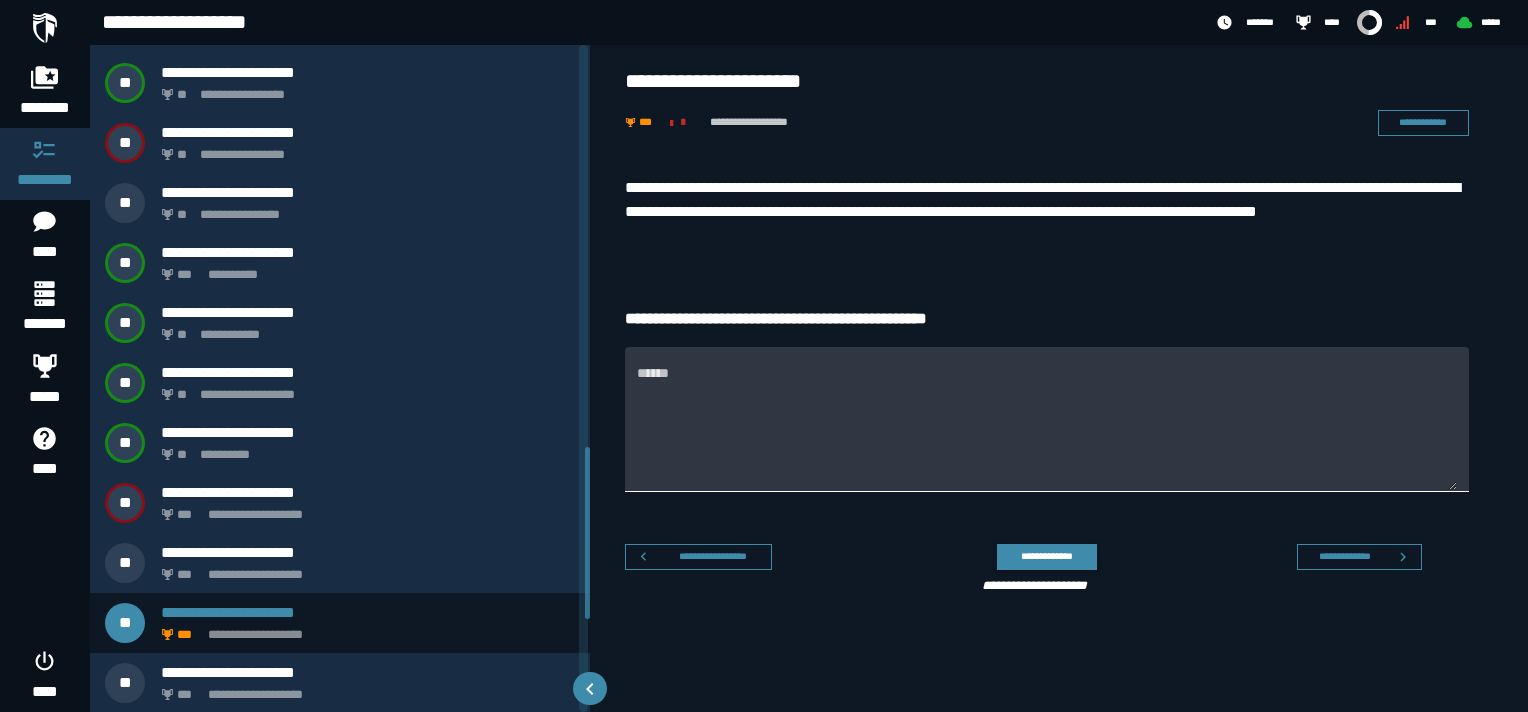 scroll, scrollTop: 1552, scrollLeft: 0, axis: vertical 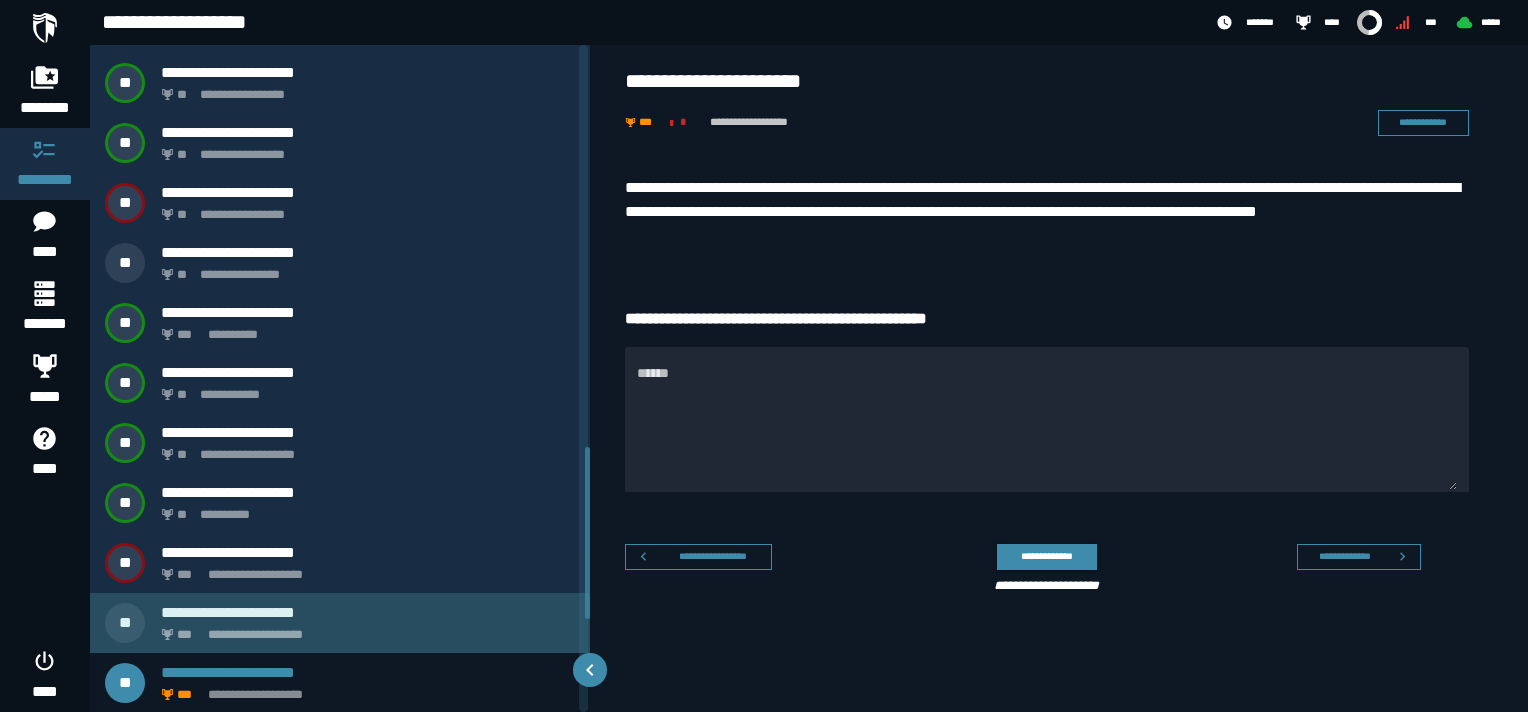 click on "**********" at bounding box center [364, 629] 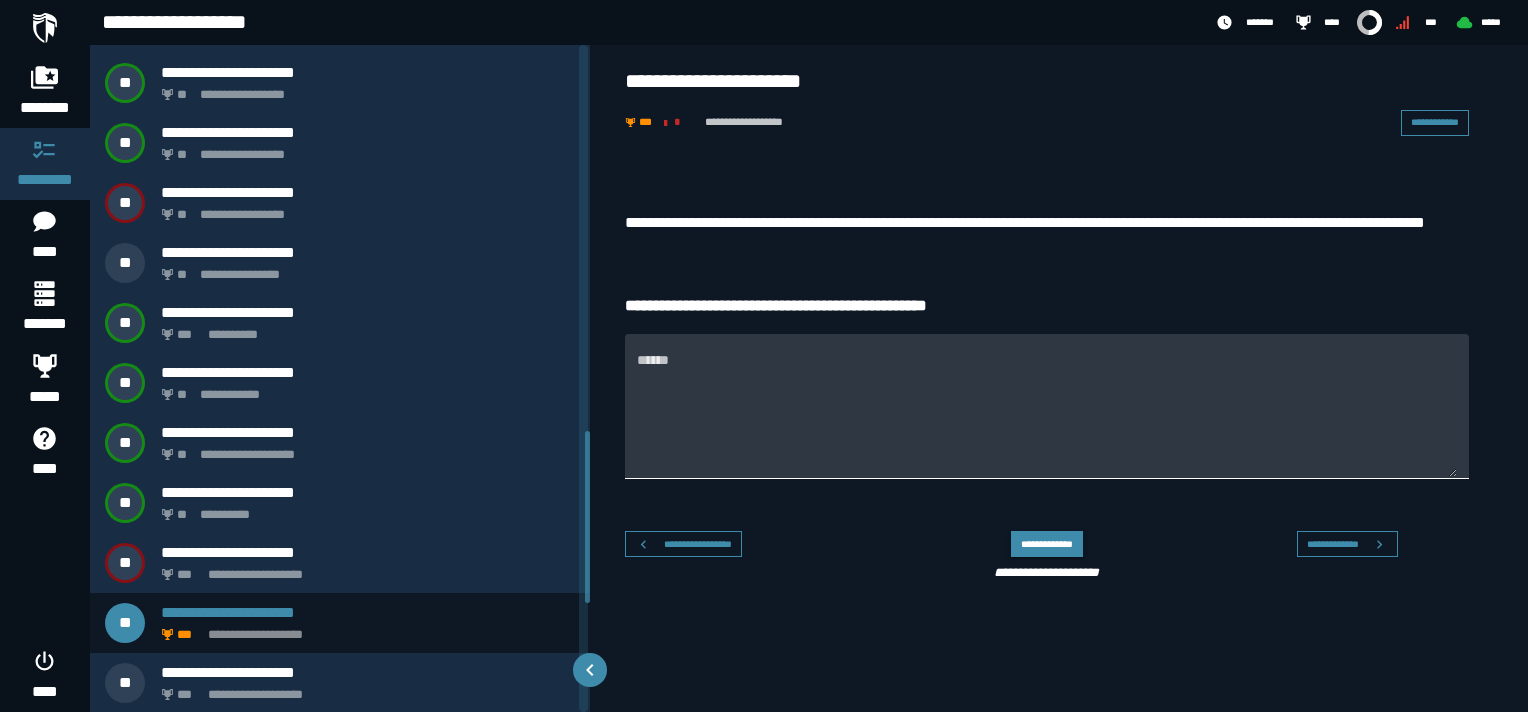 scroll, scrollTop: 1492, scrollLeft: 0, axis: vertical 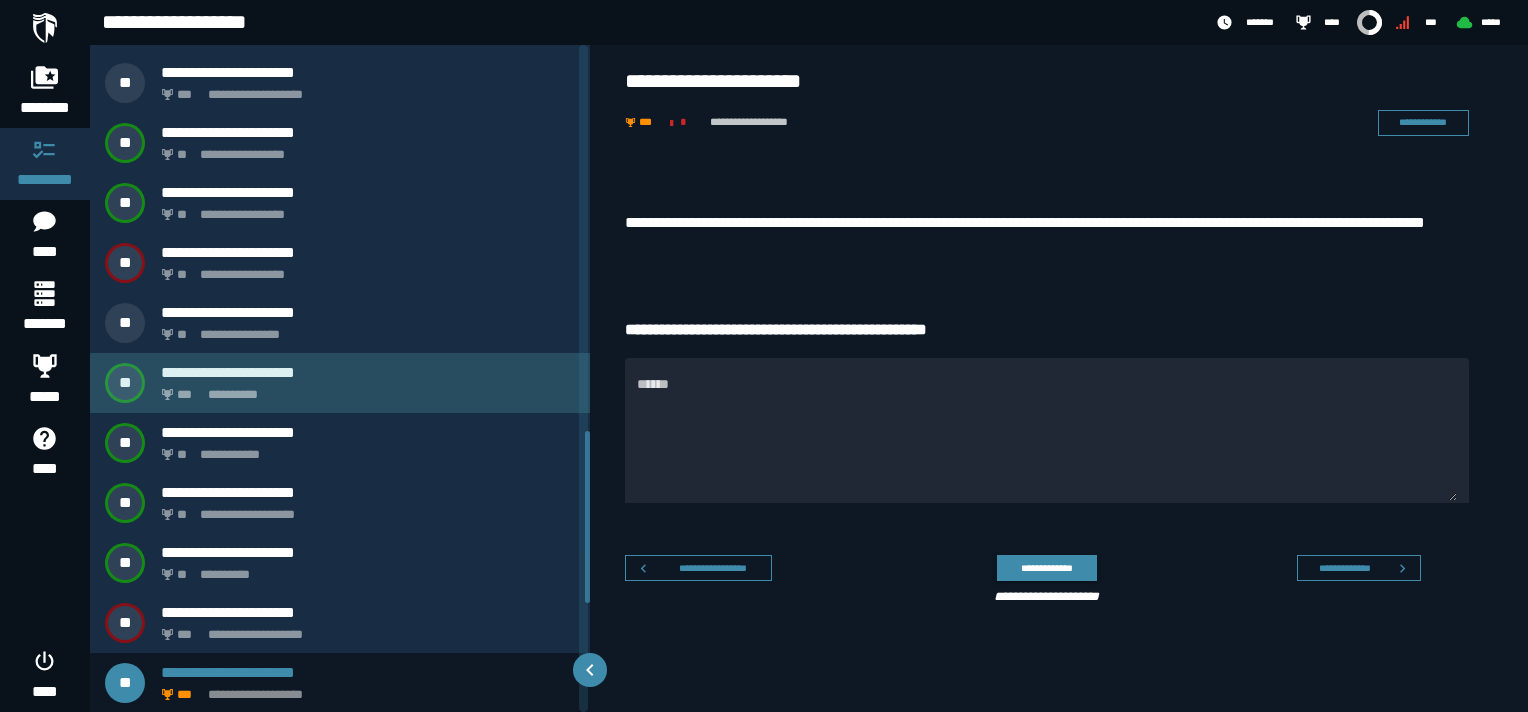 click on "**********" at bounding box center [368, 372] 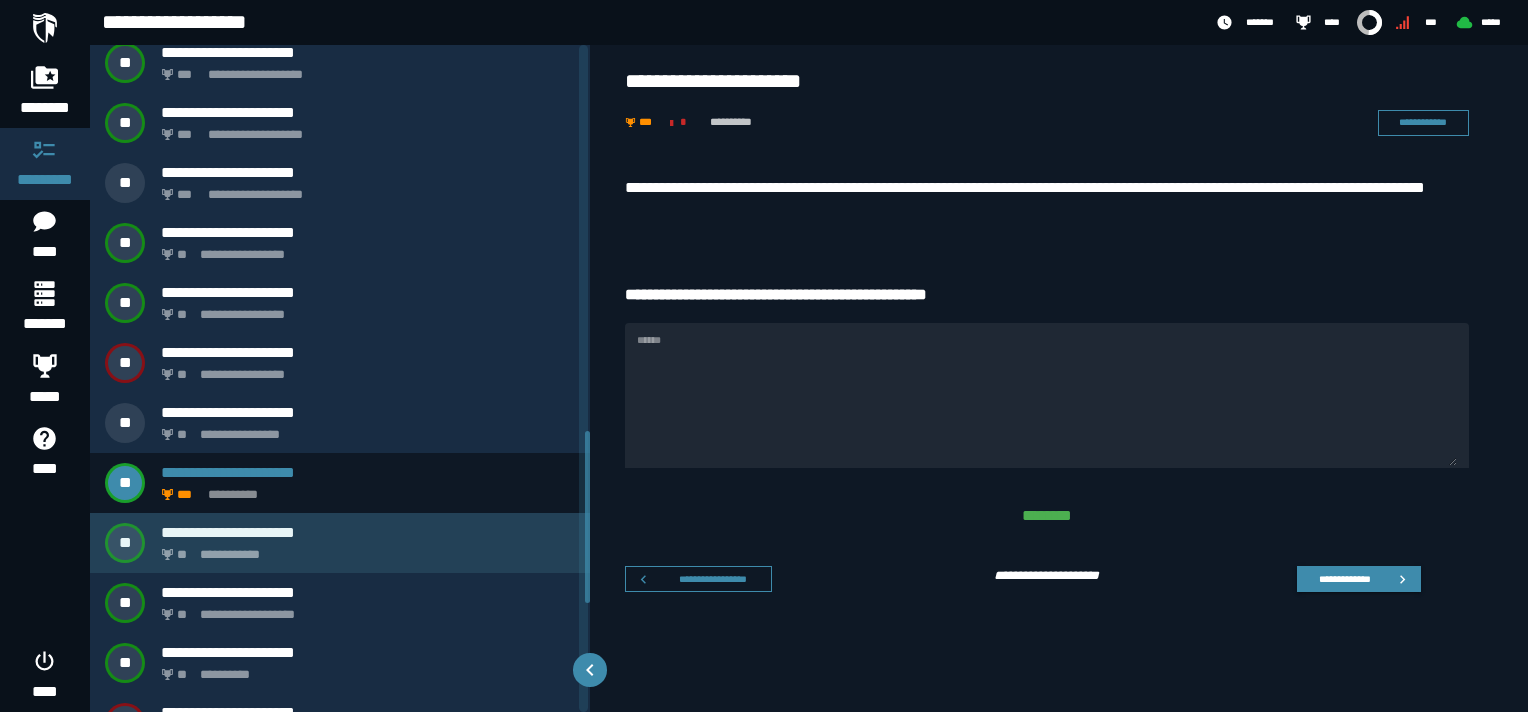 scroll, scrollTop: 1492, scrollLeft: 0, axis: vertical 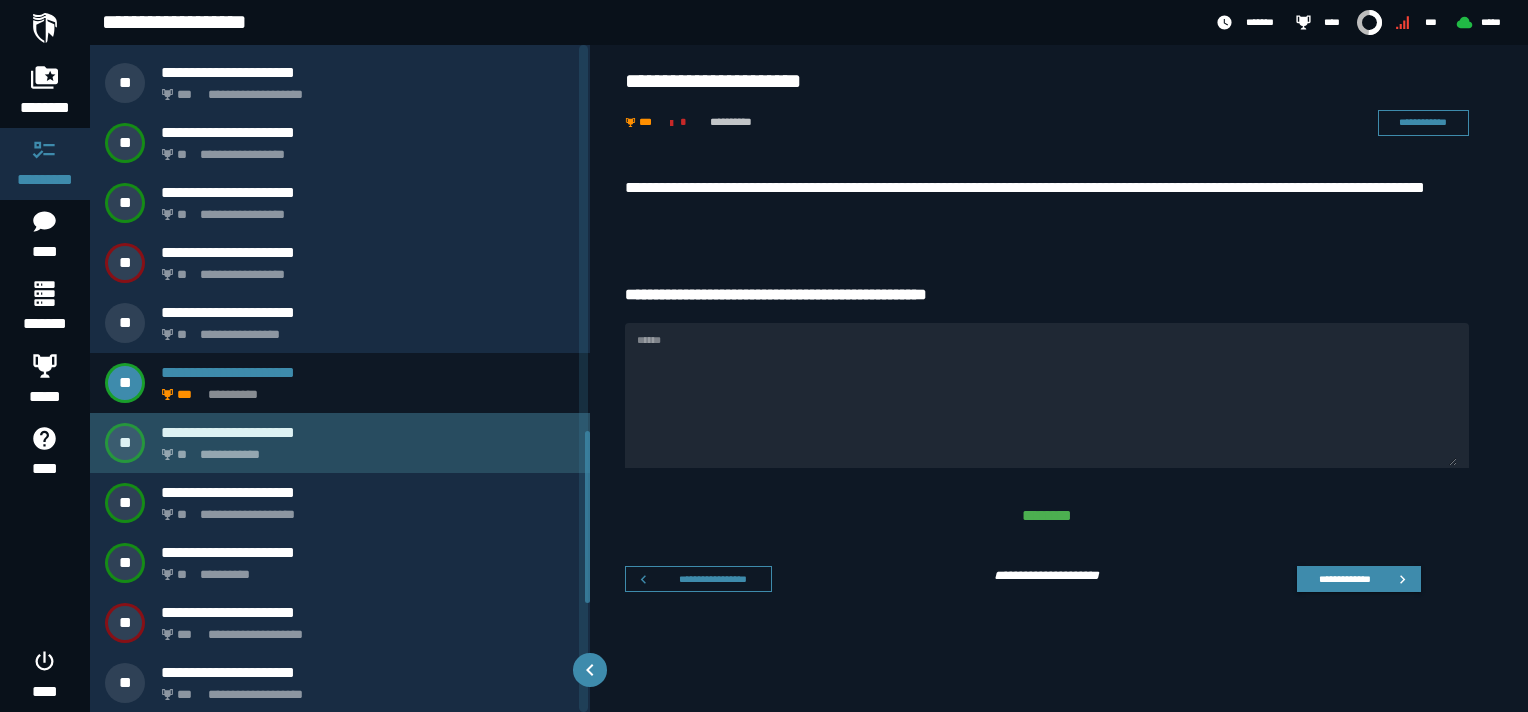 click on "**********" at bounding box center [364, 449] 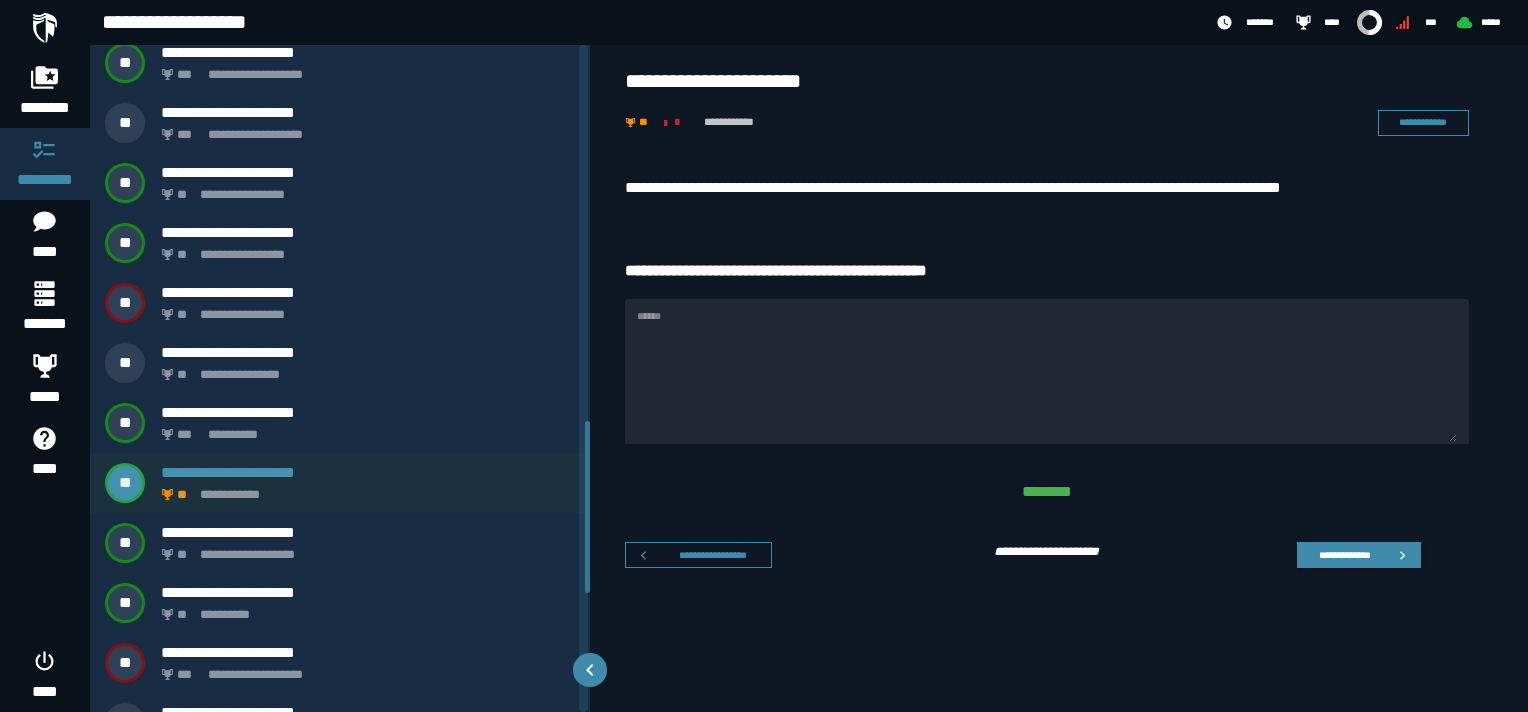scroll, scrollTop: 1652, scrollLeft: 0, axis: vertical 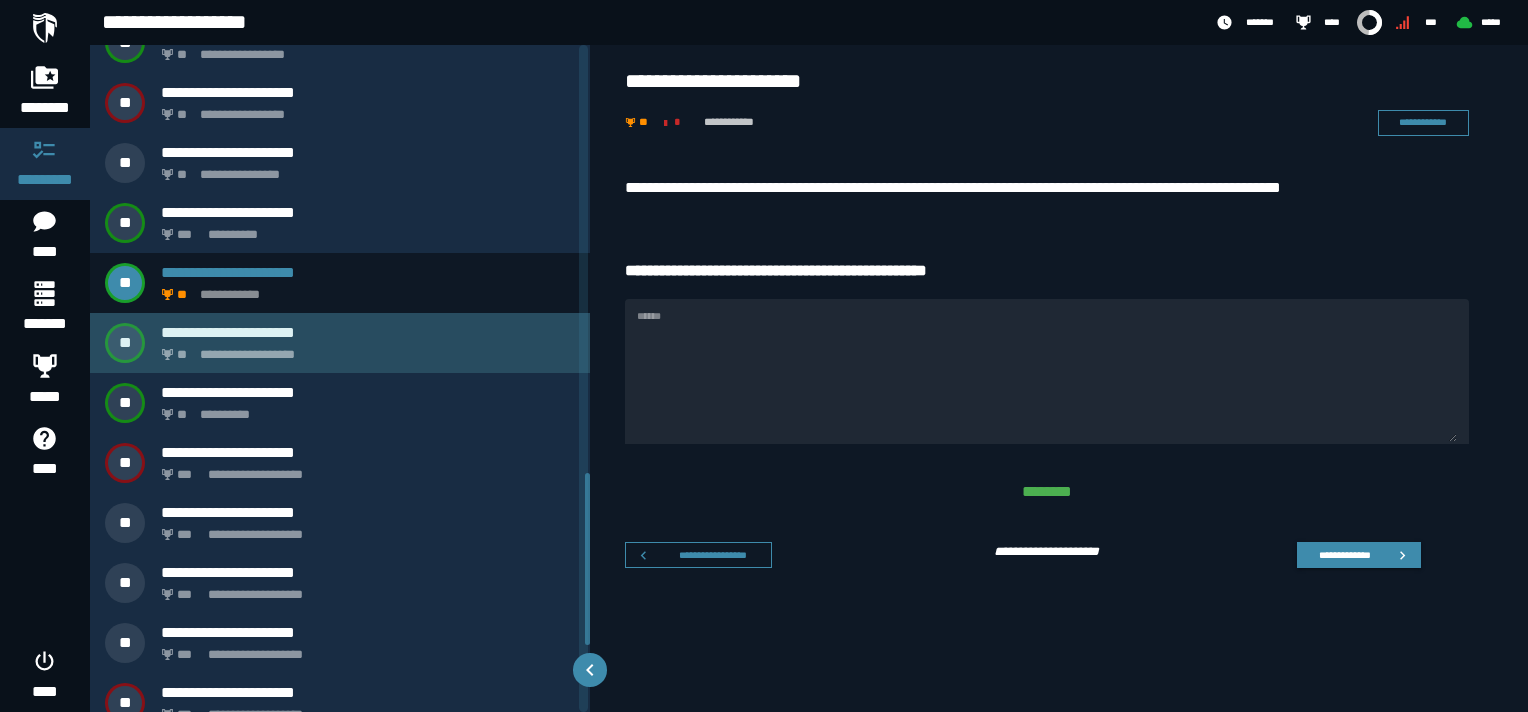 click on "**********" at bounding box center (364, 349) 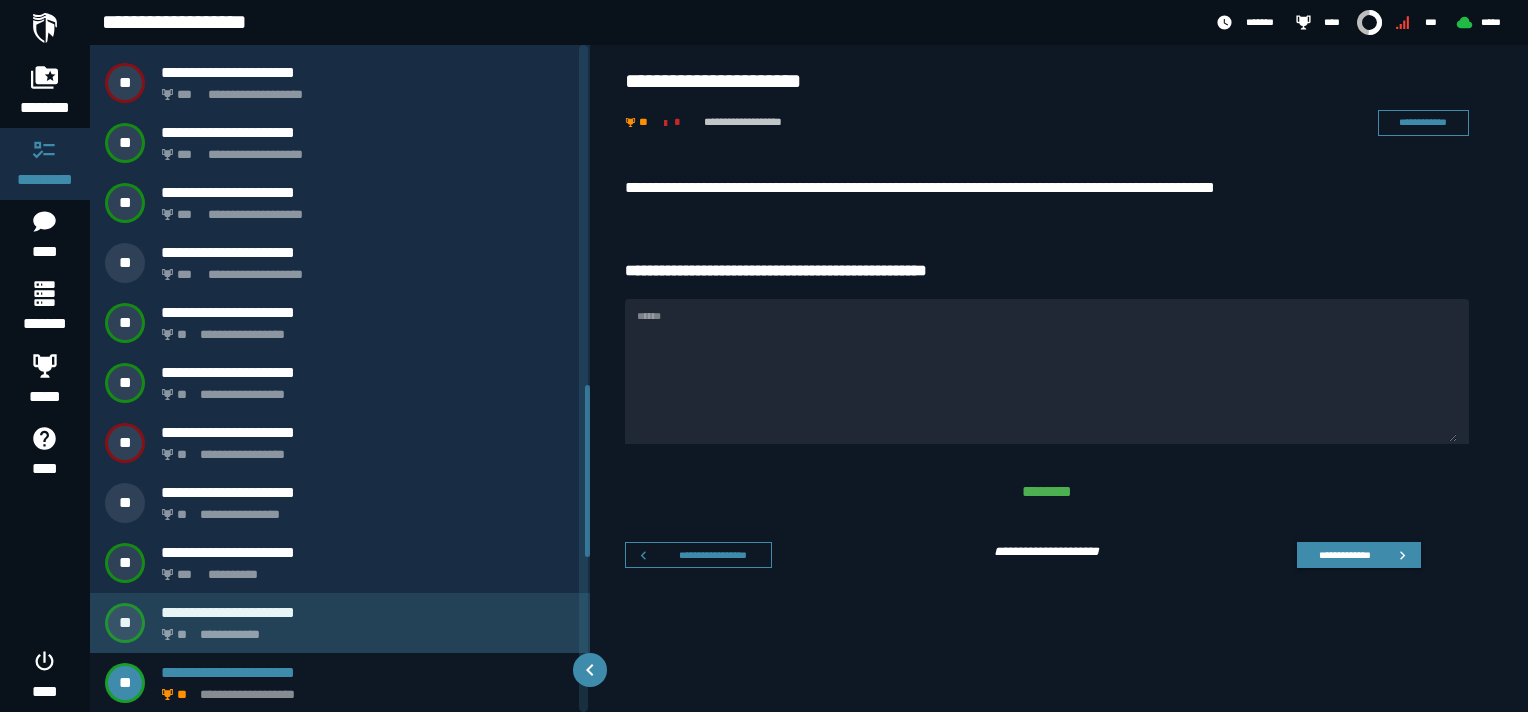 scroll, scrollTop: 1412, scrollLeft: 0, axis: vertical 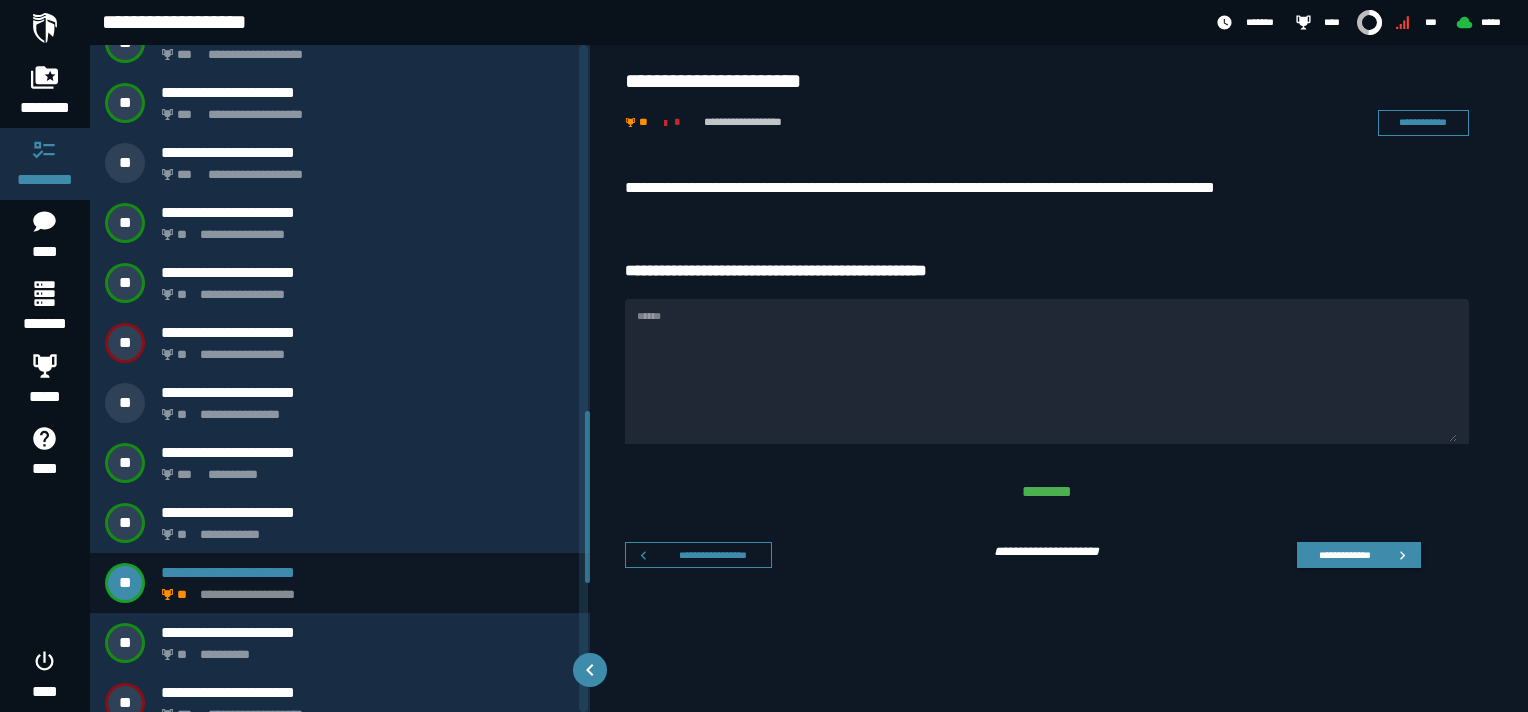 click on "******" at bounding box center (1047, 371) 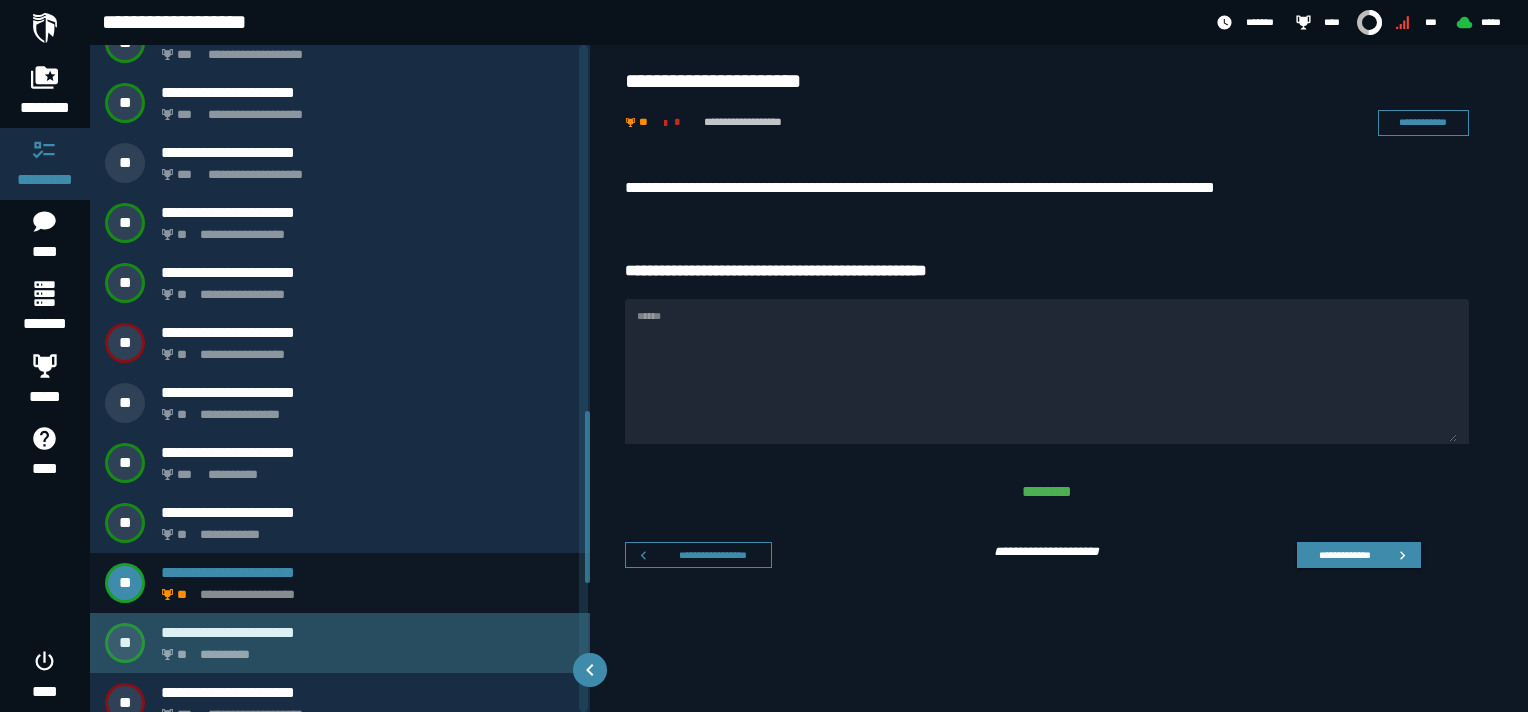 click on "**********" at bounding box center [364, 649] 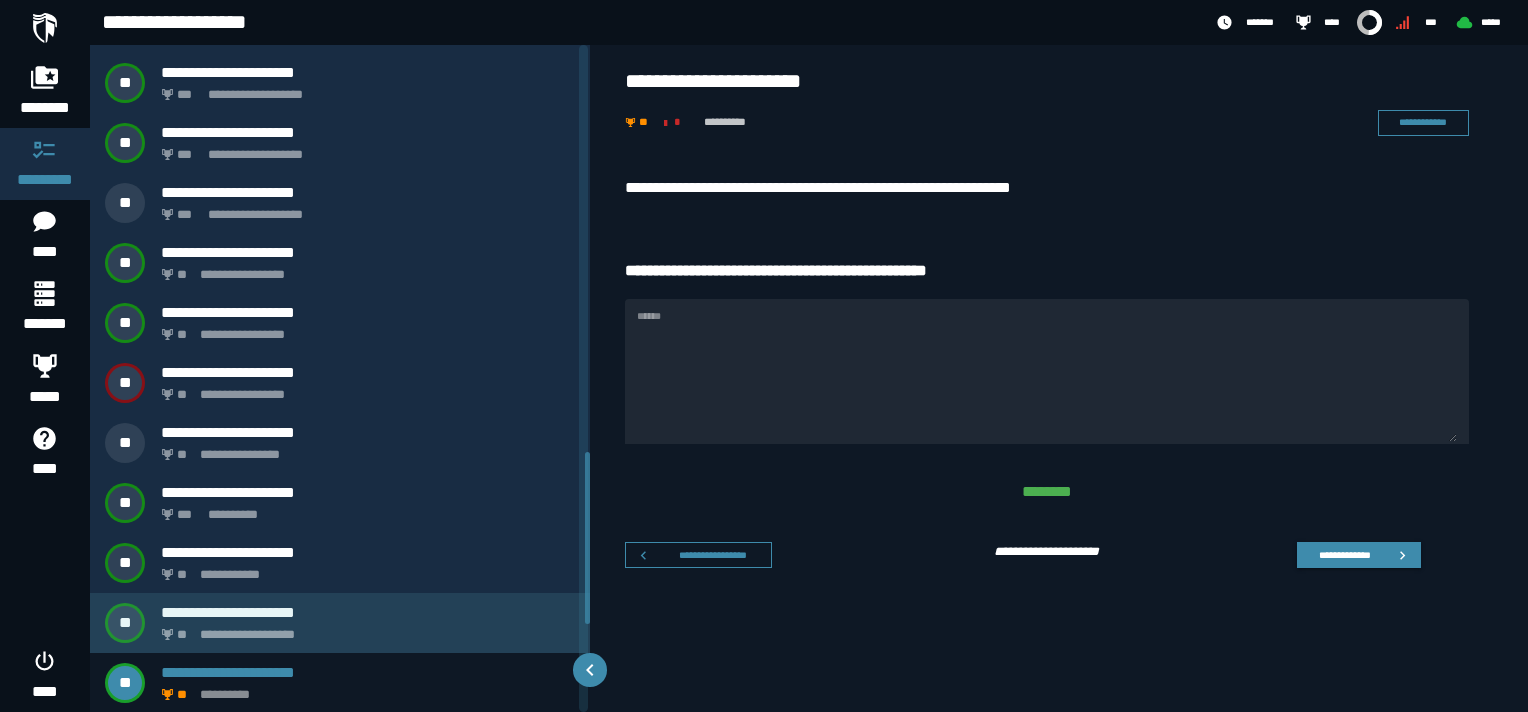 scroll, scrollTop: 1572, scrollLeft: 0, axis: vertical 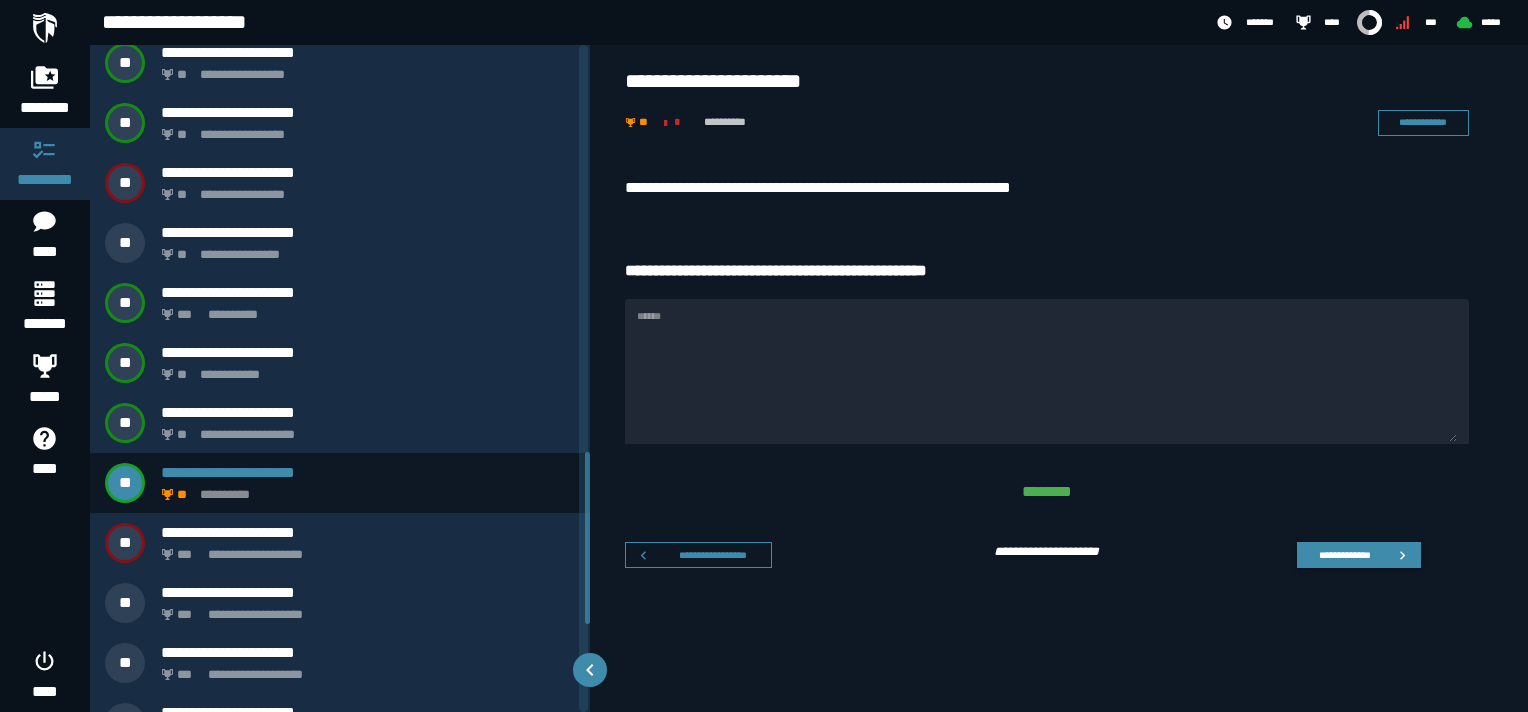 drag, startPoint x: 721, startPoint y: 336, endPoint x: 629, endPoint y: 339, distance: 92.0489 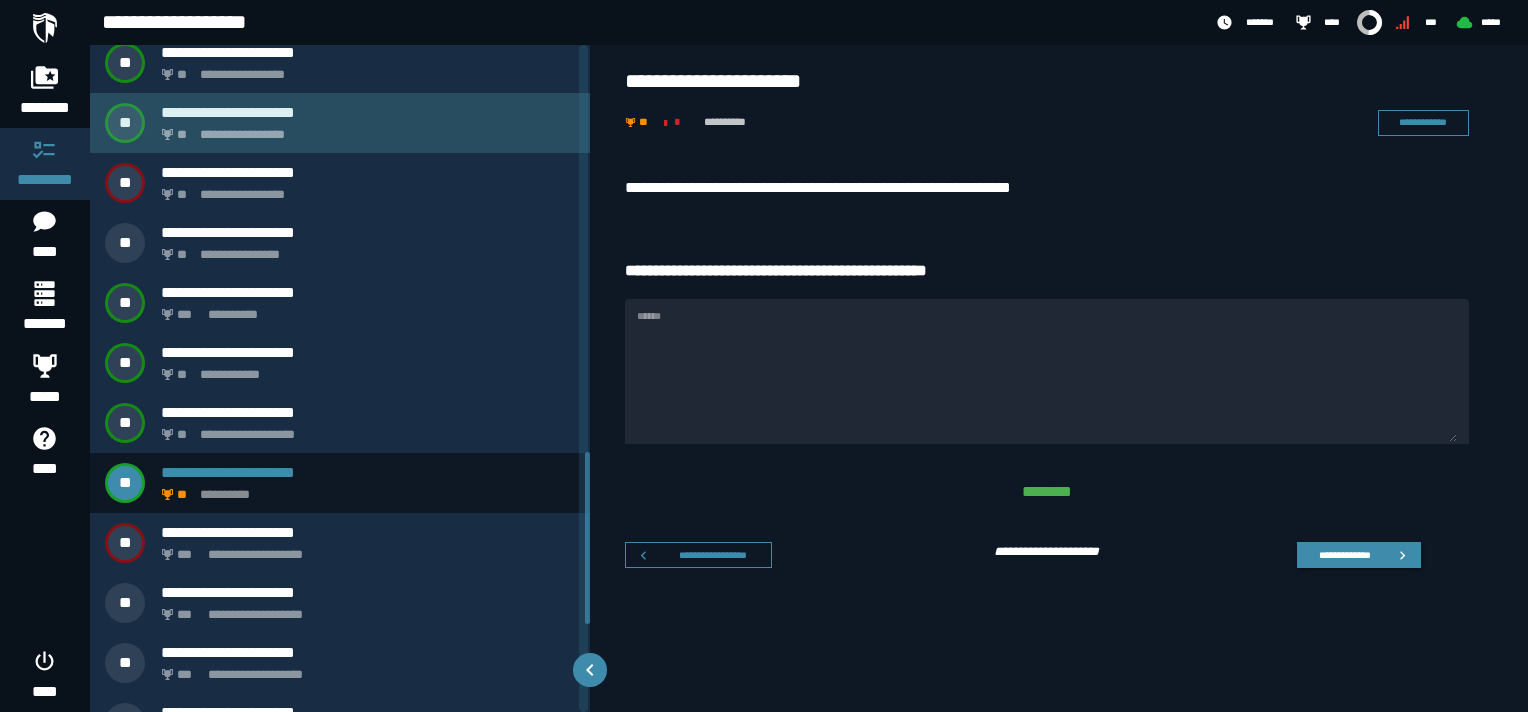 click on "**********" at bounding box center (364, 129) 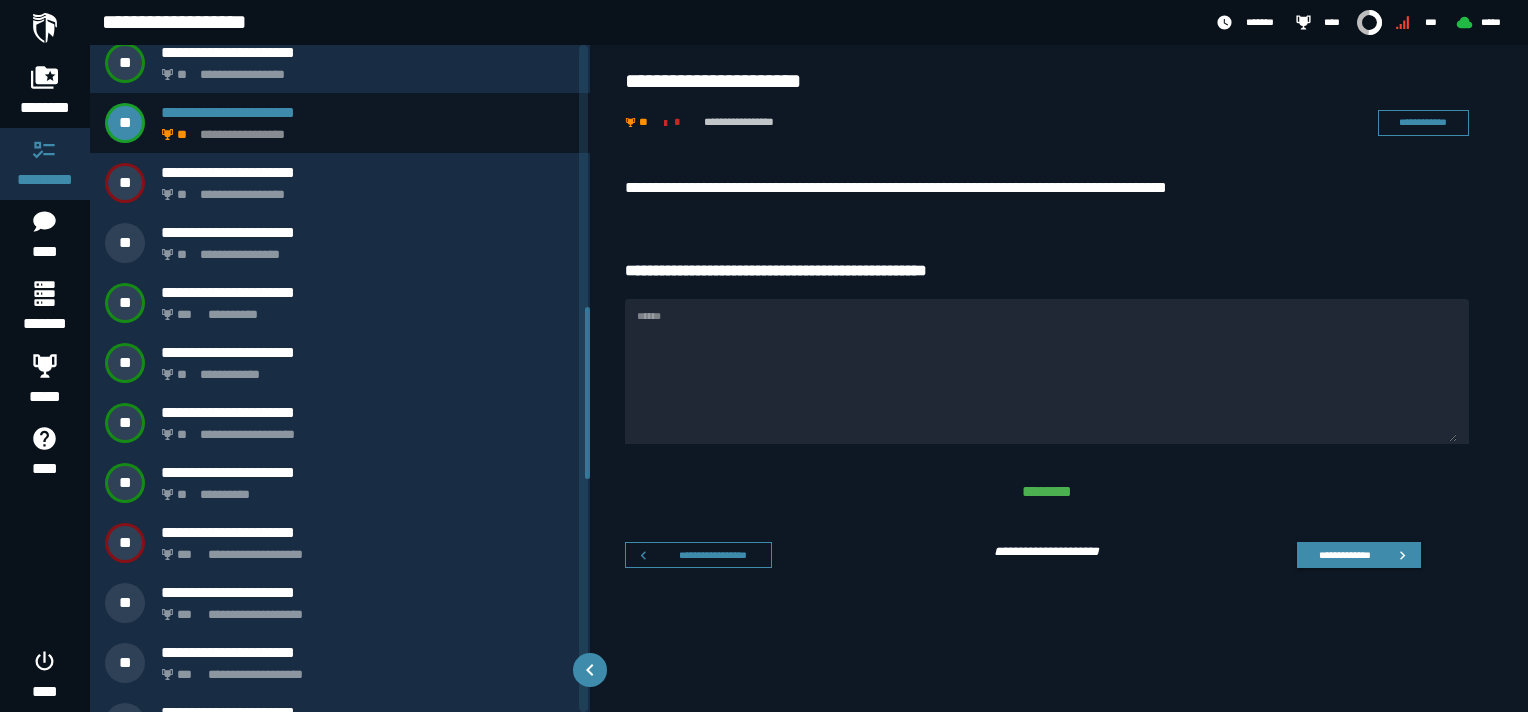 scroll, scrollTop: 1012, scrollLeft: 0, axis: vertical 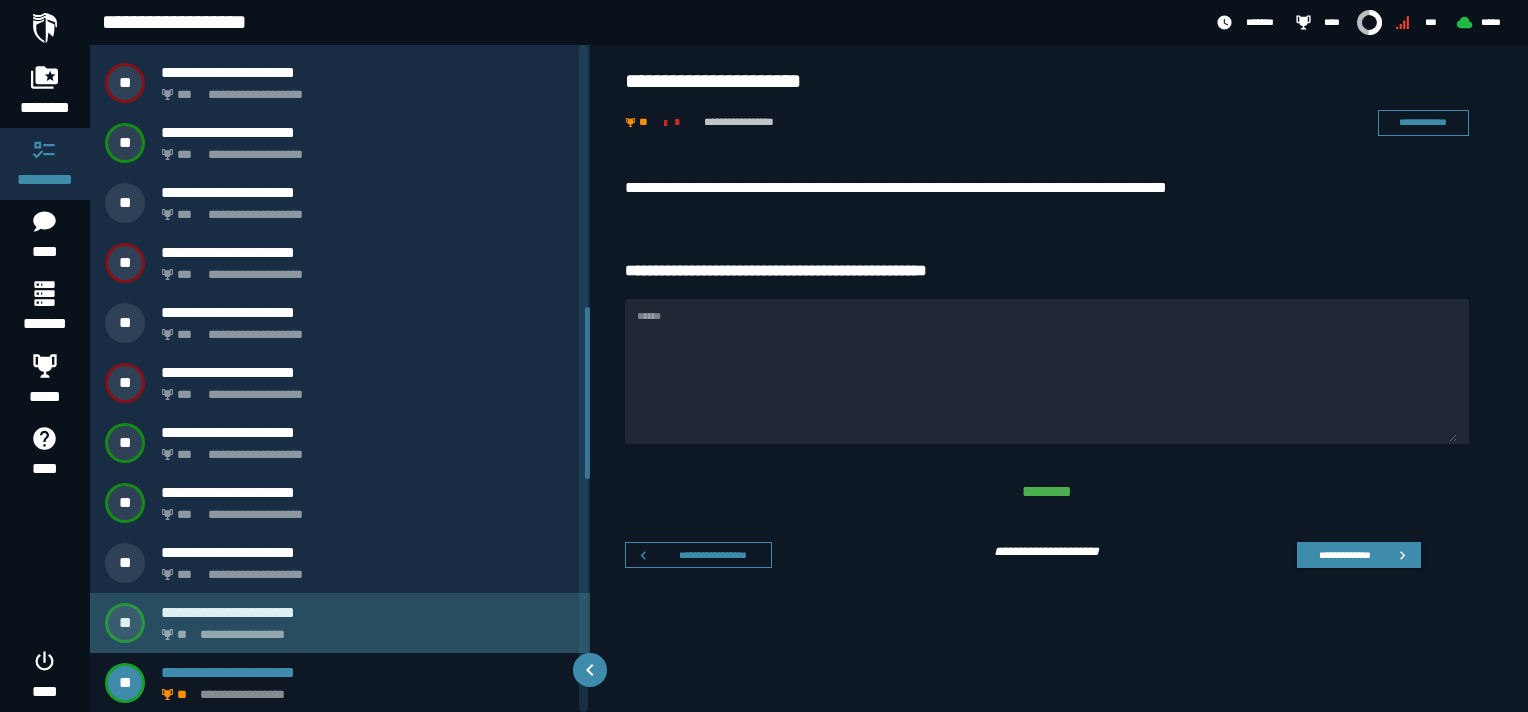 click on "**********" 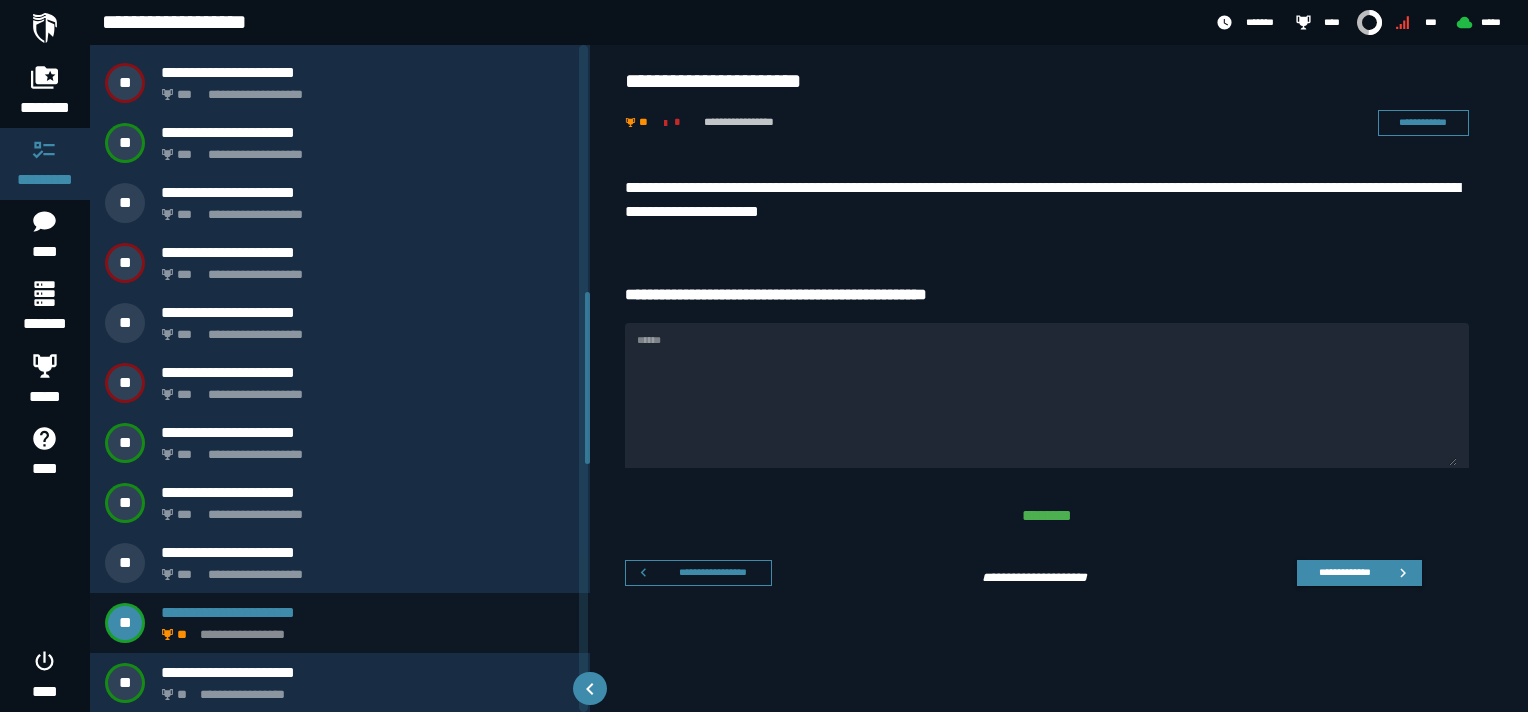 scroll, scrollTop: 952, scrollLeft: 0, axis: vertical 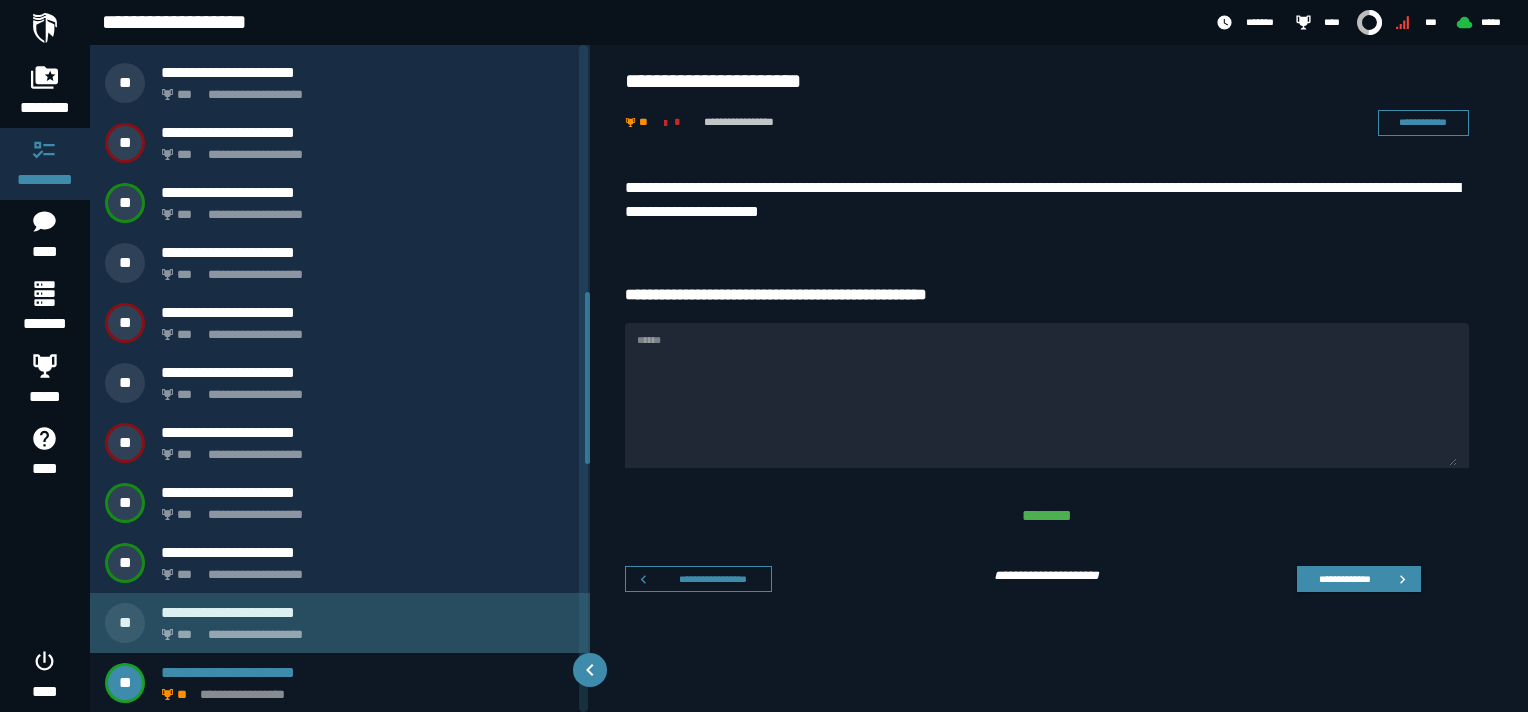 click on "**********" at bounding box center (368, 612) 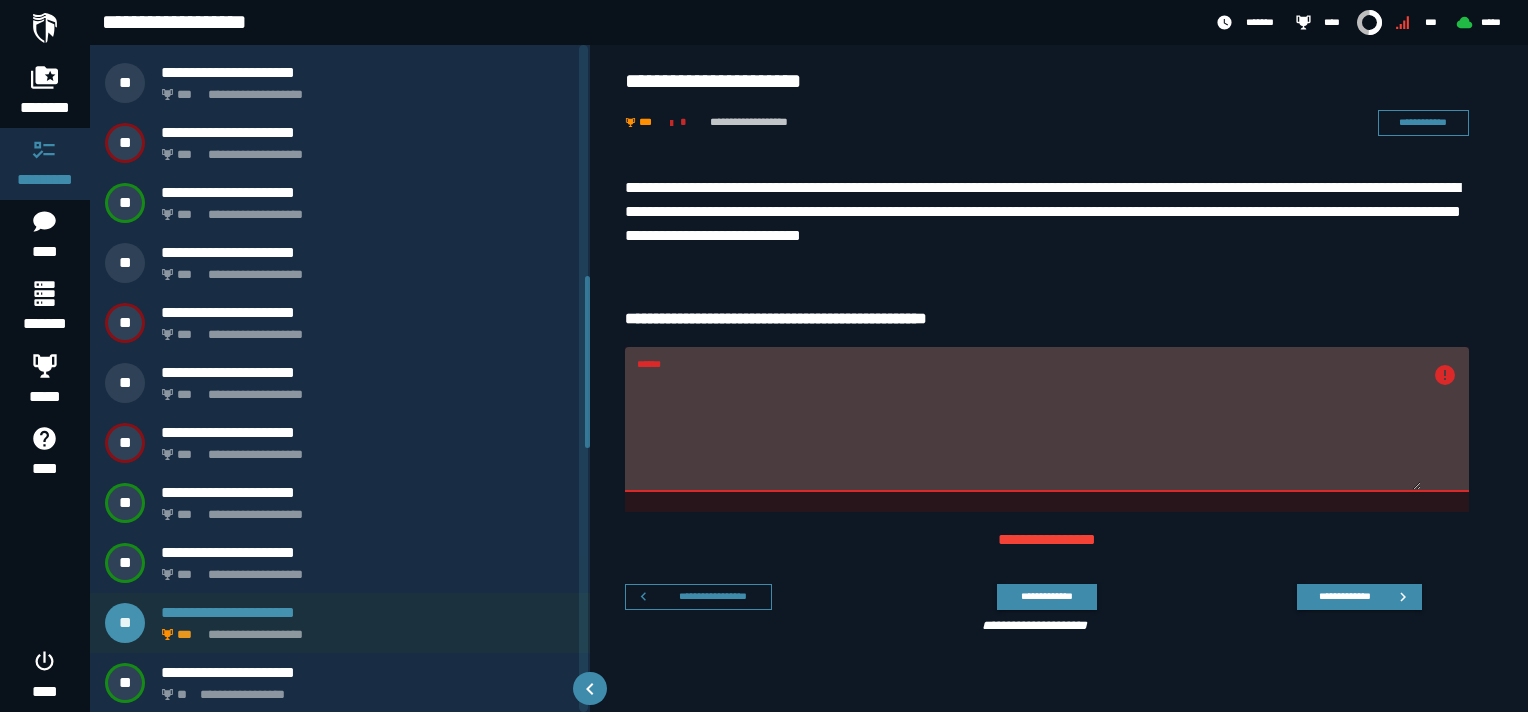 scroll, scrollTop: 892, scrollLeft: 0, axis: vertical 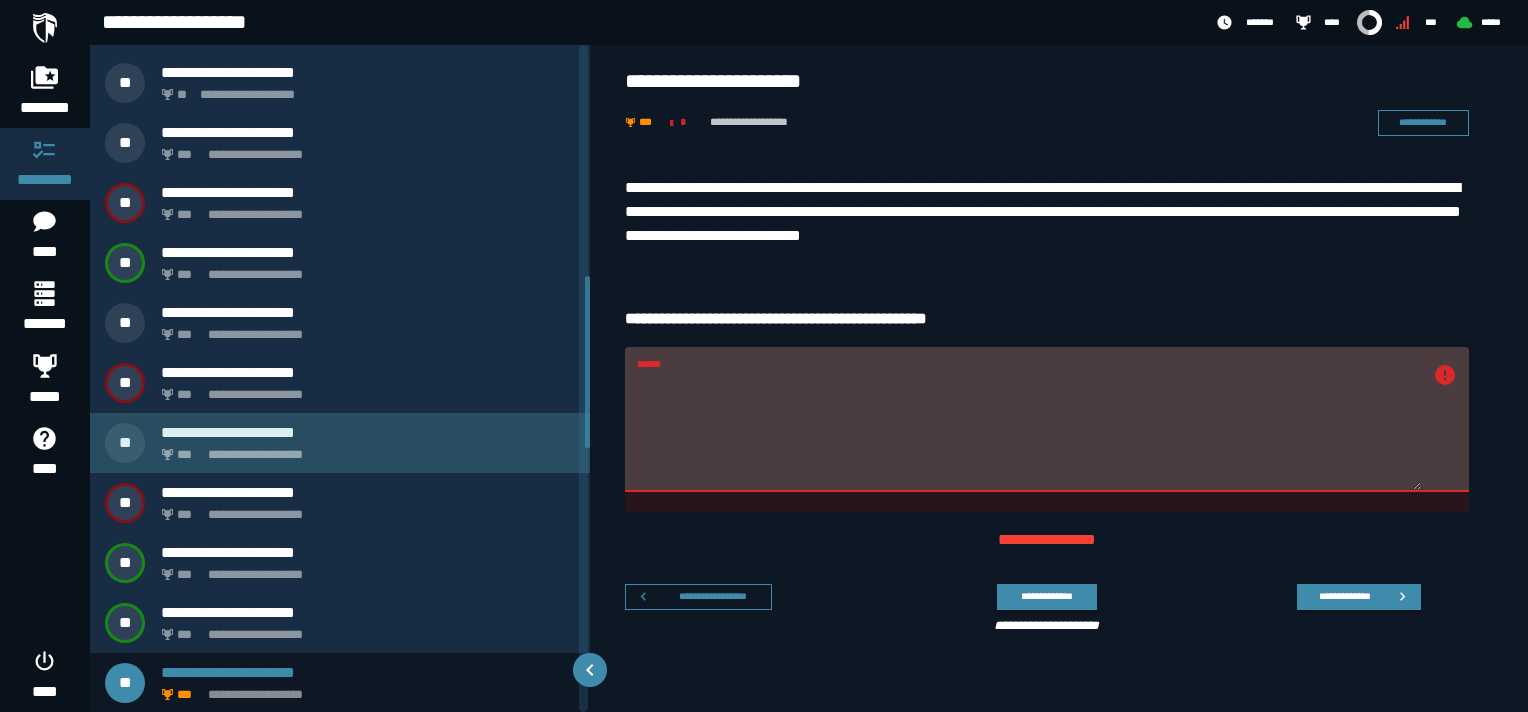 click on "**********" at bounding box center (364, 449) 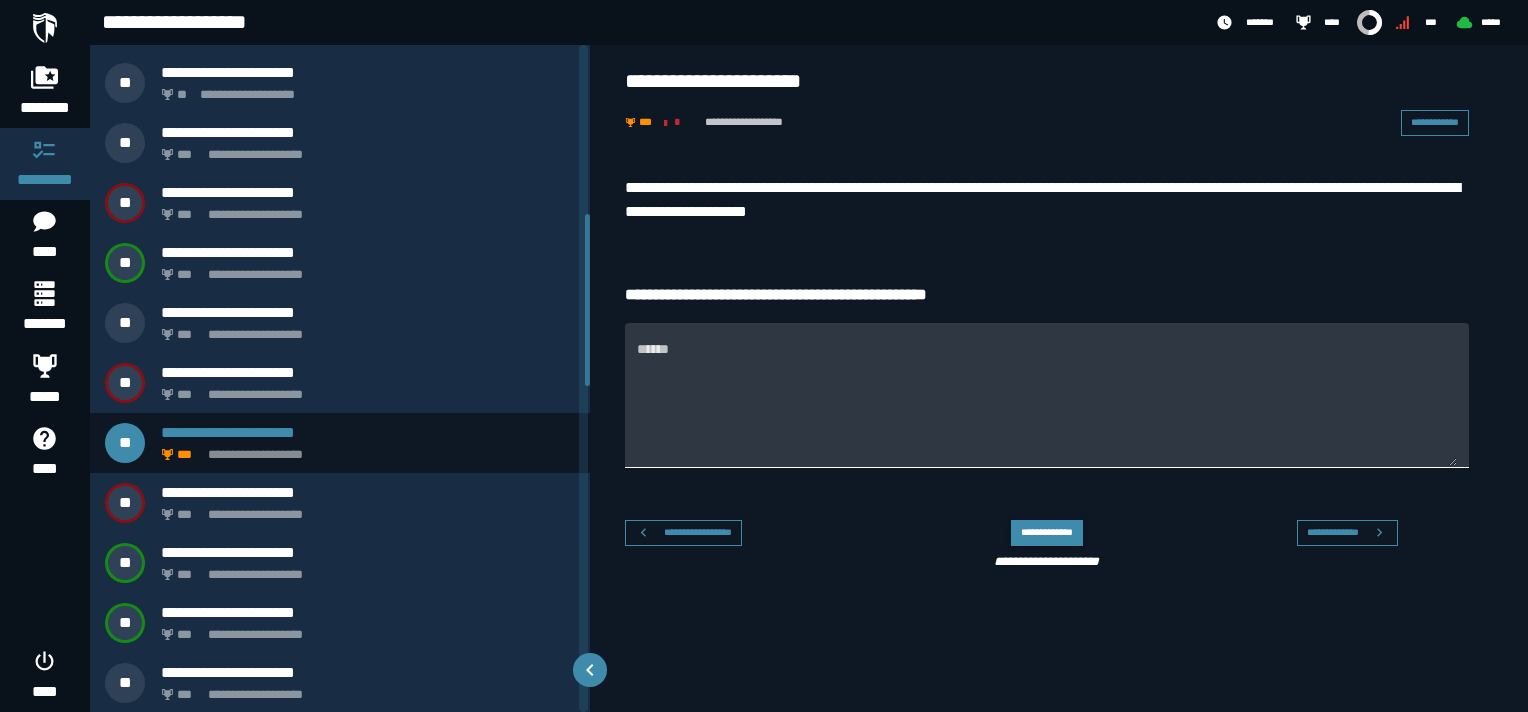 scroll, scrollTop: 652, scrollLeft: 0, axis: vertical 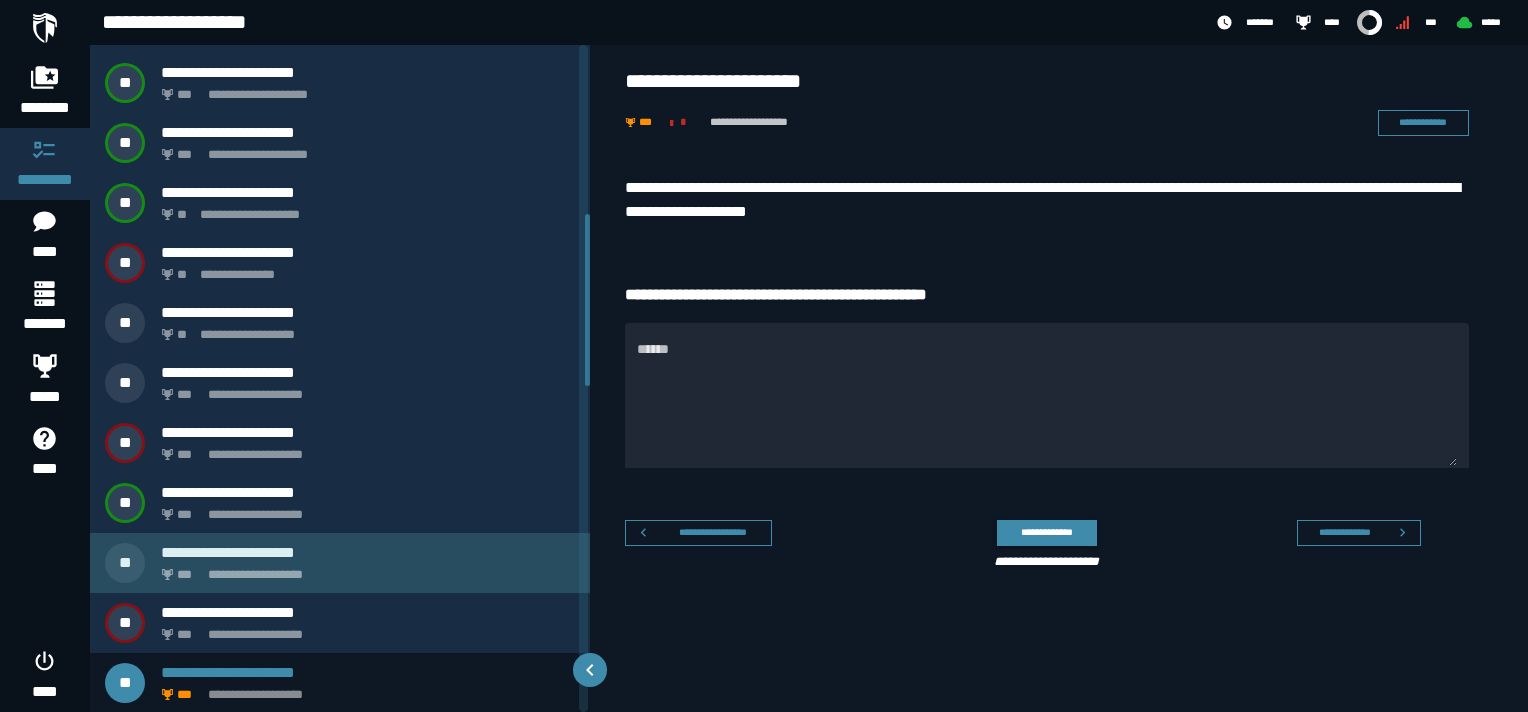 click on "**********" 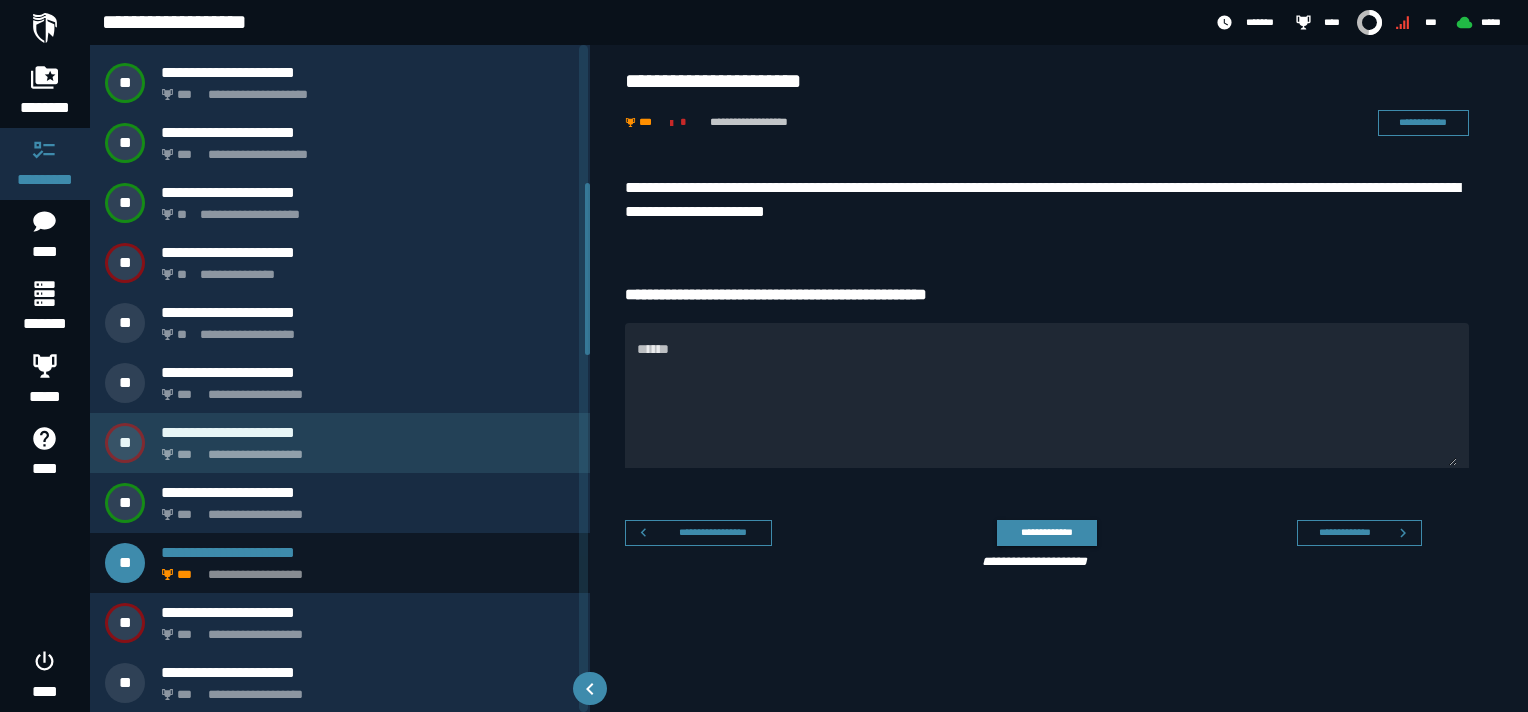 scroll, scrollTop: 532, scrollLeft: 0, axis: vertical 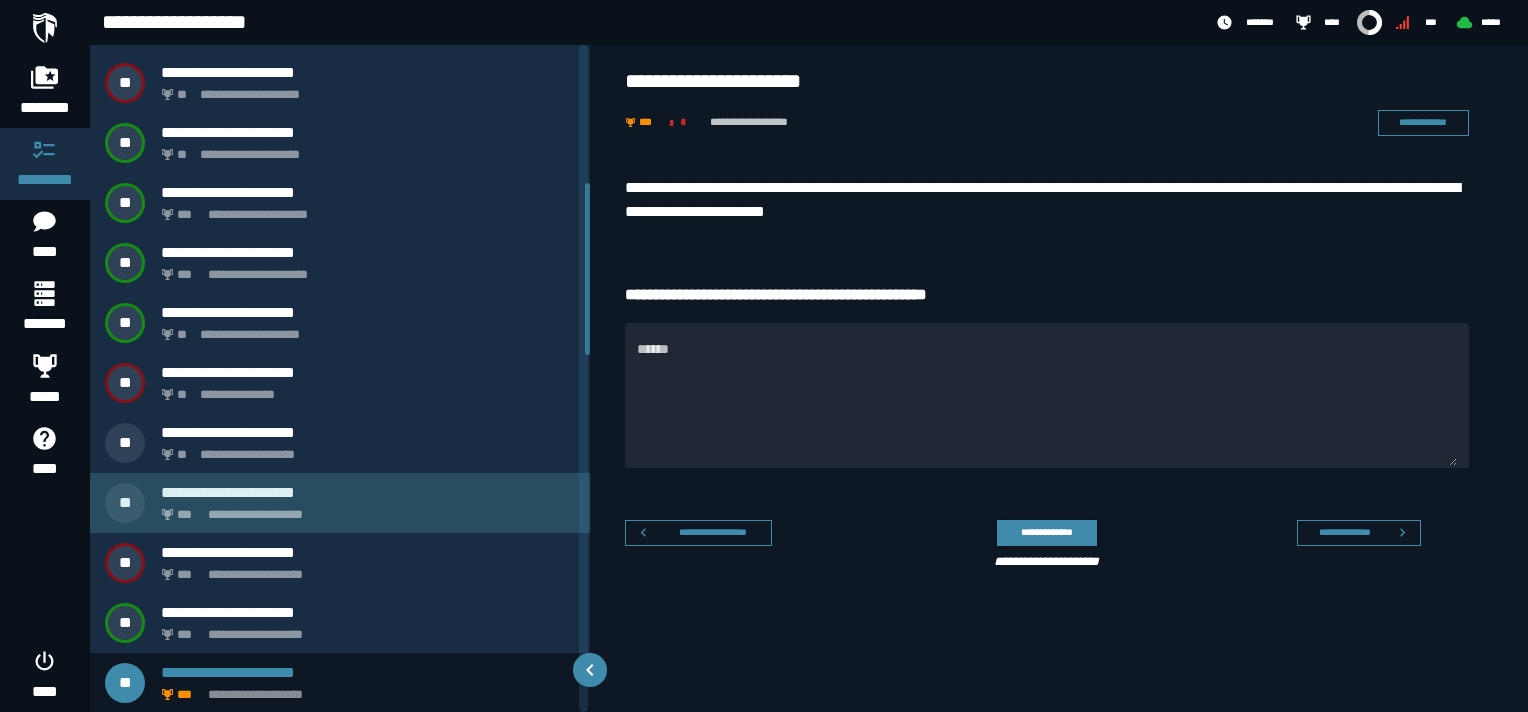 click on "**********" at bounding box center (364, 509) 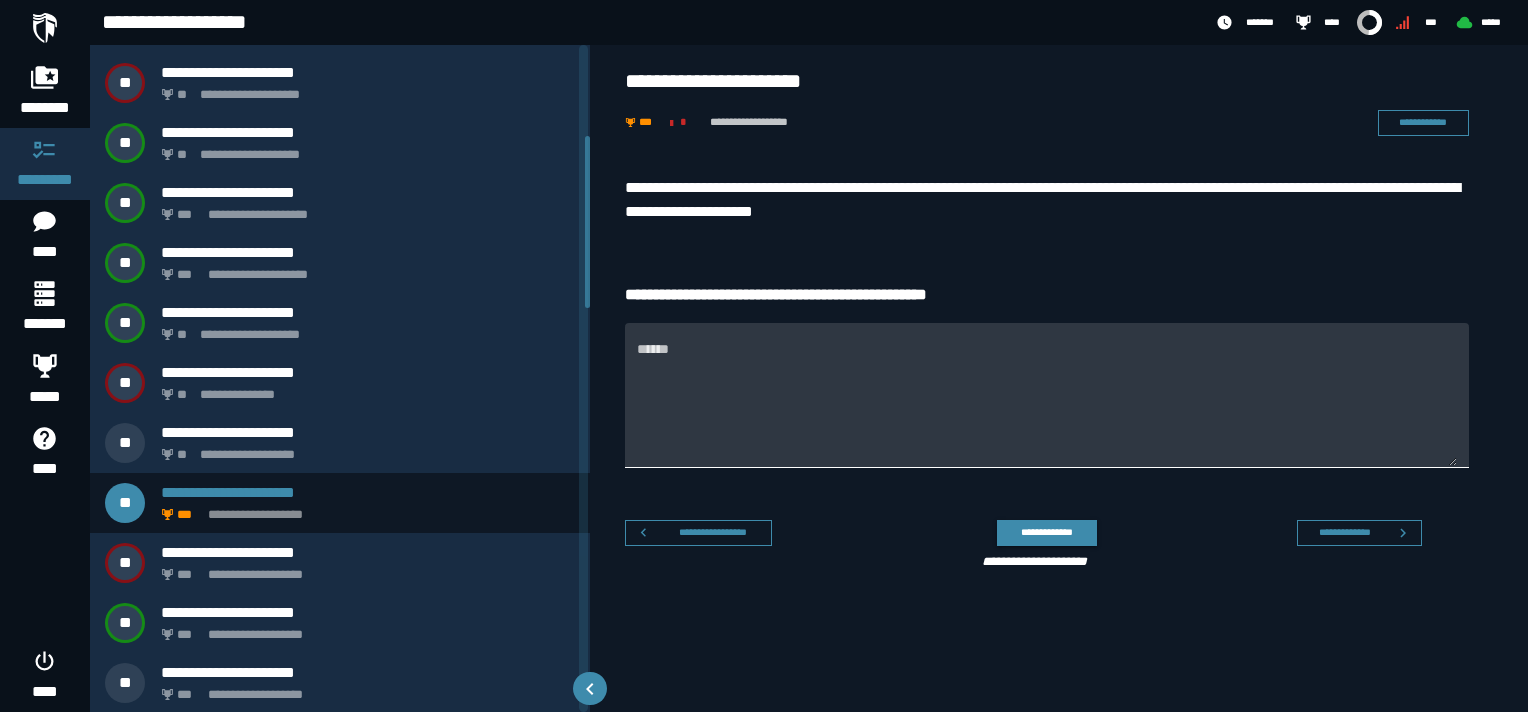 scroll, scrollTop: 352, scrollLeft: 0, axis: vertical 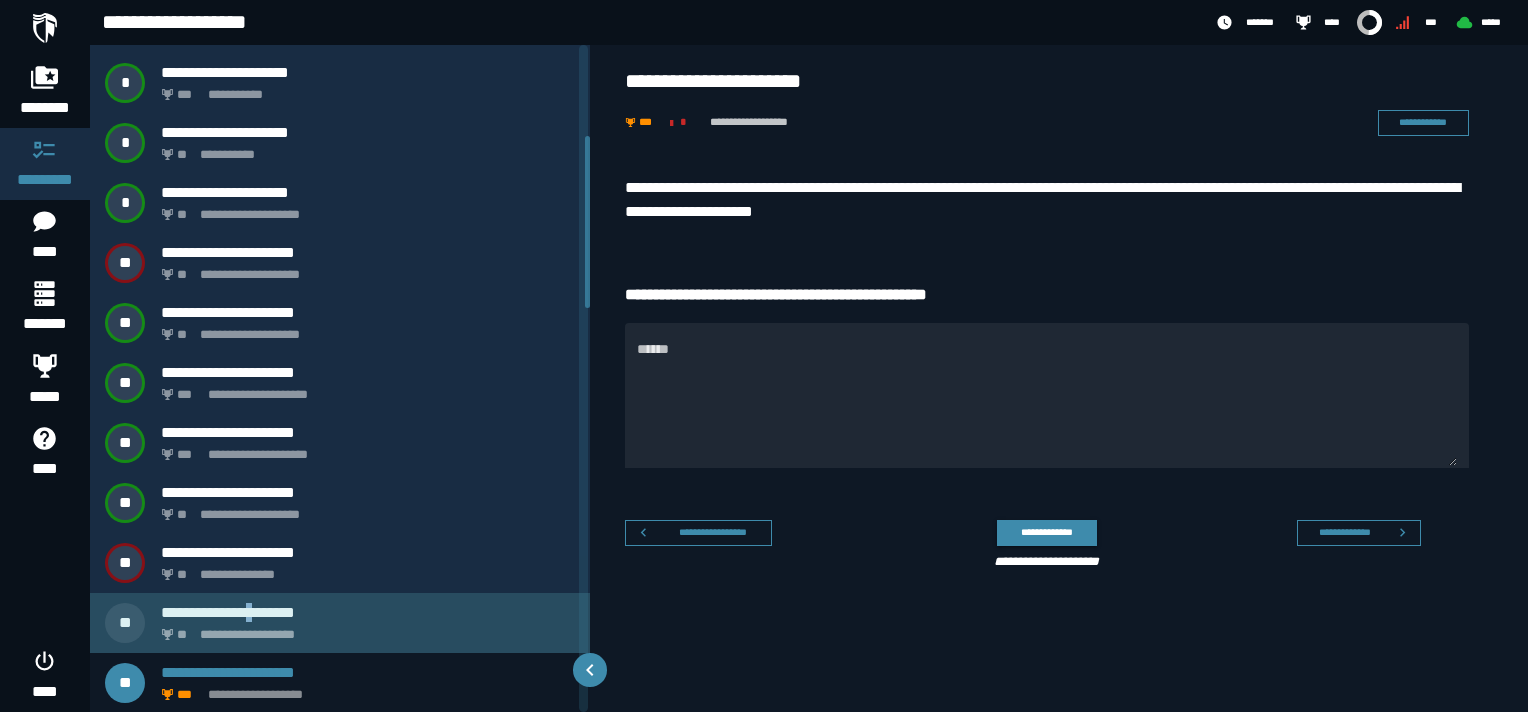 click on "**********" at bounding box center [368, 612] 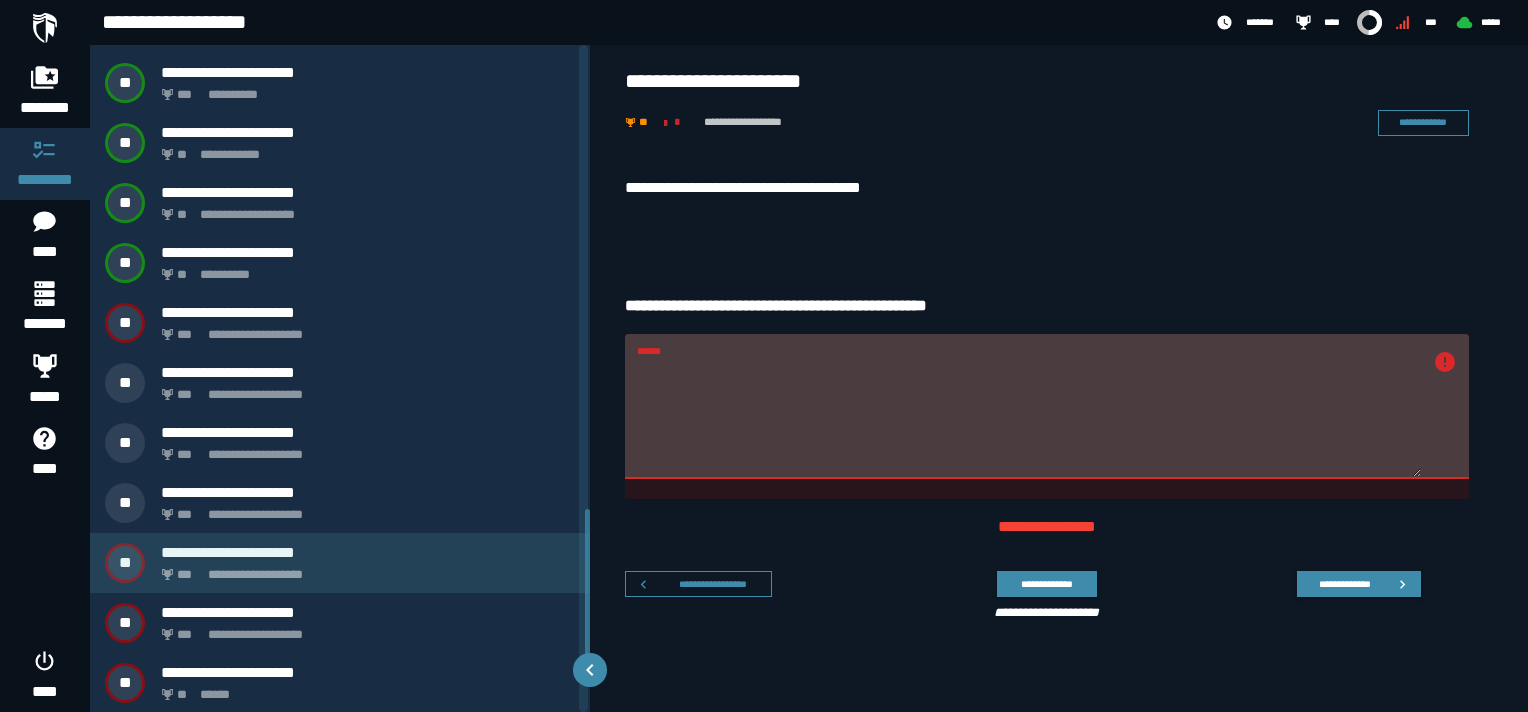 scroll, scrollTop: 1912, scrollLeft: 0, axis: vertical 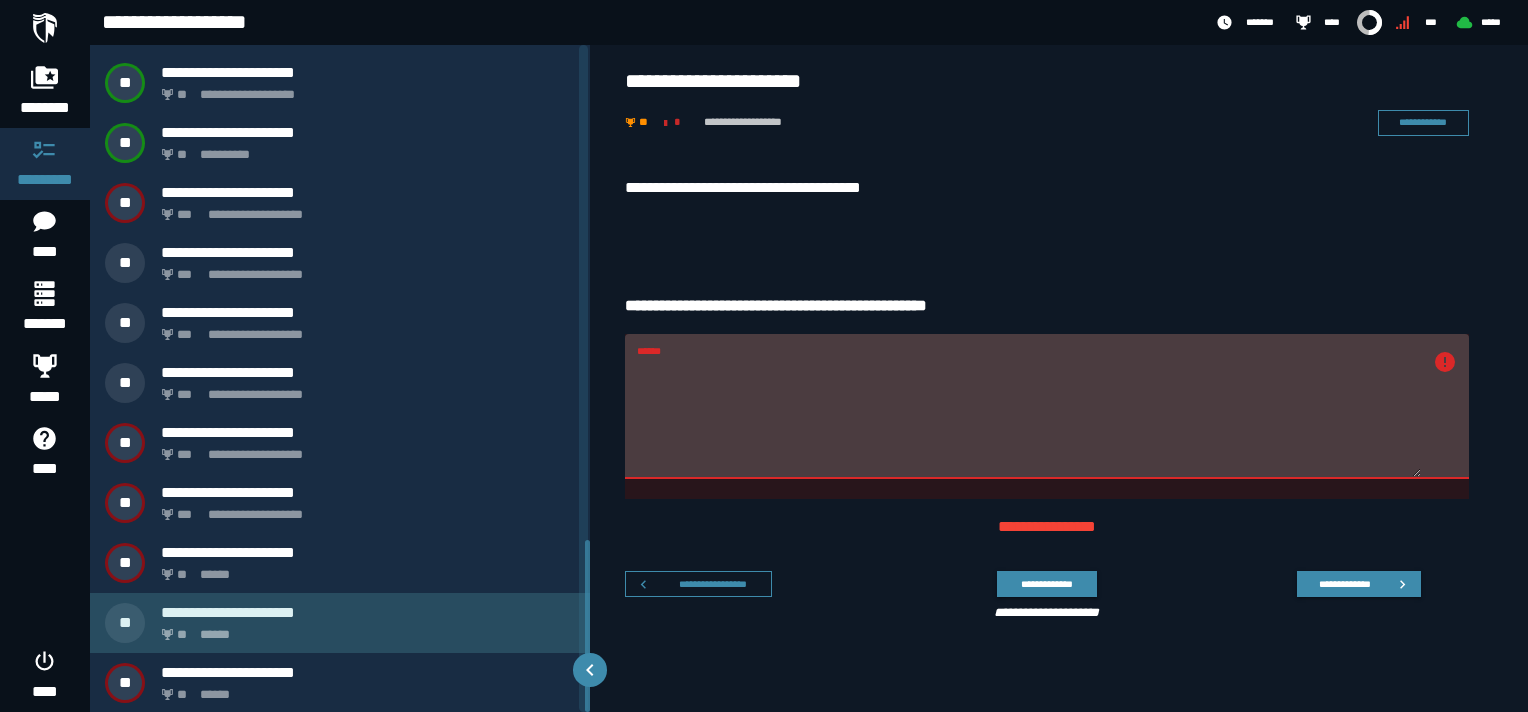 click on "**********" at bounding box center [368, 612] 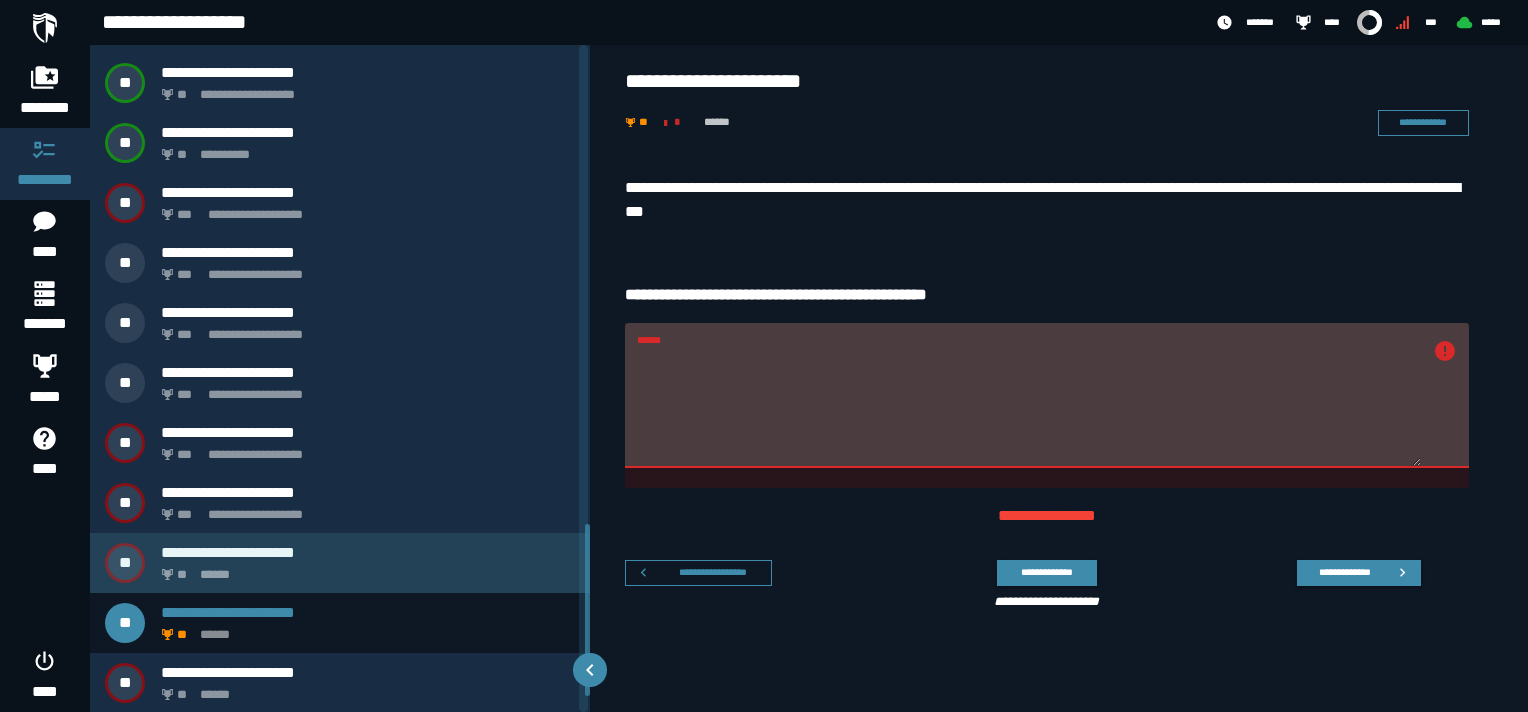 scroll, scrollTop: 1852, scrollLeft: 0, axis: vertical 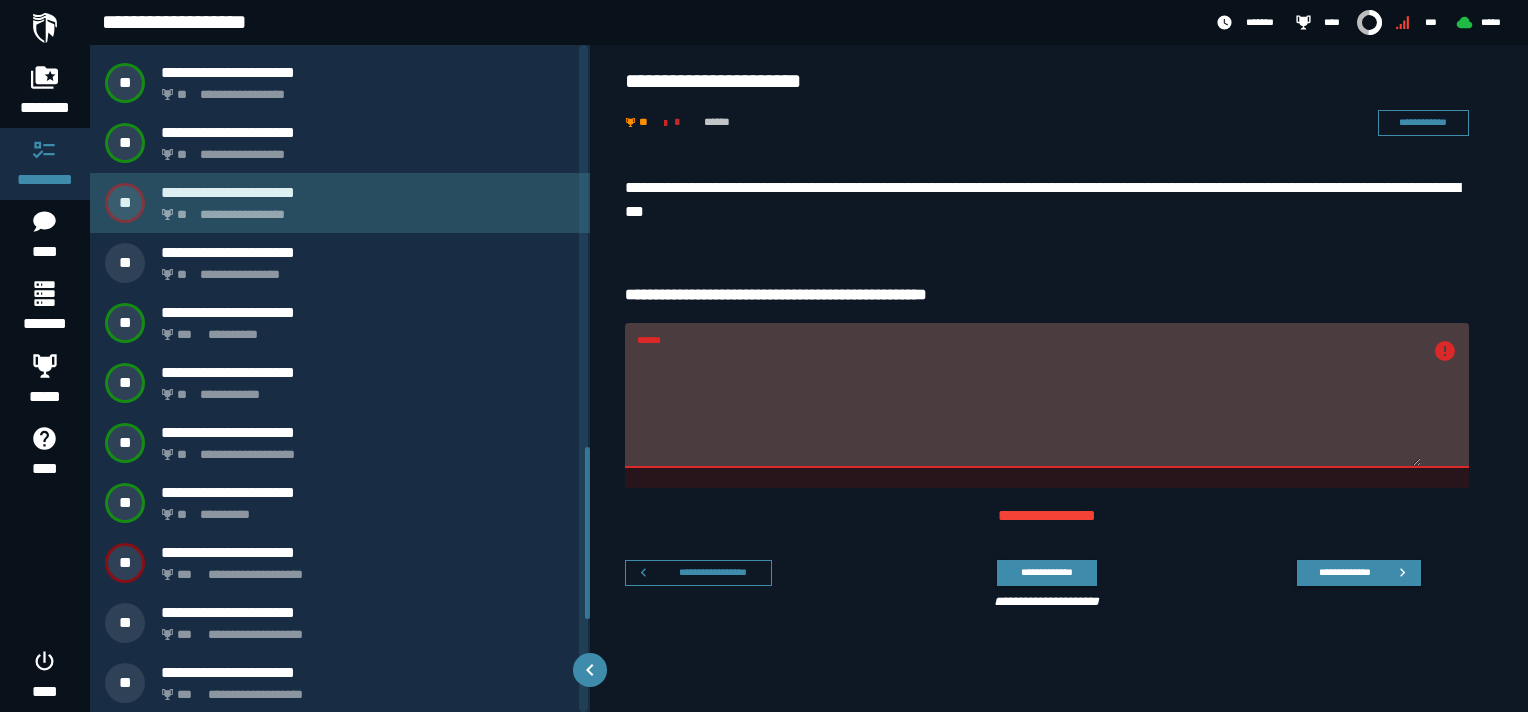 click on "**********" at bounding box center [364, 209] 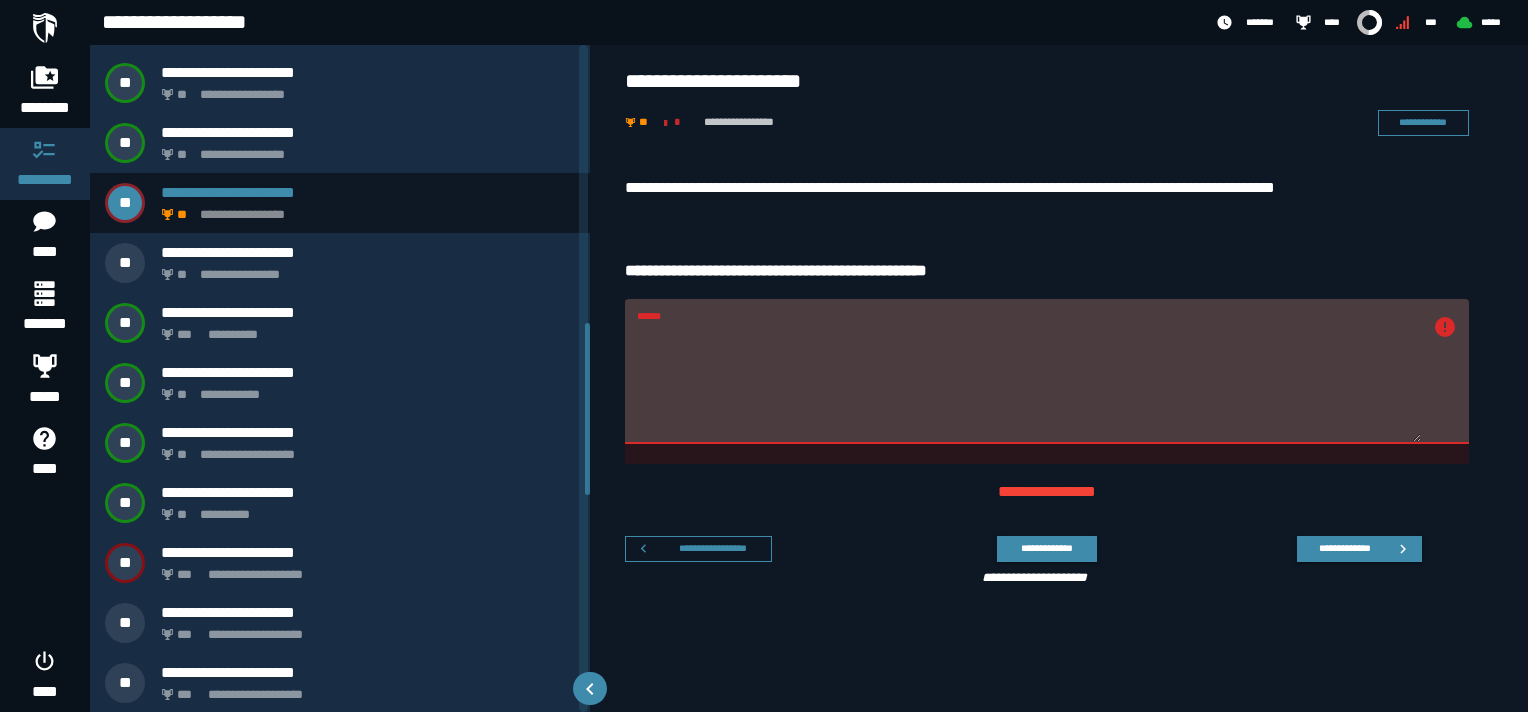 scroll, scrollTop: 1072, scrollLeft: 0, axis: vertical 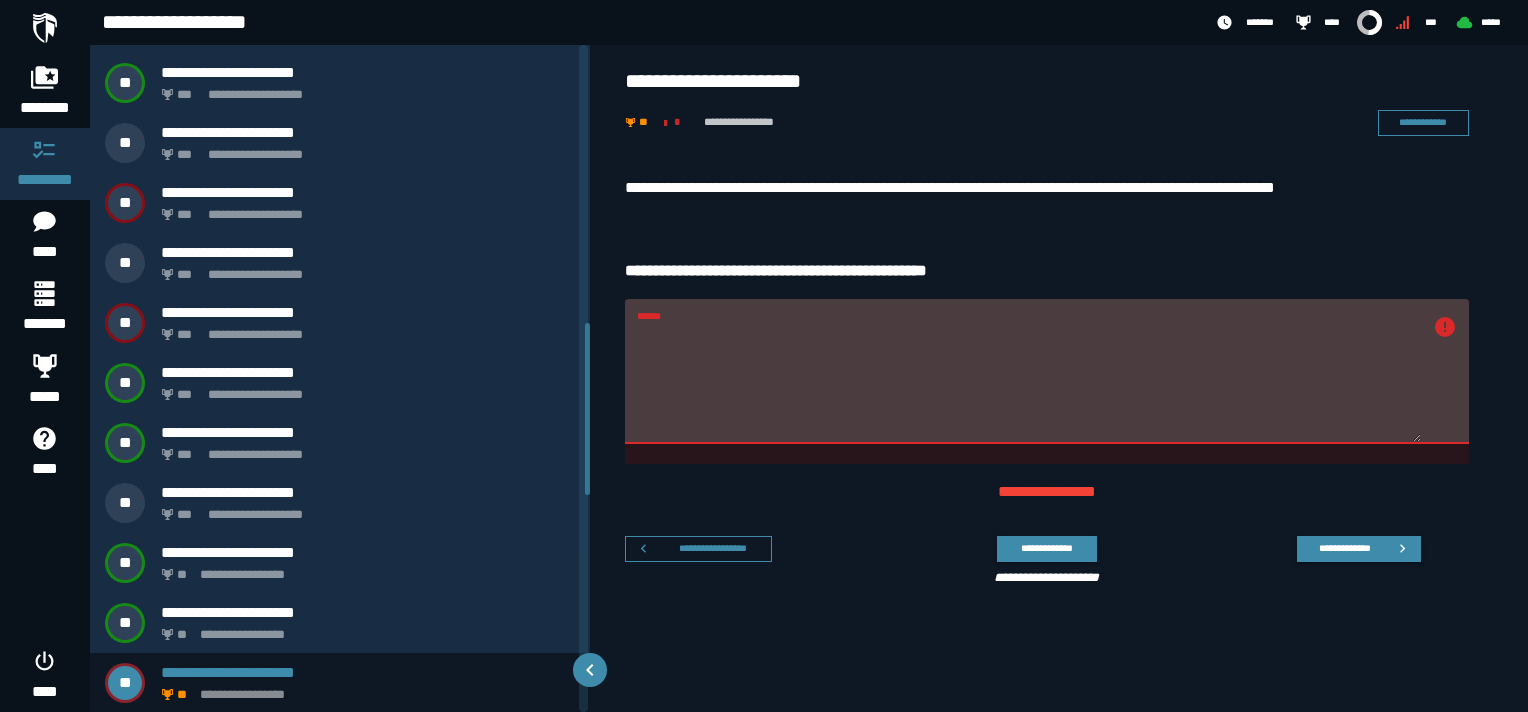 drag, startPoint x: 1223, startPoint y: 338, endPoint x: 604, endPoint y: 344, distance: 619.02905 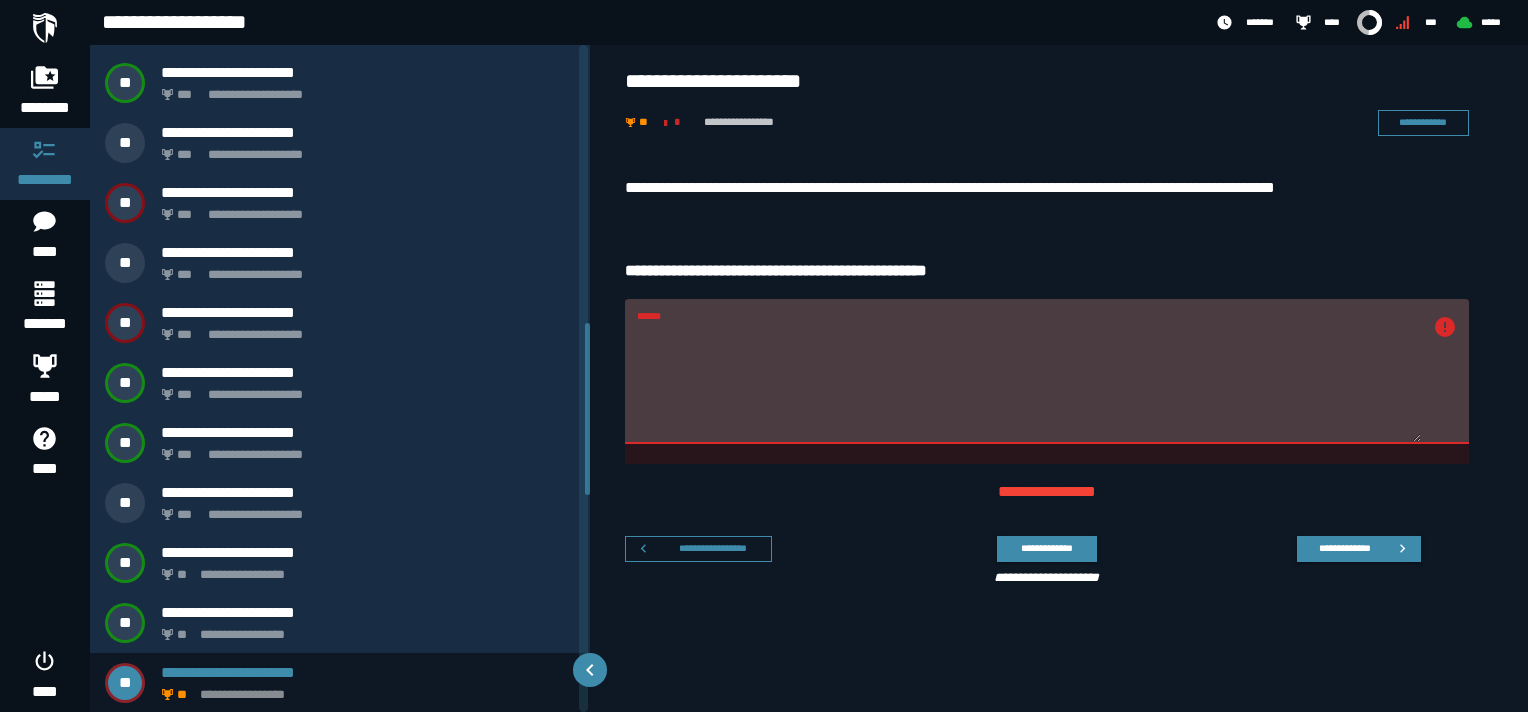 paste on "**********" 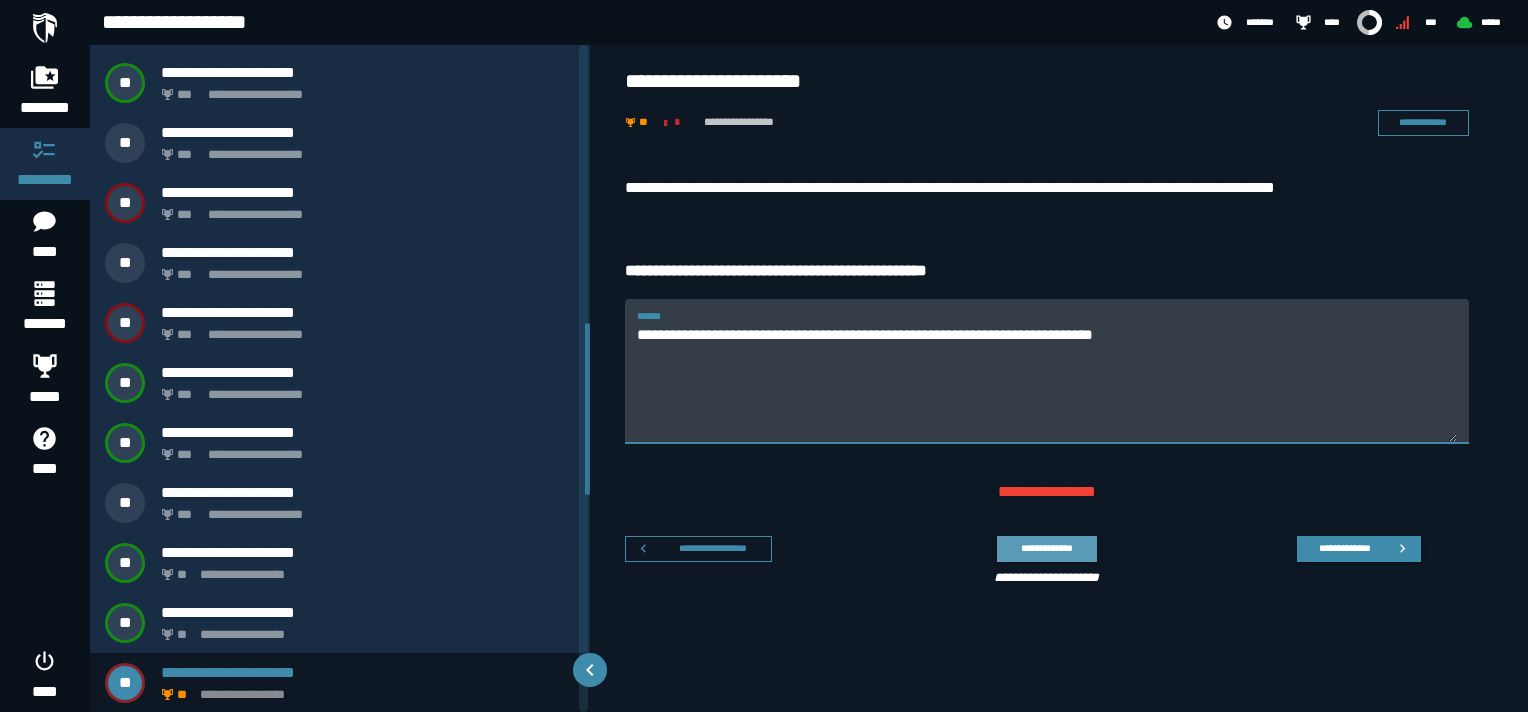 type on "**********" 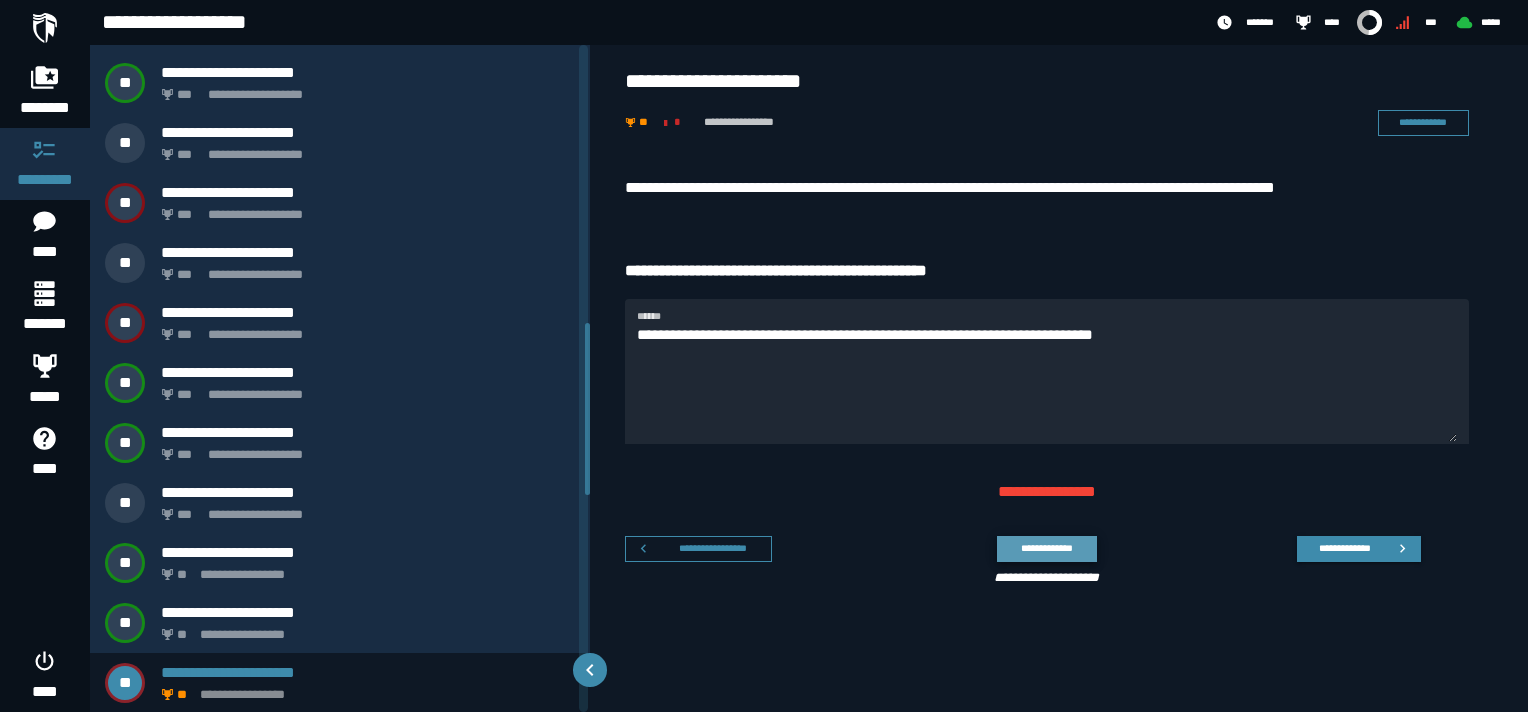 click on "**********" at bounding box center (1046, 548) 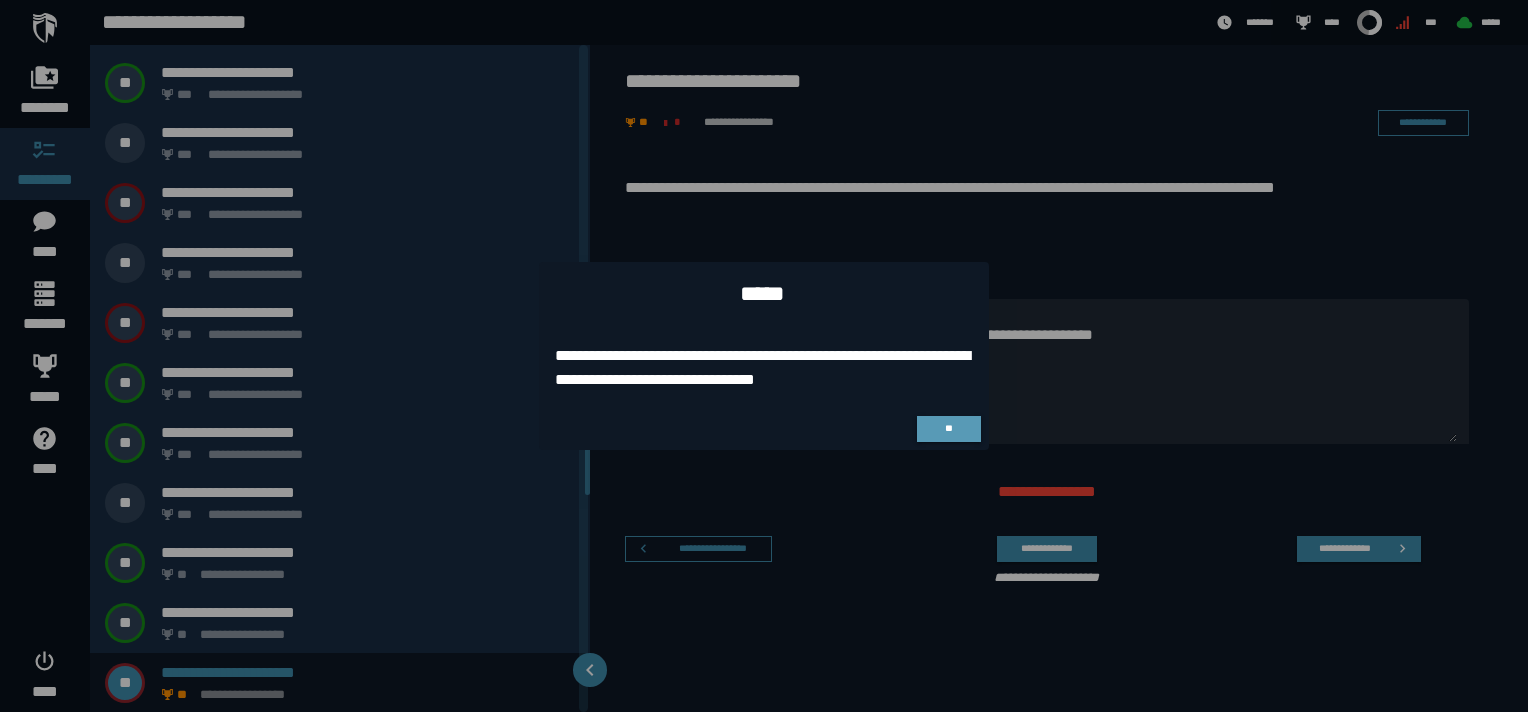 click on "**" at bounding box center [949, 429] 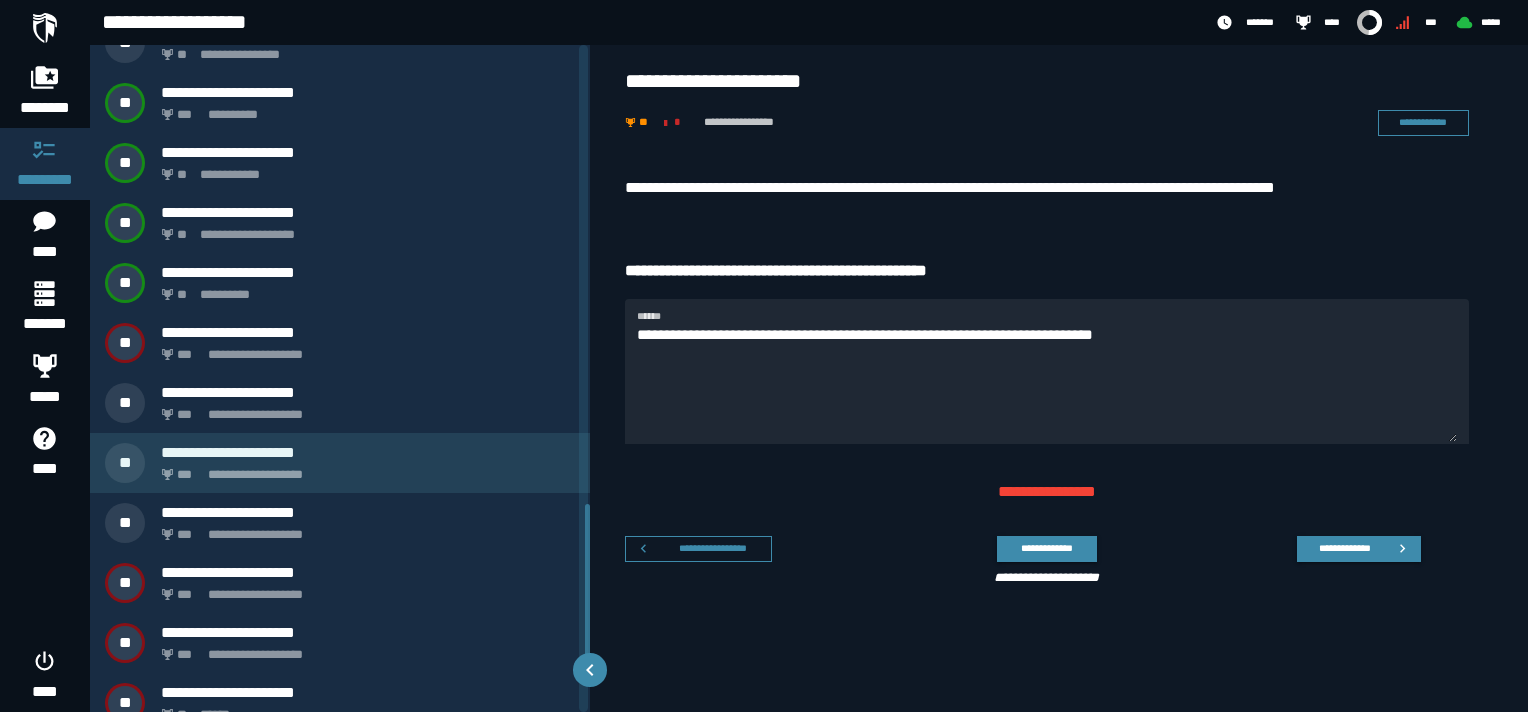 scroll, scrollTop: 1912, scrollLeft: 0, axis: vertical 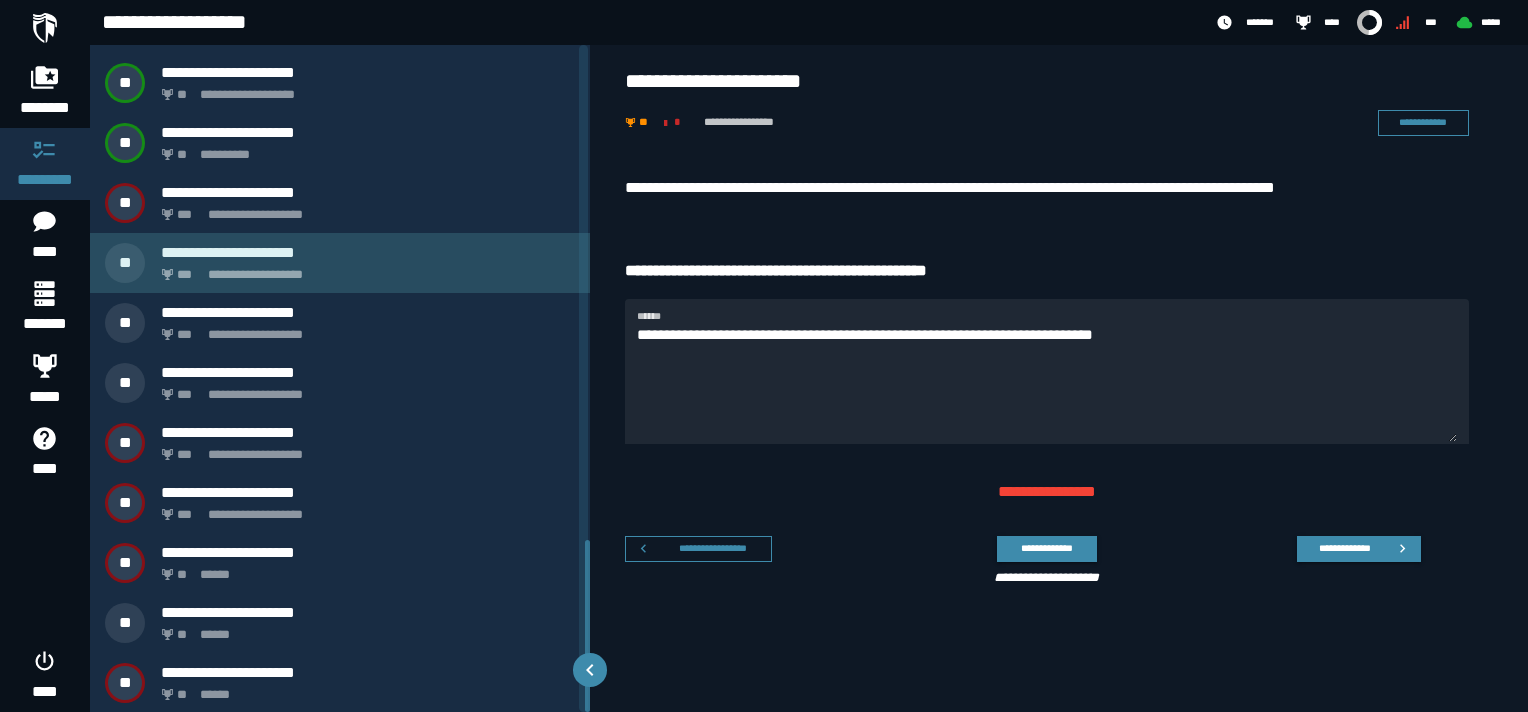 click on "**********" at bounding box center [364, 269] 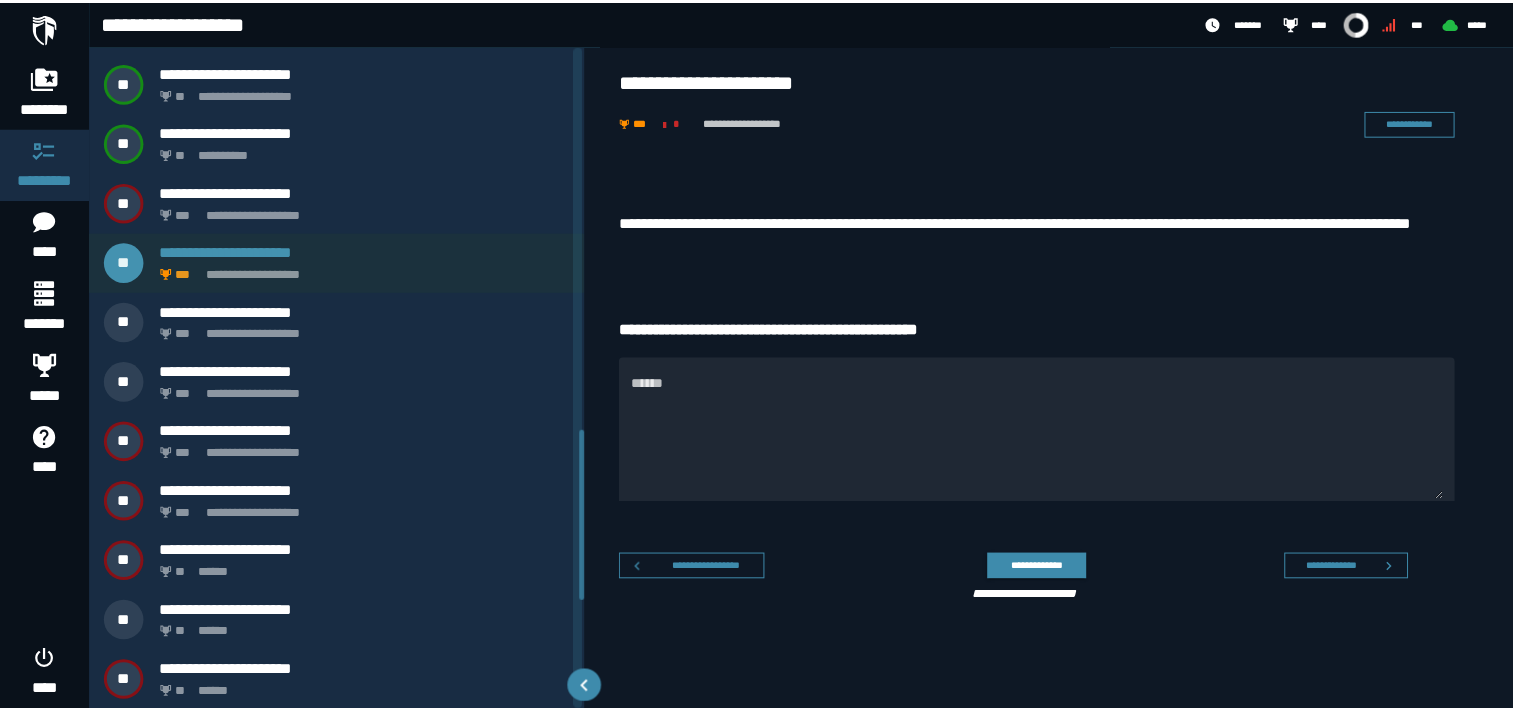 scroll, scrollTop: 1492, scrollLeft: 0, axis: vertical 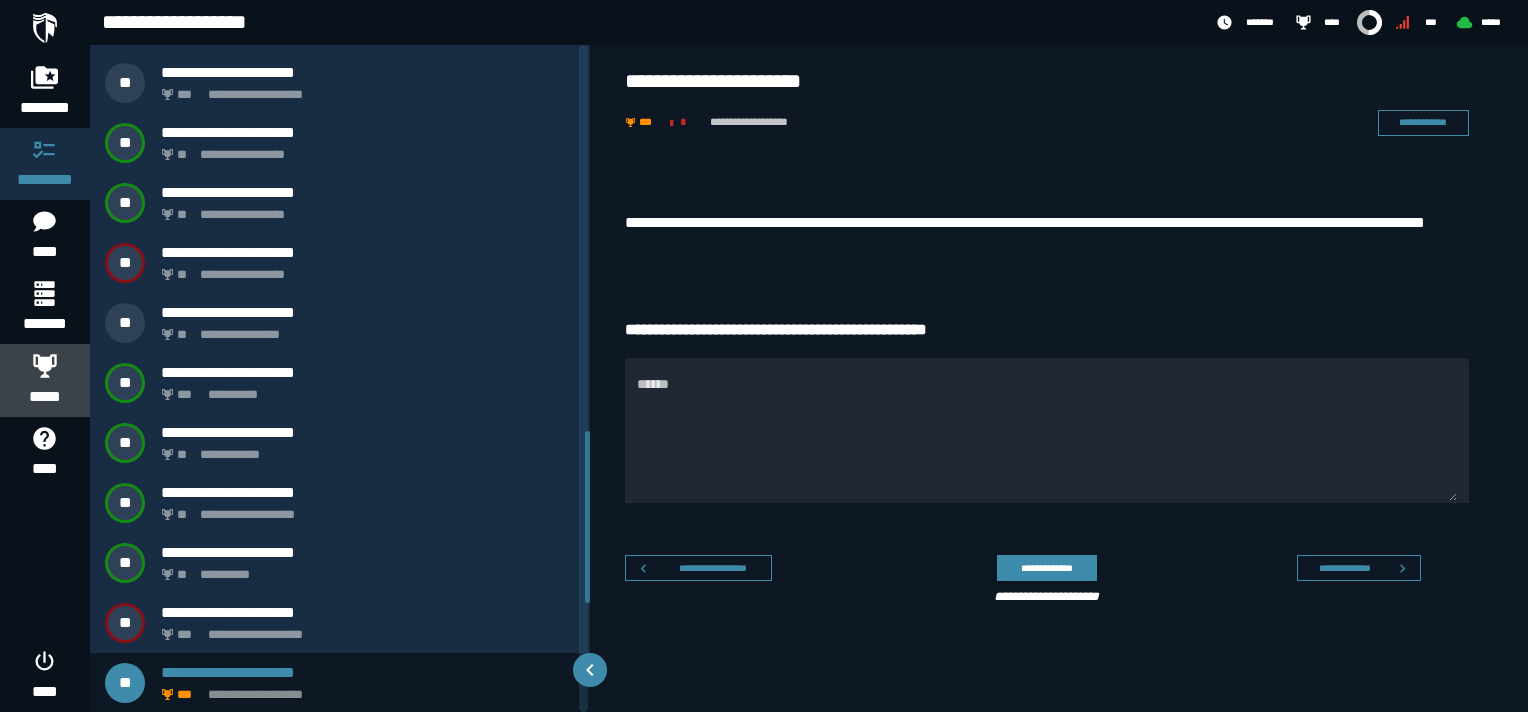 click on "*****" at bounding box center (45, 397) 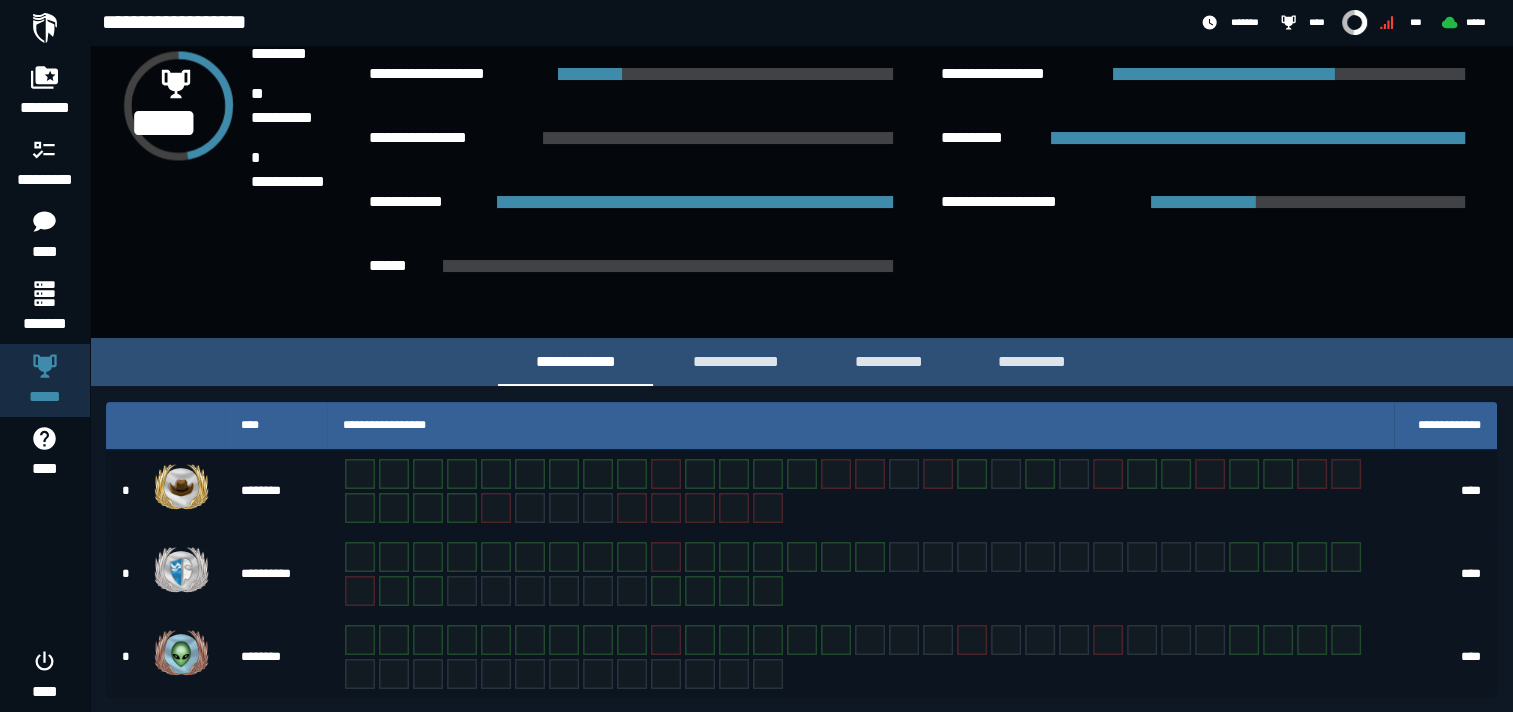 scroll, scrollTop: 265, scrollLeft: 0, axis: vertical 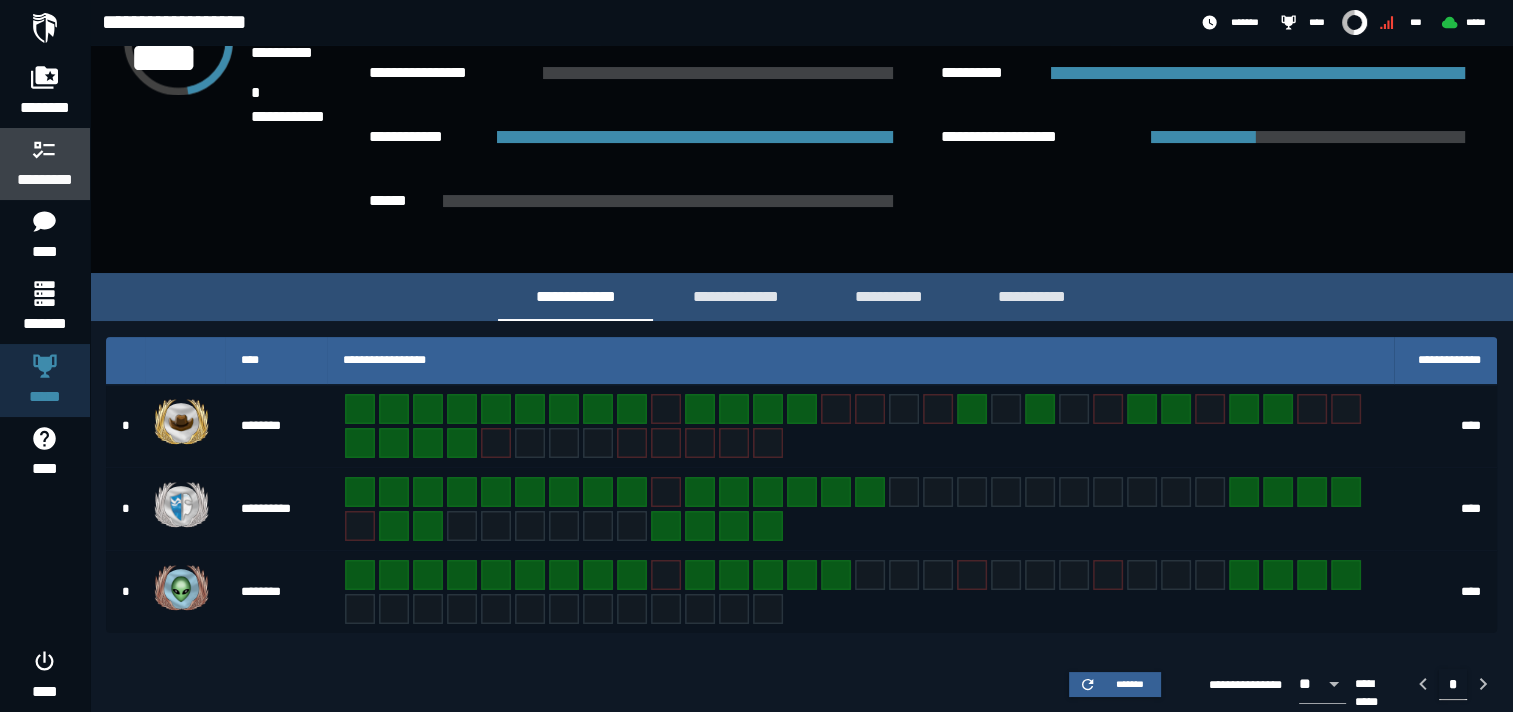 click on "*********" at bounding box center (45, 180) 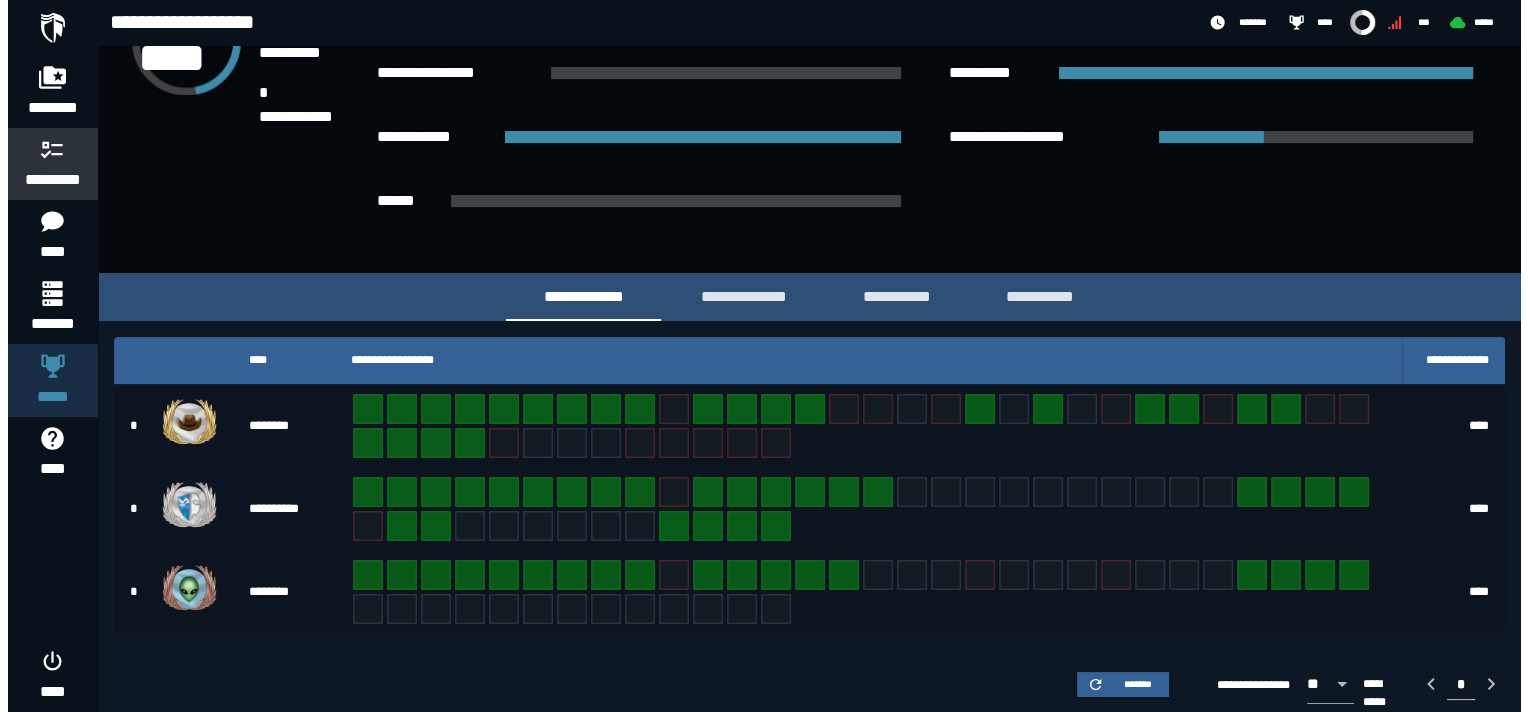 scroll, scrollTop: 0, scrollLeft: 0, axis: both 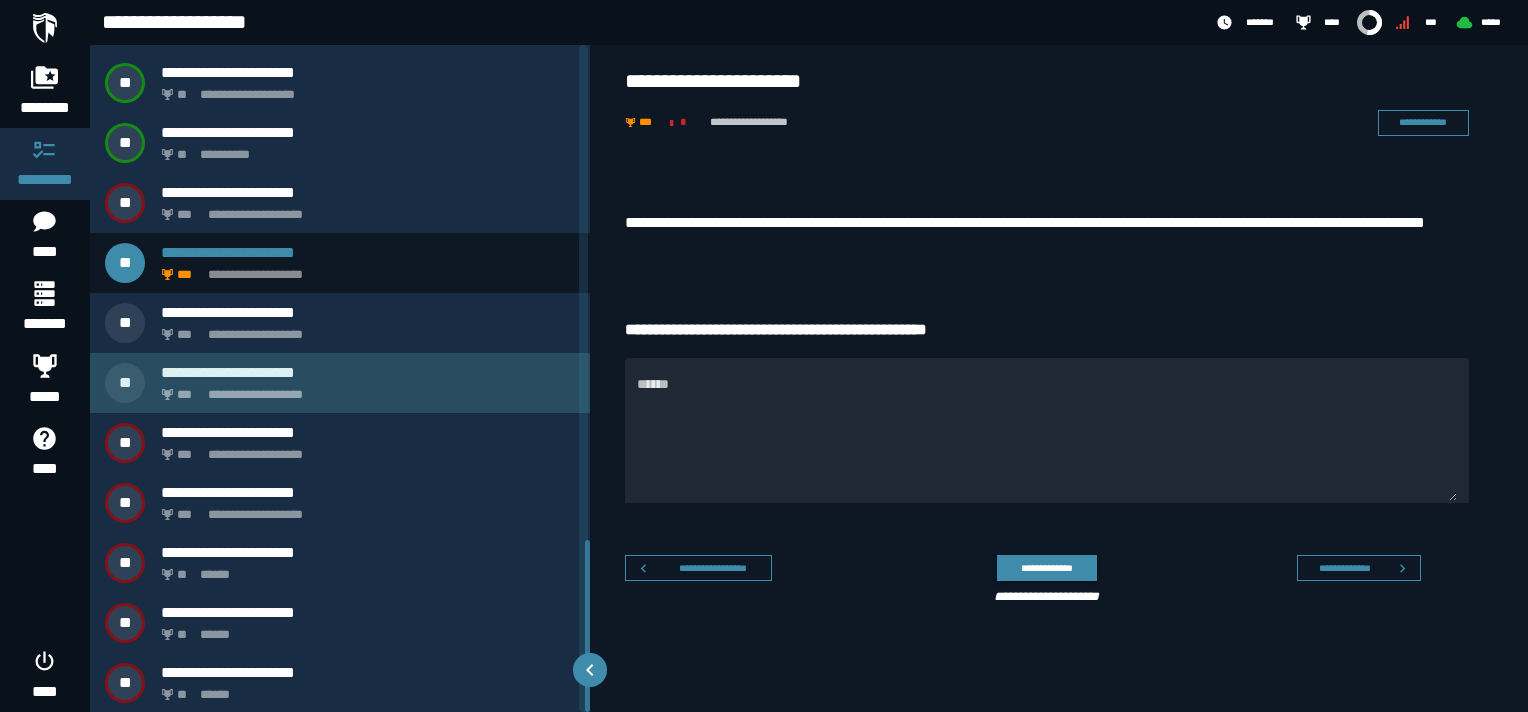 click on "**********" 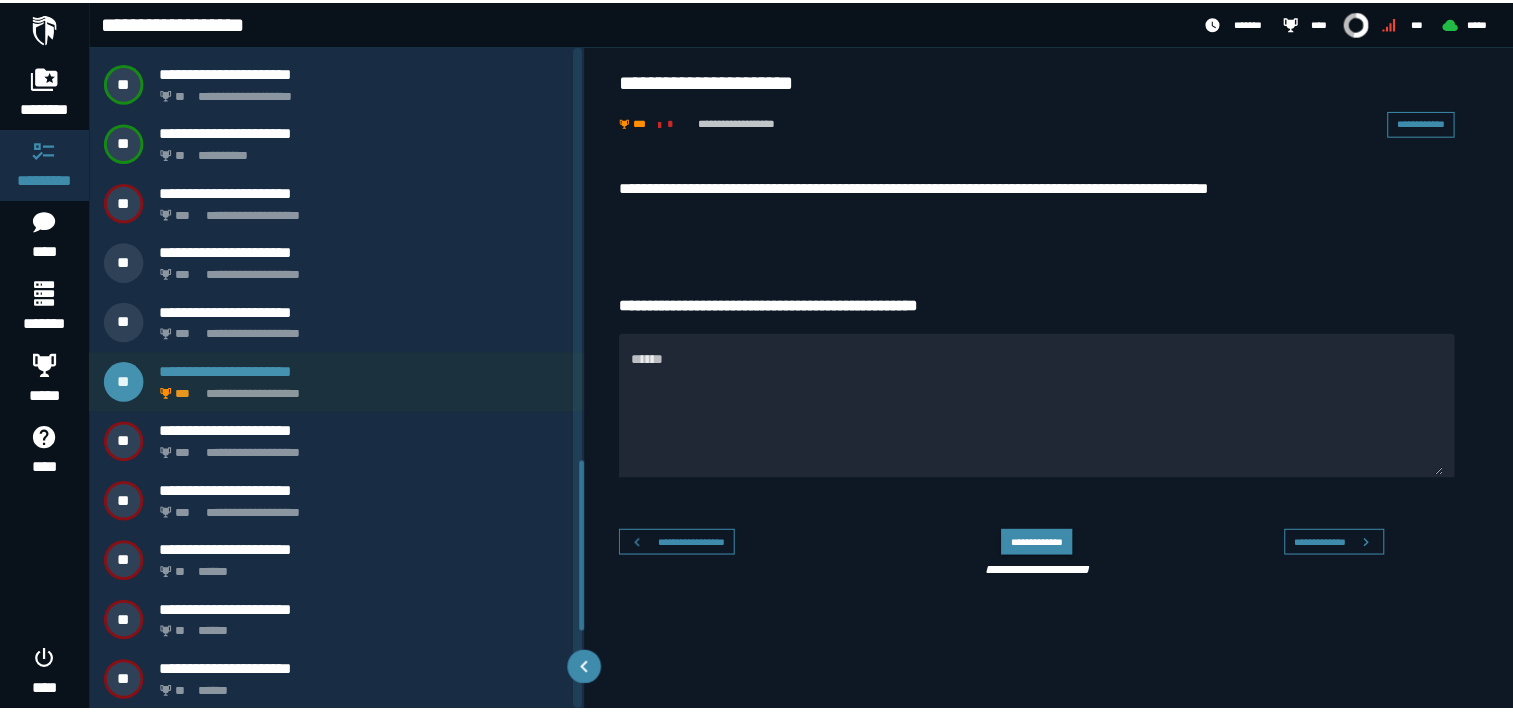 scroll, scrollTop: 1612, scrollLeft: 0, axis: vertical 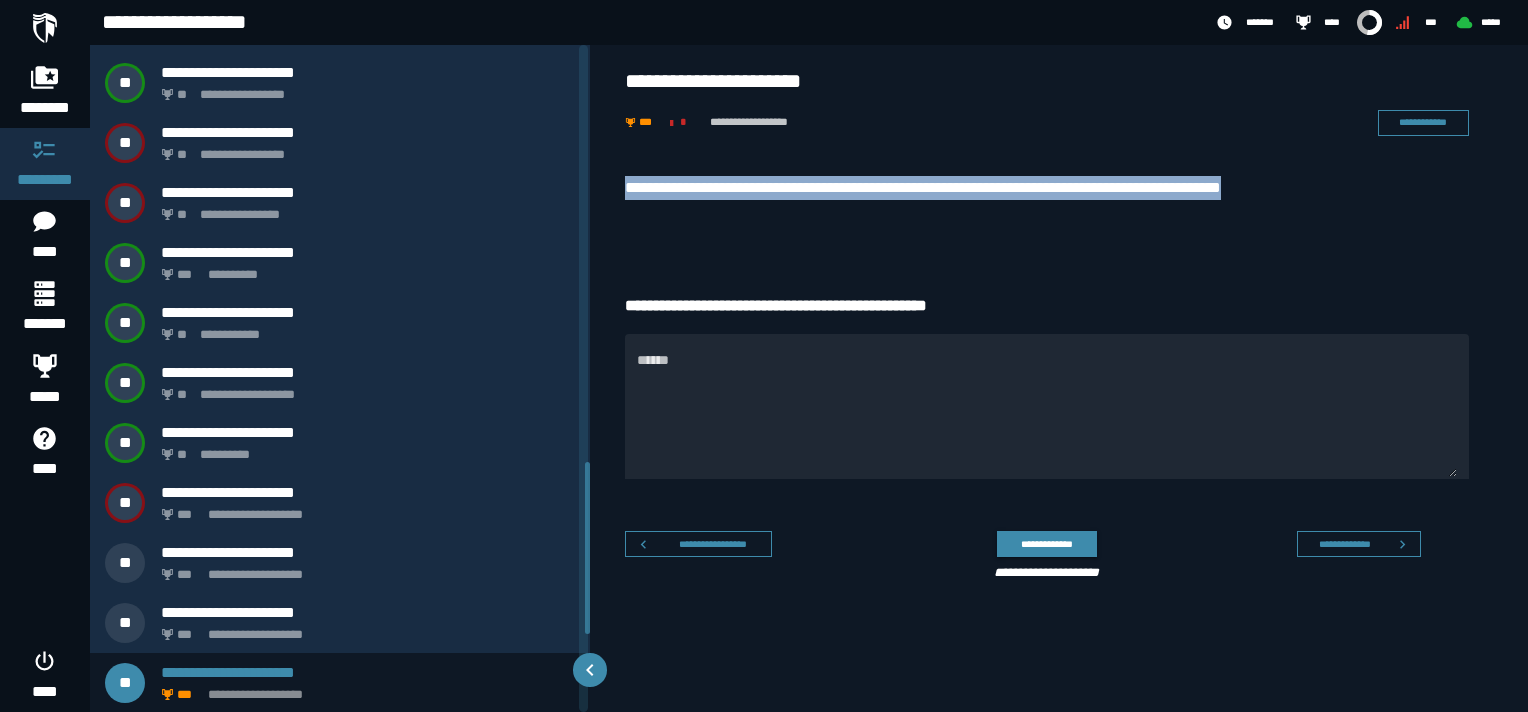 drag, startPoint x: 1290, startPoint y: 184, endPoint x: 616, endPoint y: 191, distance: 674.0364 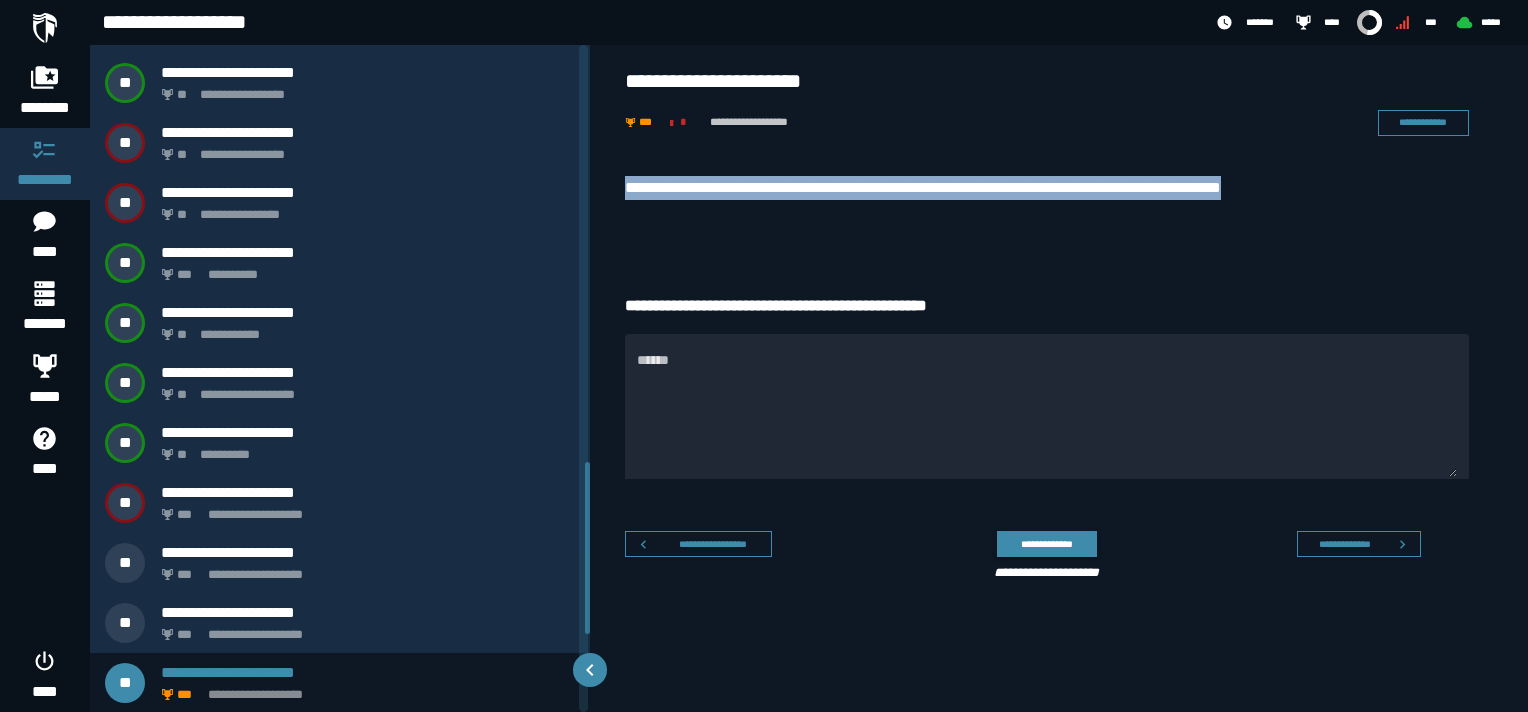 copy on "**********" 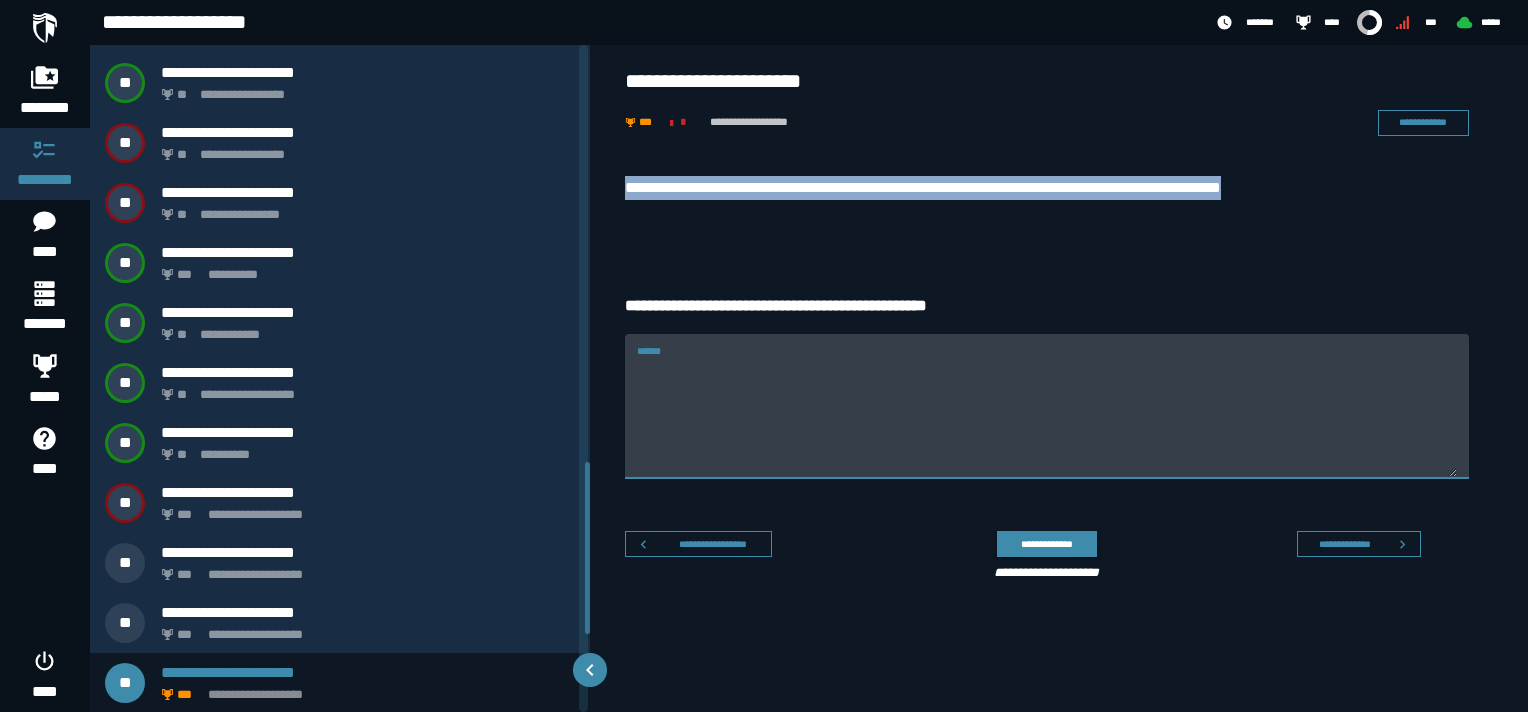 click on "******" at bounding box center (1047, 418) 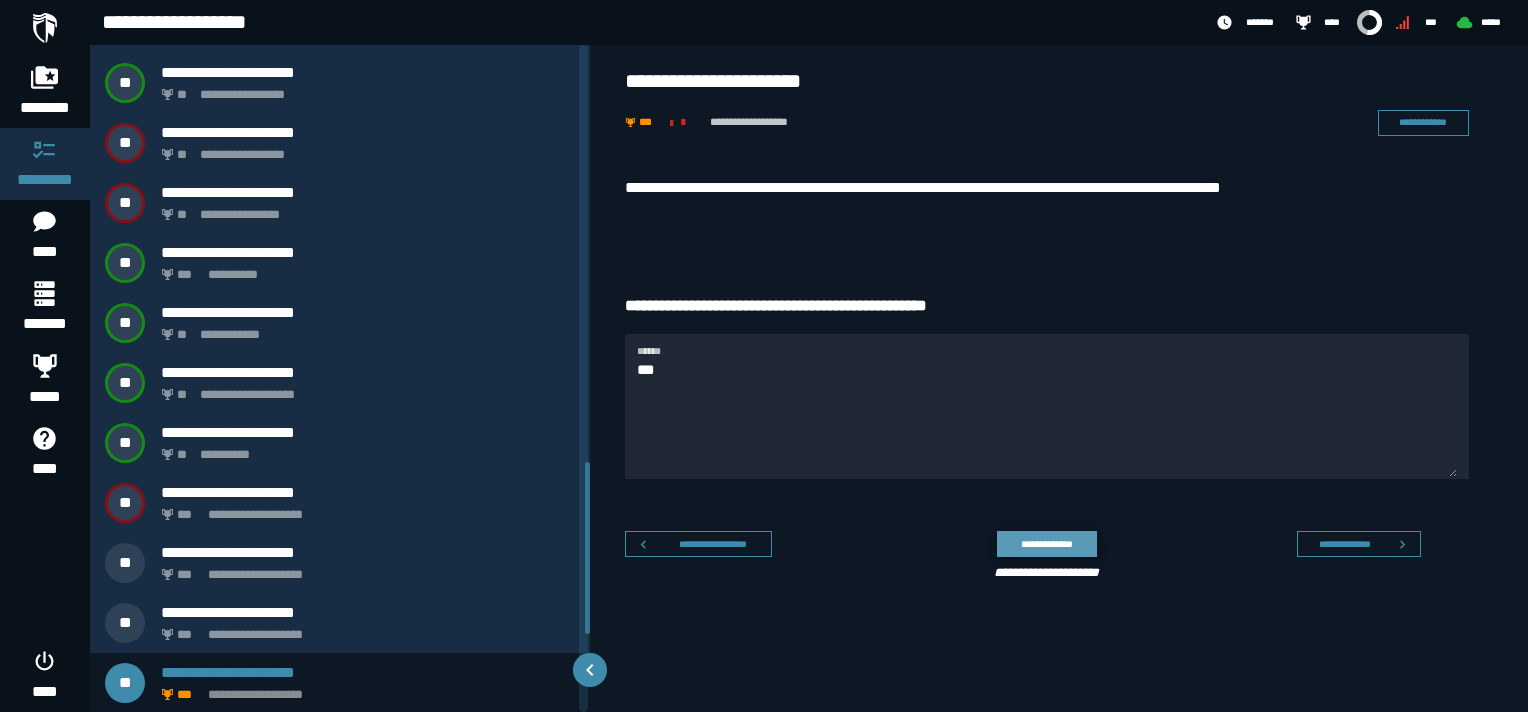 click on "**********" at bounding box center (1046, 543) 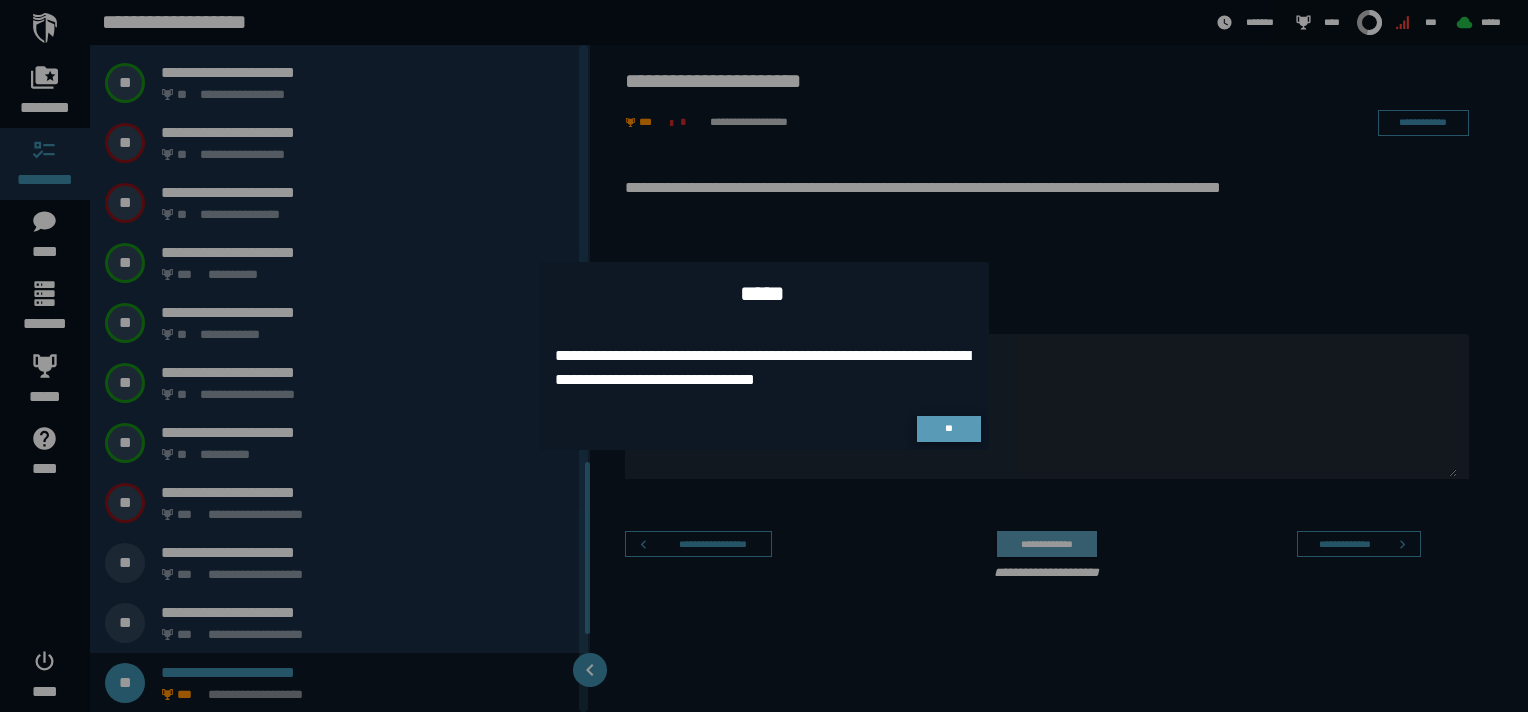 click on "**" at bounding box center [949, 429] 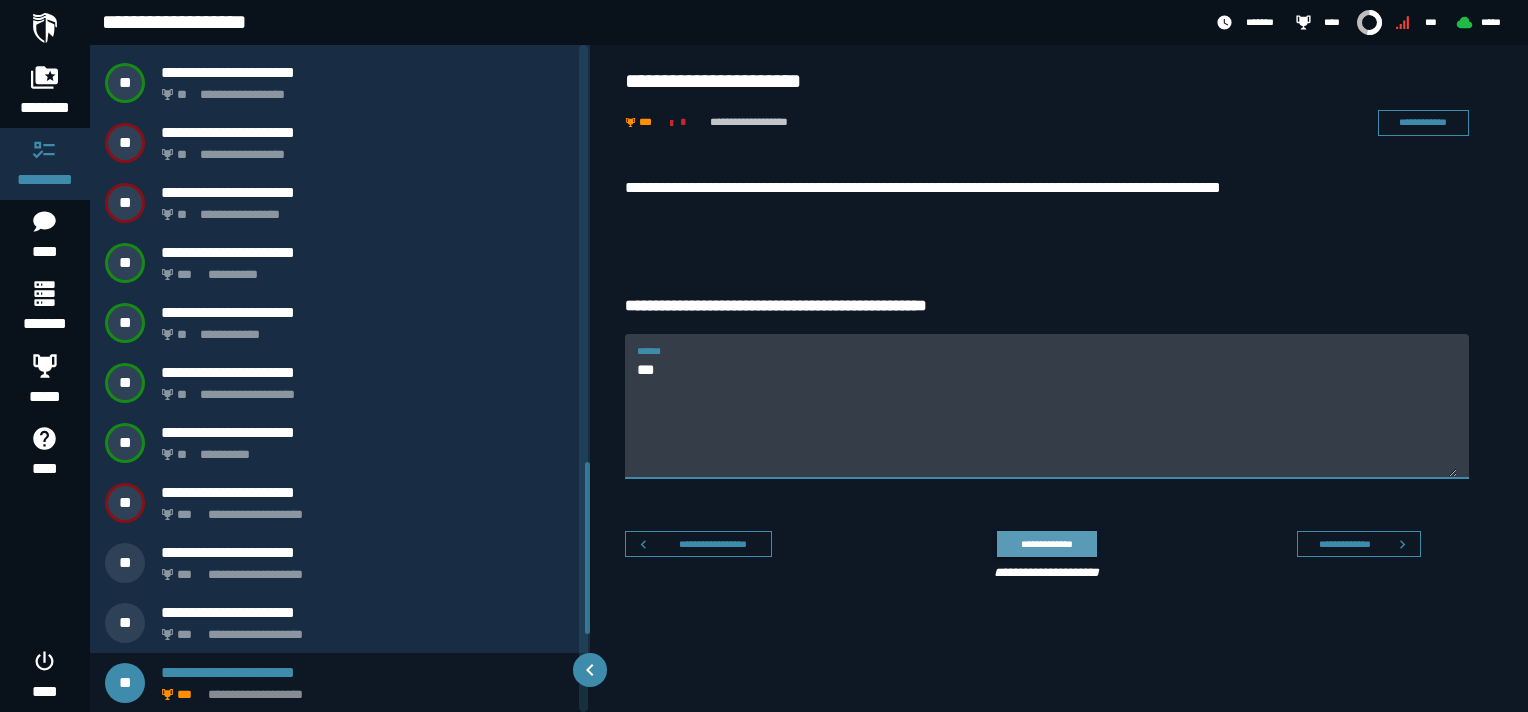 drag, startPoint x: 720, startPoint y: 379, endPoint x: 582, endPoint y: 360, distance: 139.30183 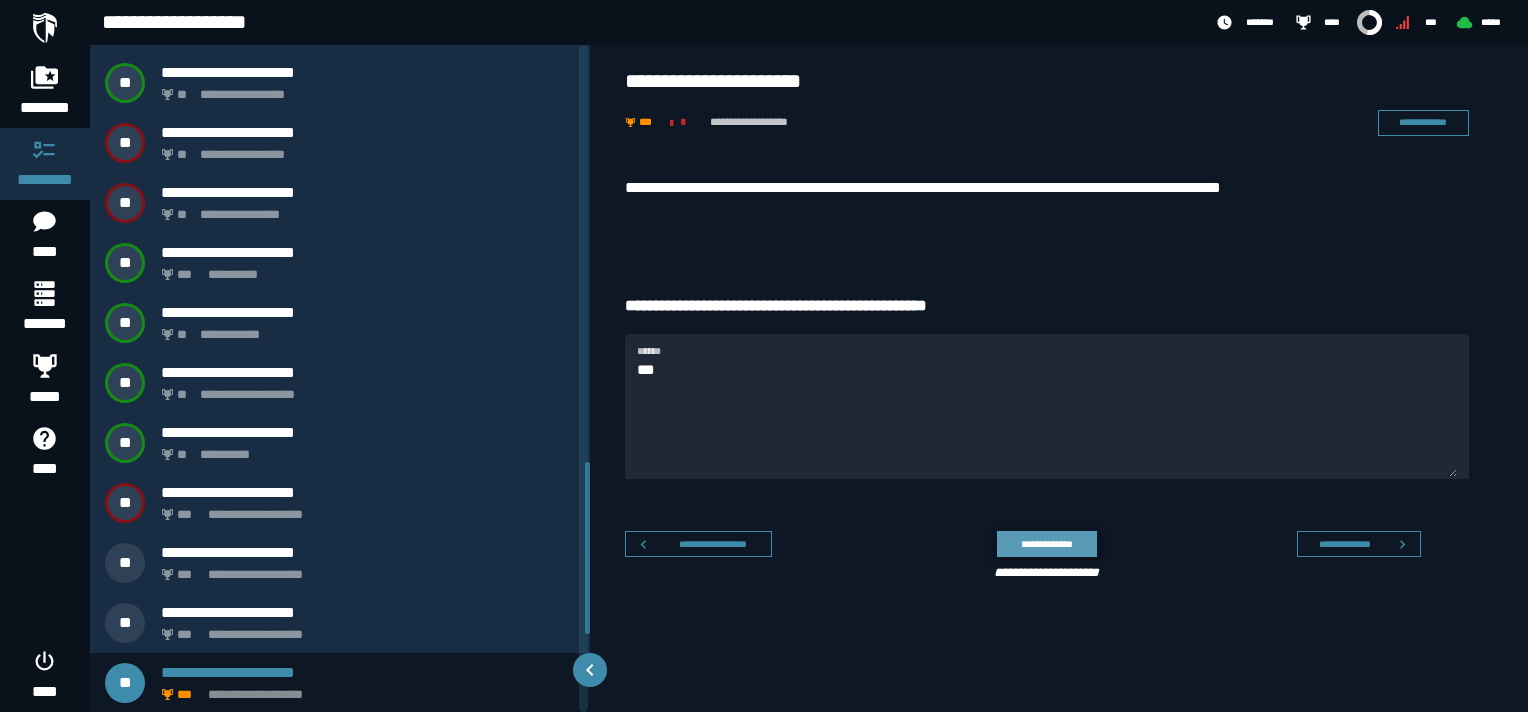 click on "**********" at bounding box center [1046, 543] 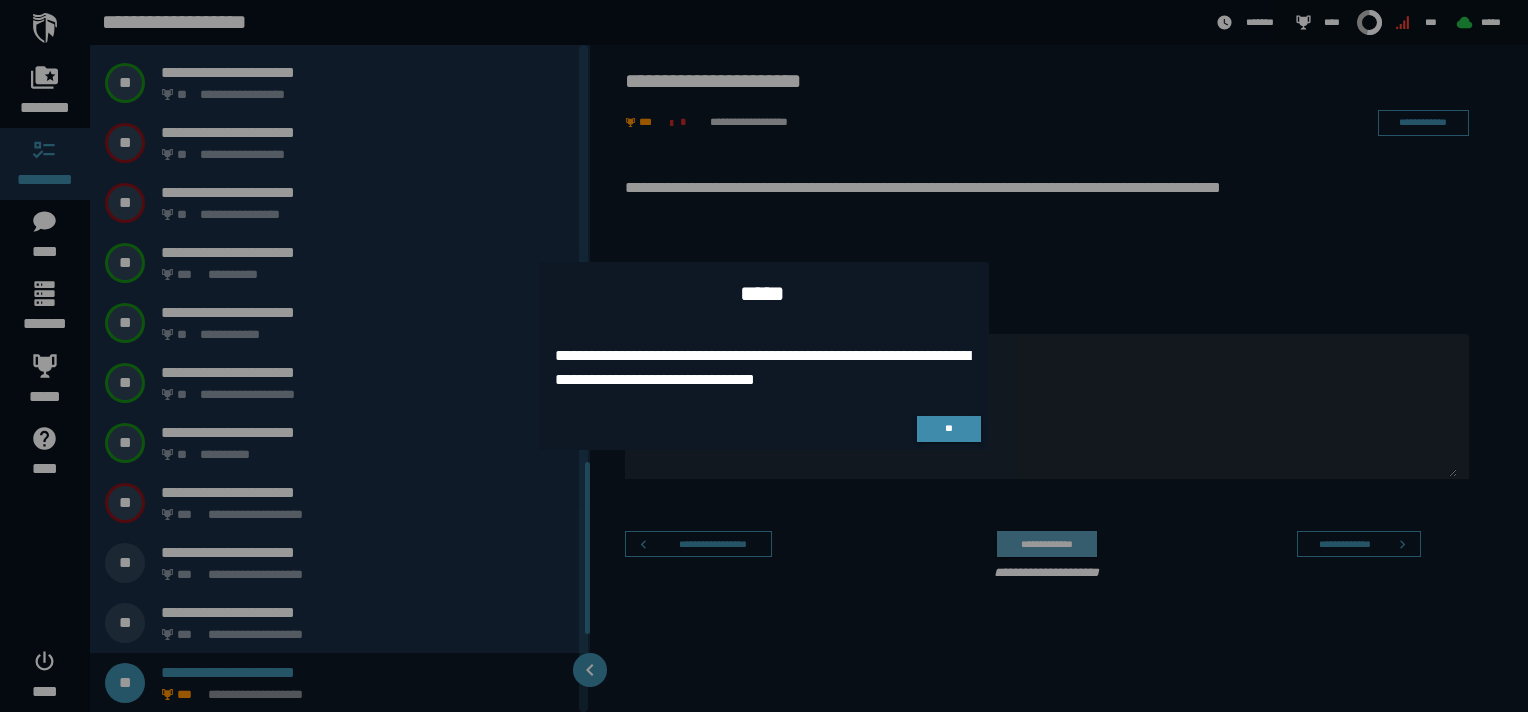 click on "**" at bounding box center [764, 429] 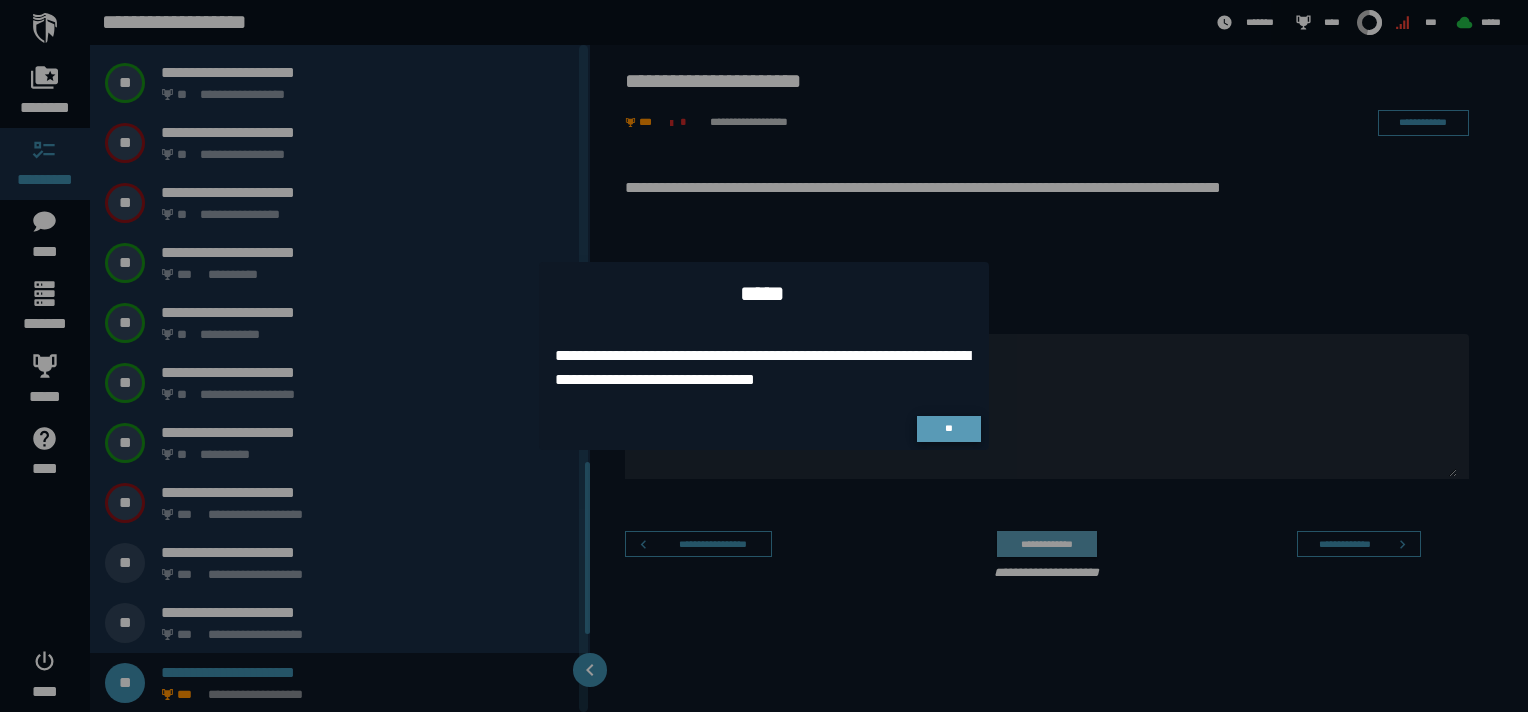 click on "**" at bounding box center [948, 428] 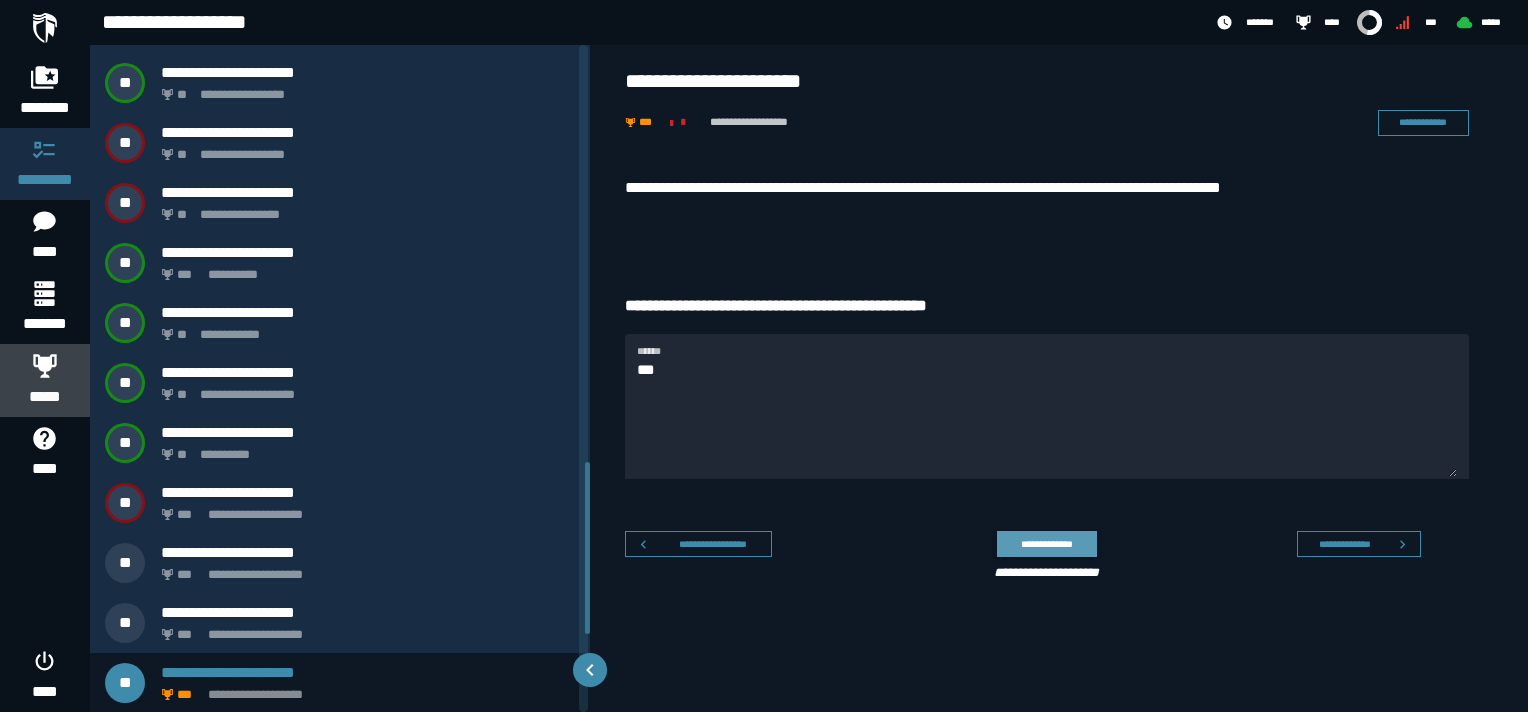 click 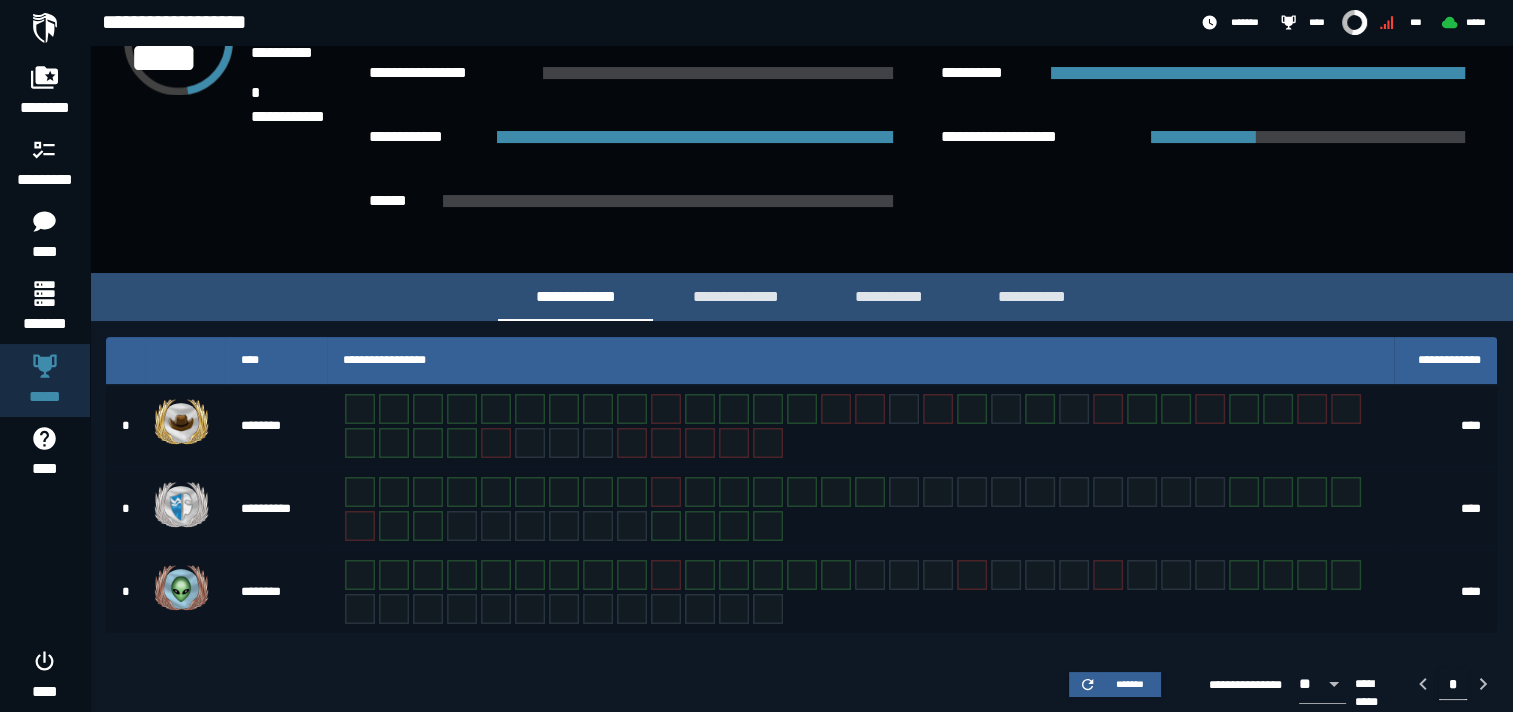 scroll, scrollTop: 0, scrollLeft: 0, axis: both 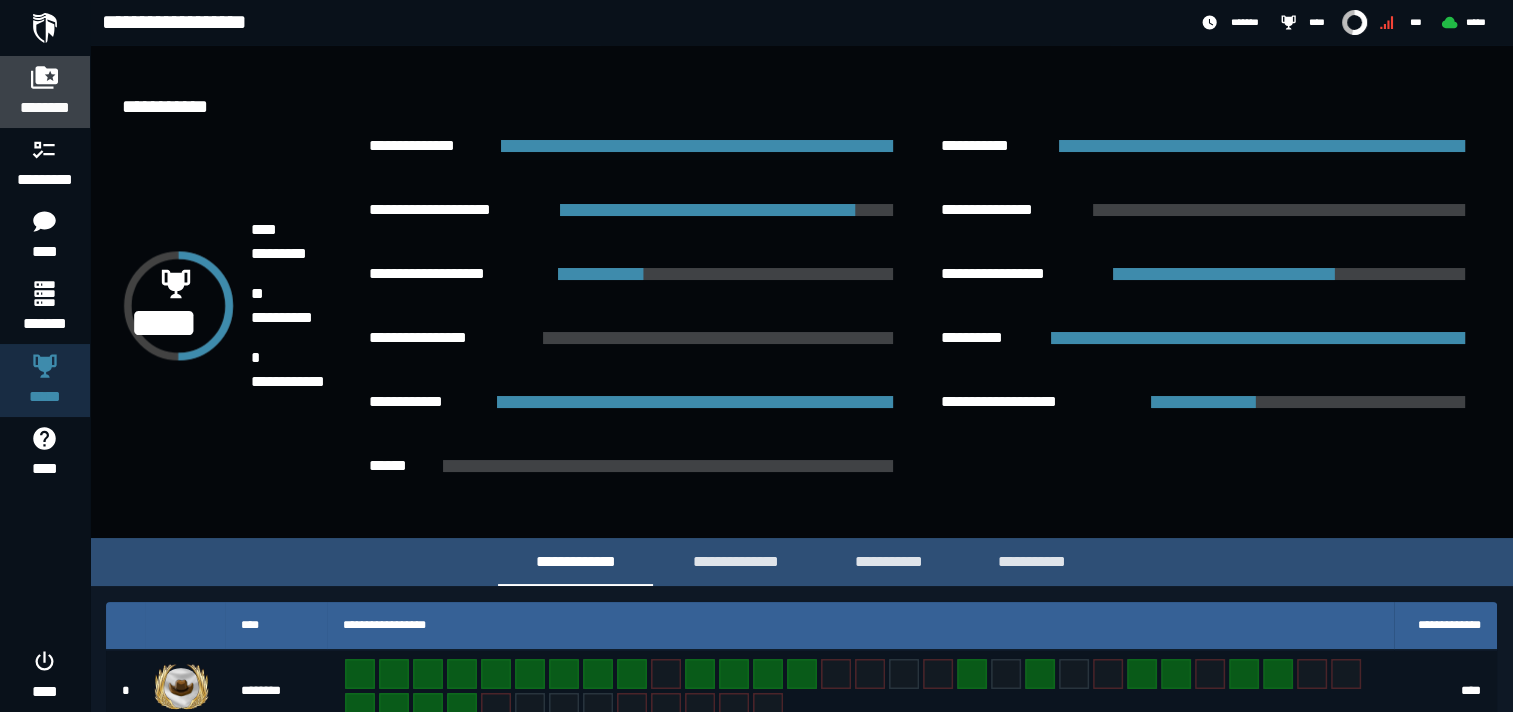 click on "********" at bounding box center [45, 108] 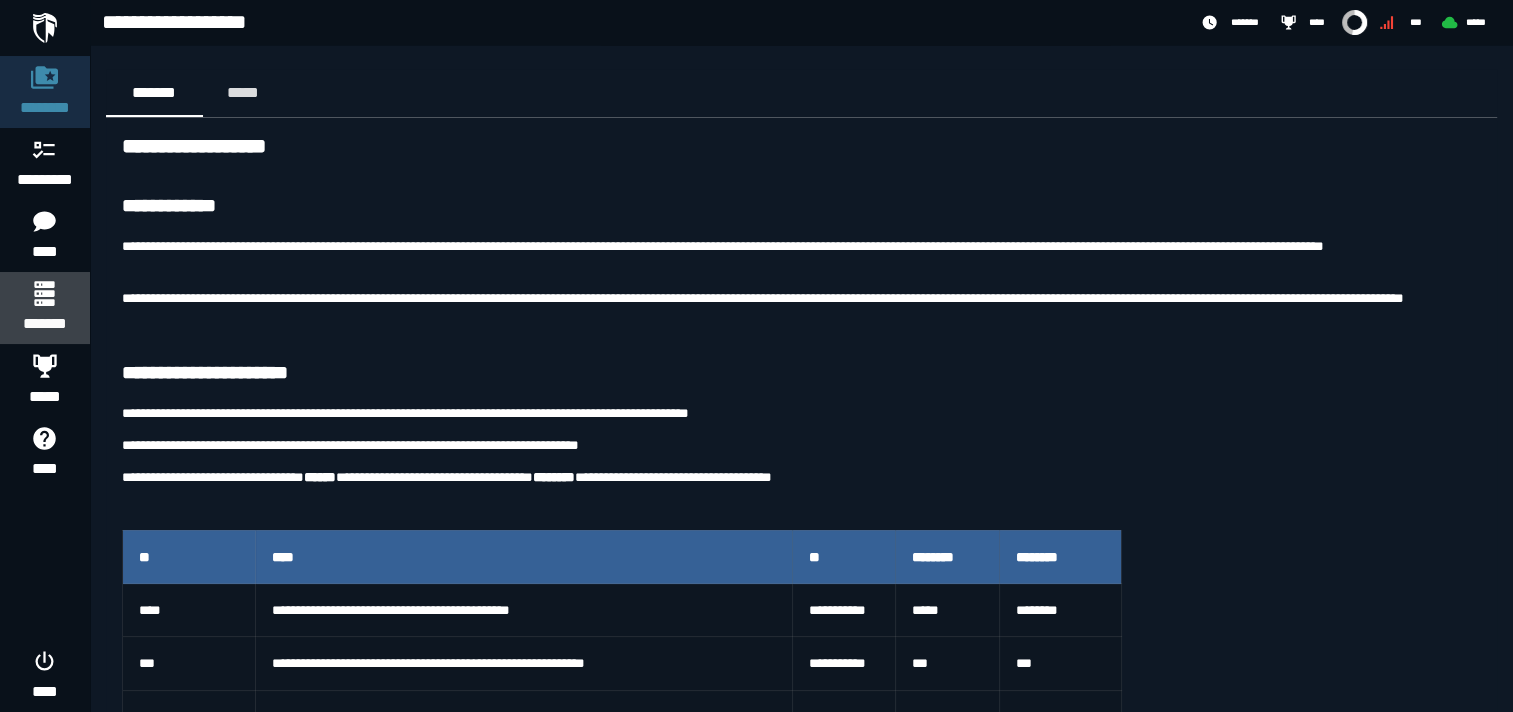 click on "*******" at bounding box center [44, 324] 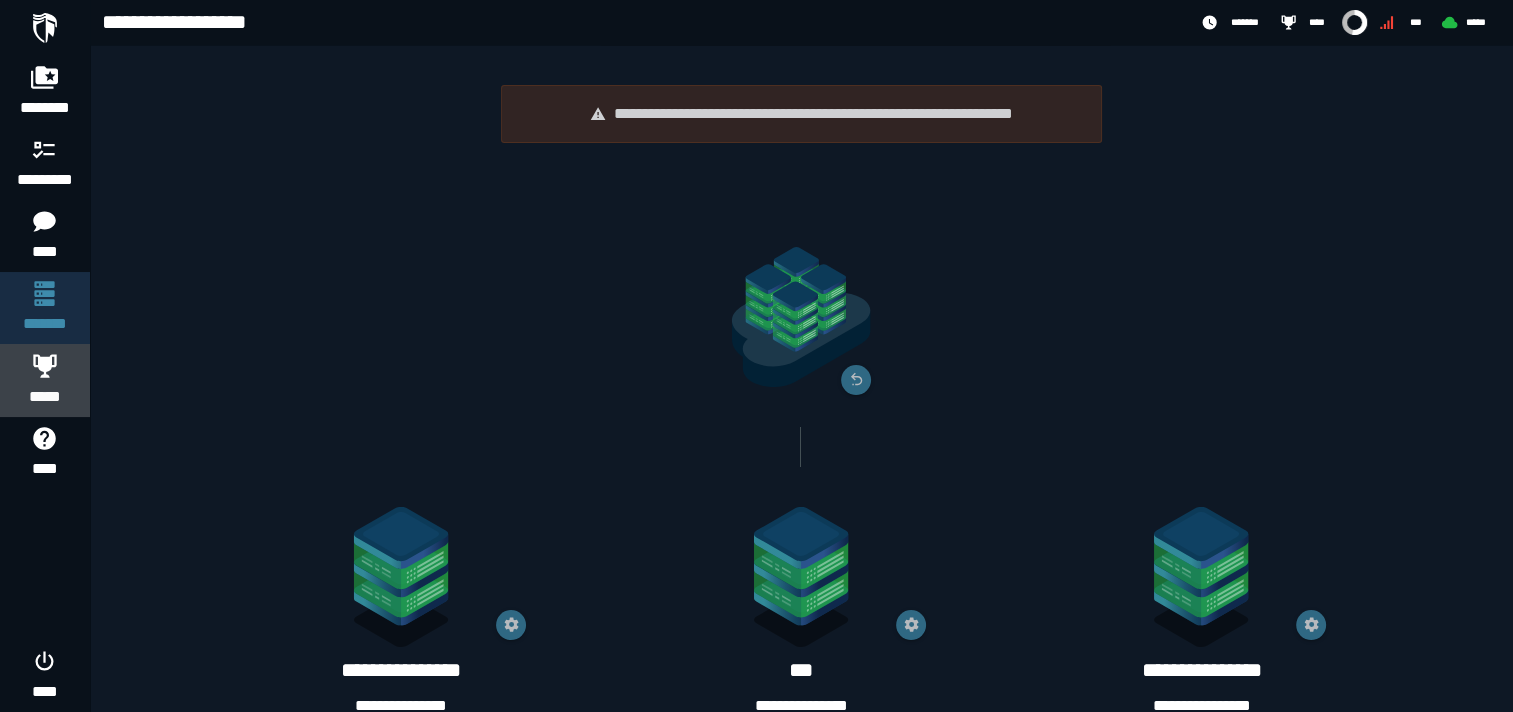 click 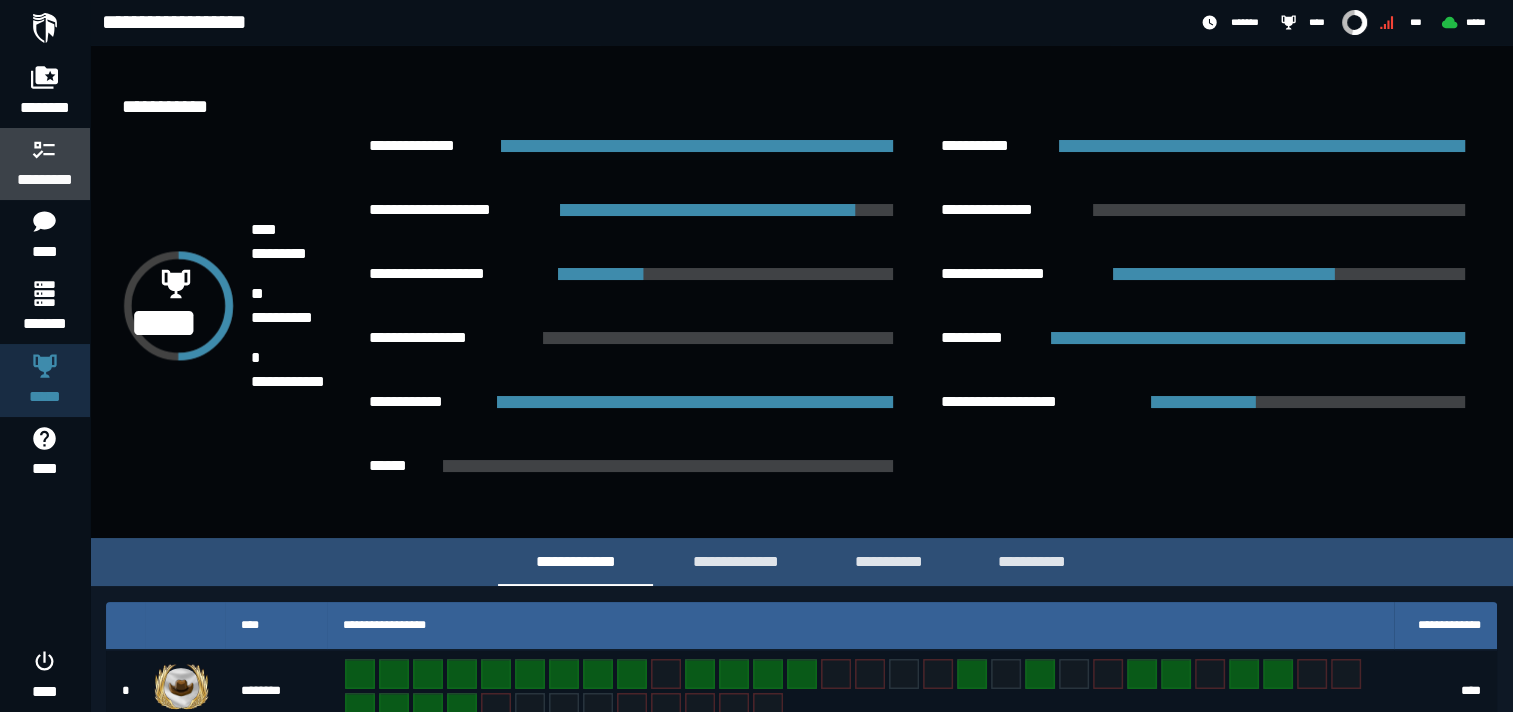 click at bounding box center [45, 149] 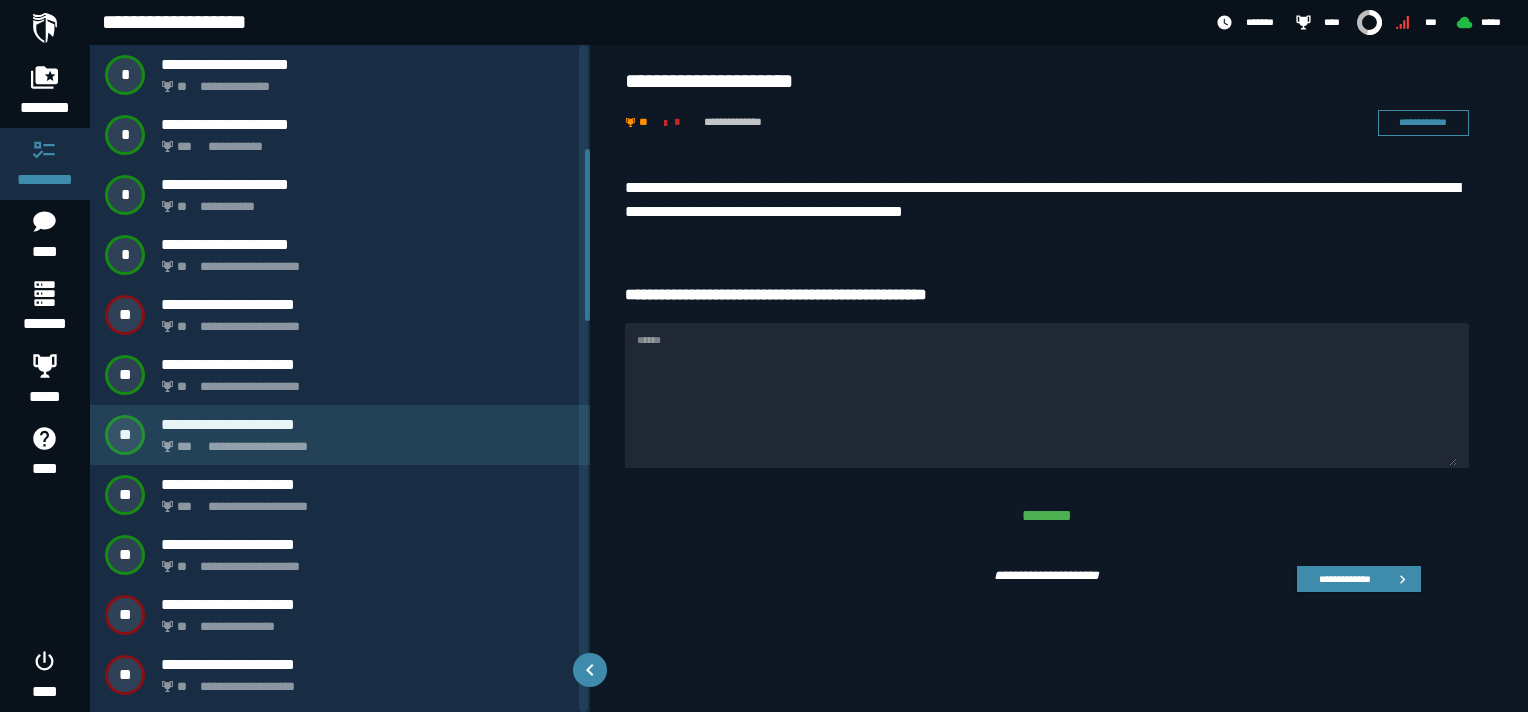 scroll, scrollTop: 400, scrollLeft: 0, axis: vertical 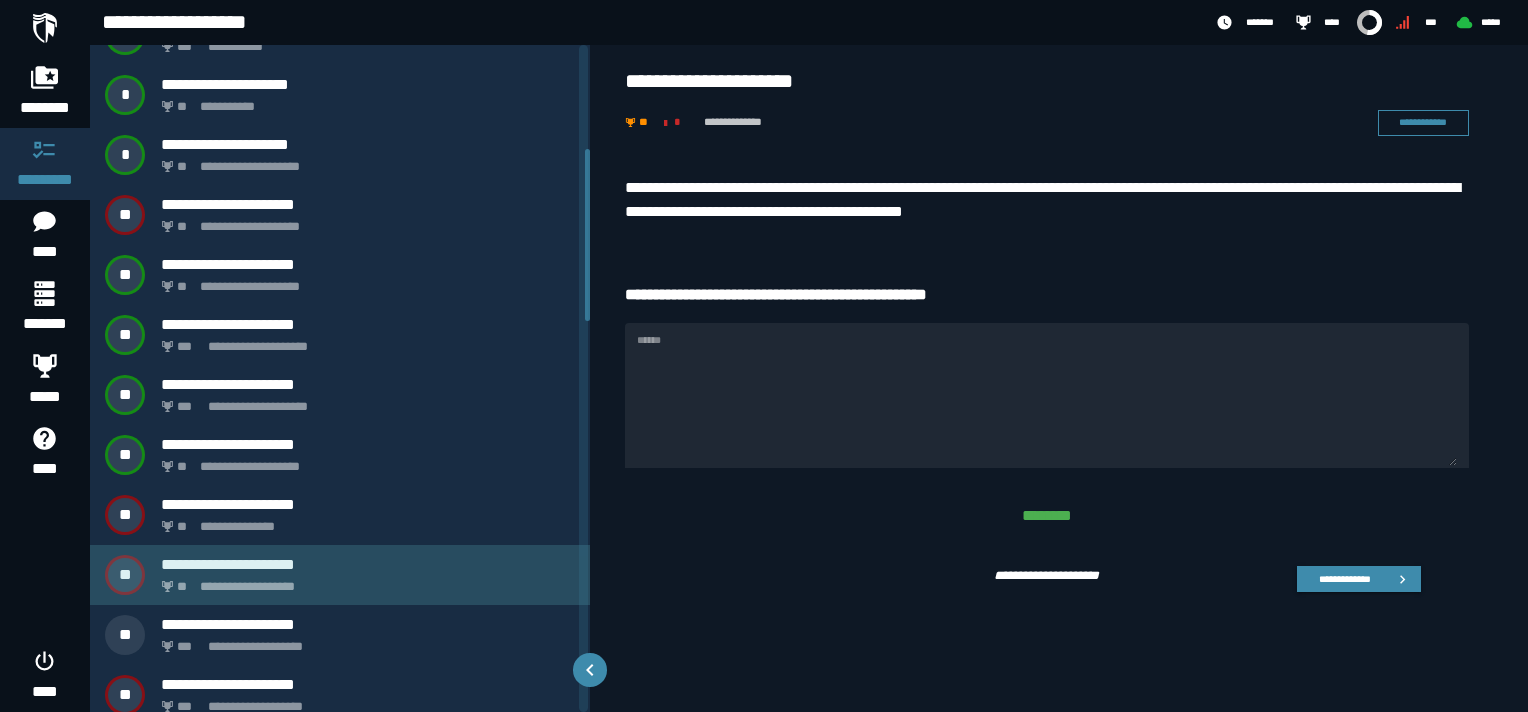 click on "**********" at bounding box center [364, 581] 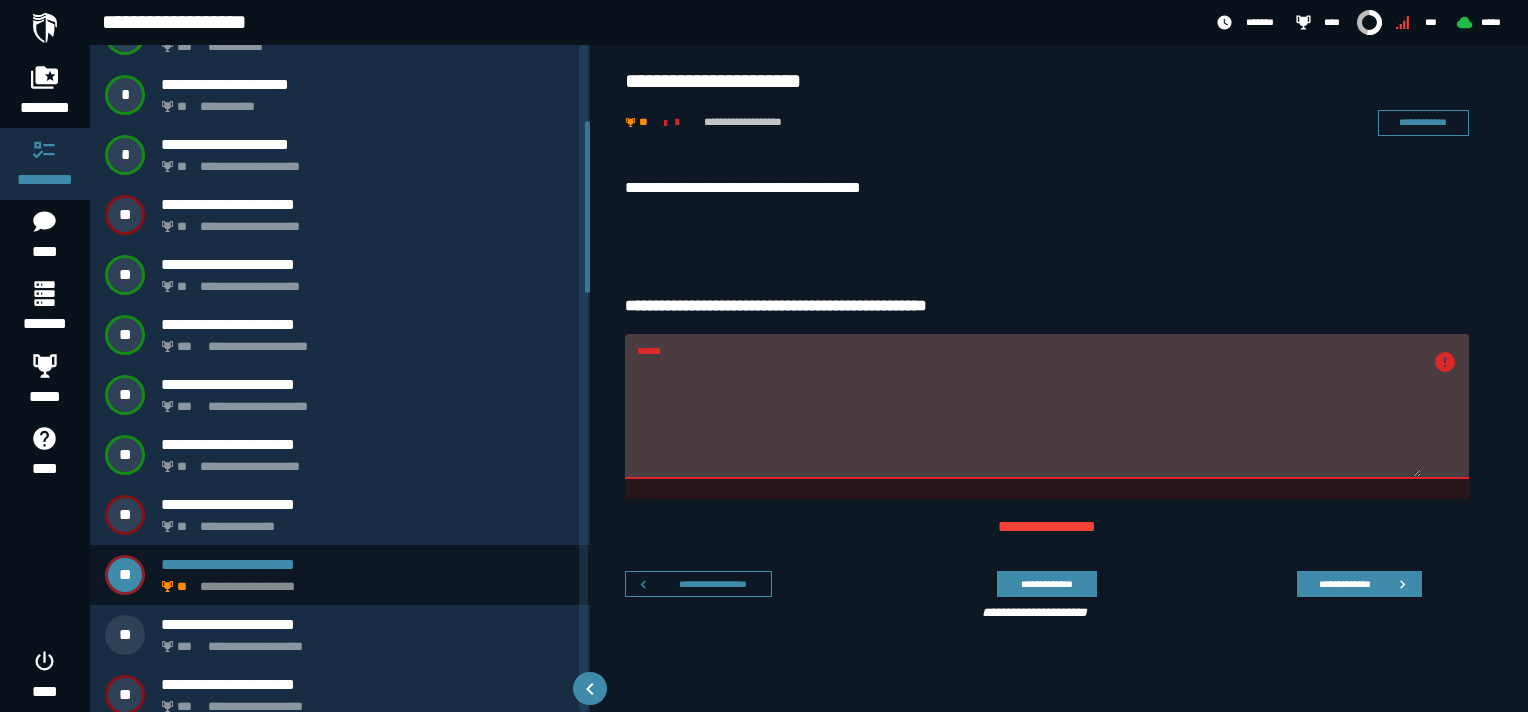 scroll, scrollTop: 292, scrollLeft: 0, axis: vertical 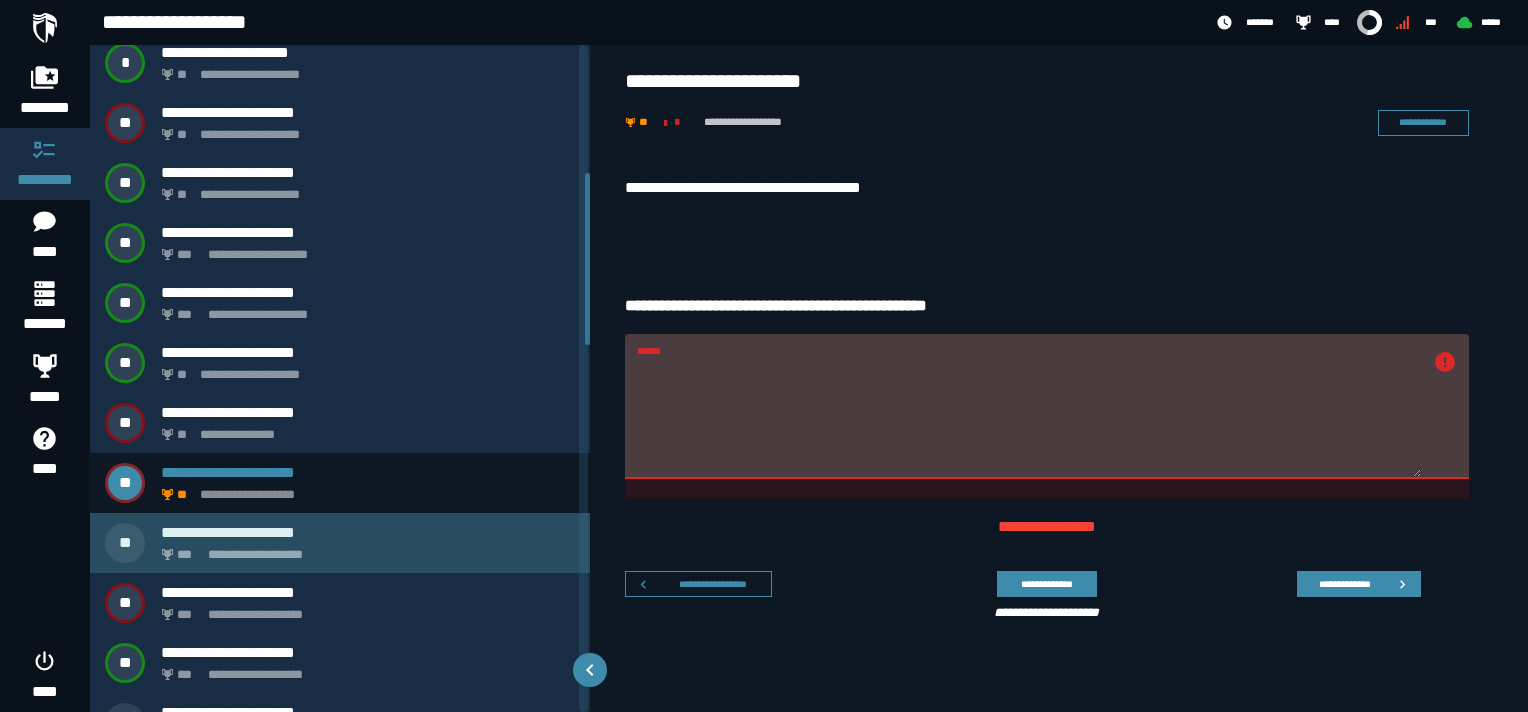 click on "**********" at bounding box center (340, 543) 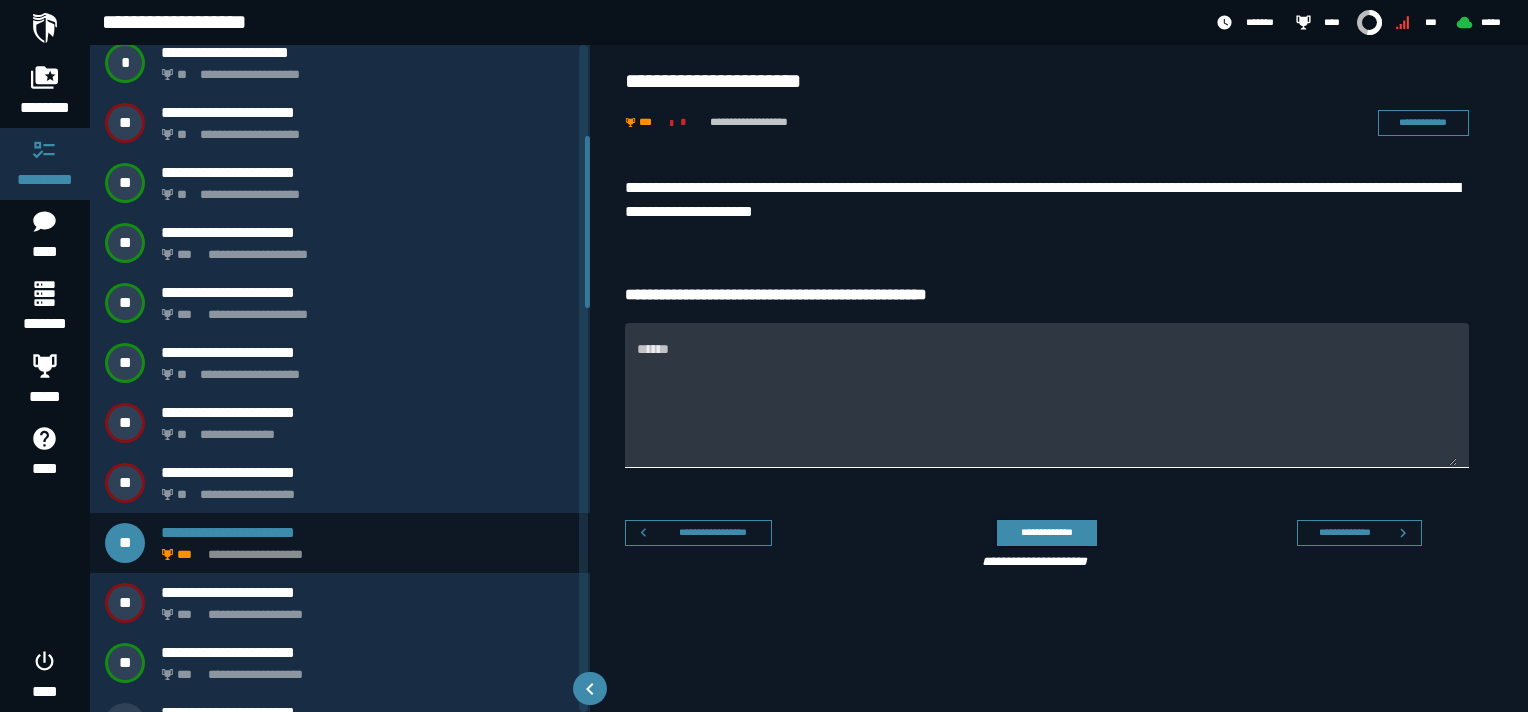 scroll, scrollTop: 352, scrollLeft: 0, axis: vertical 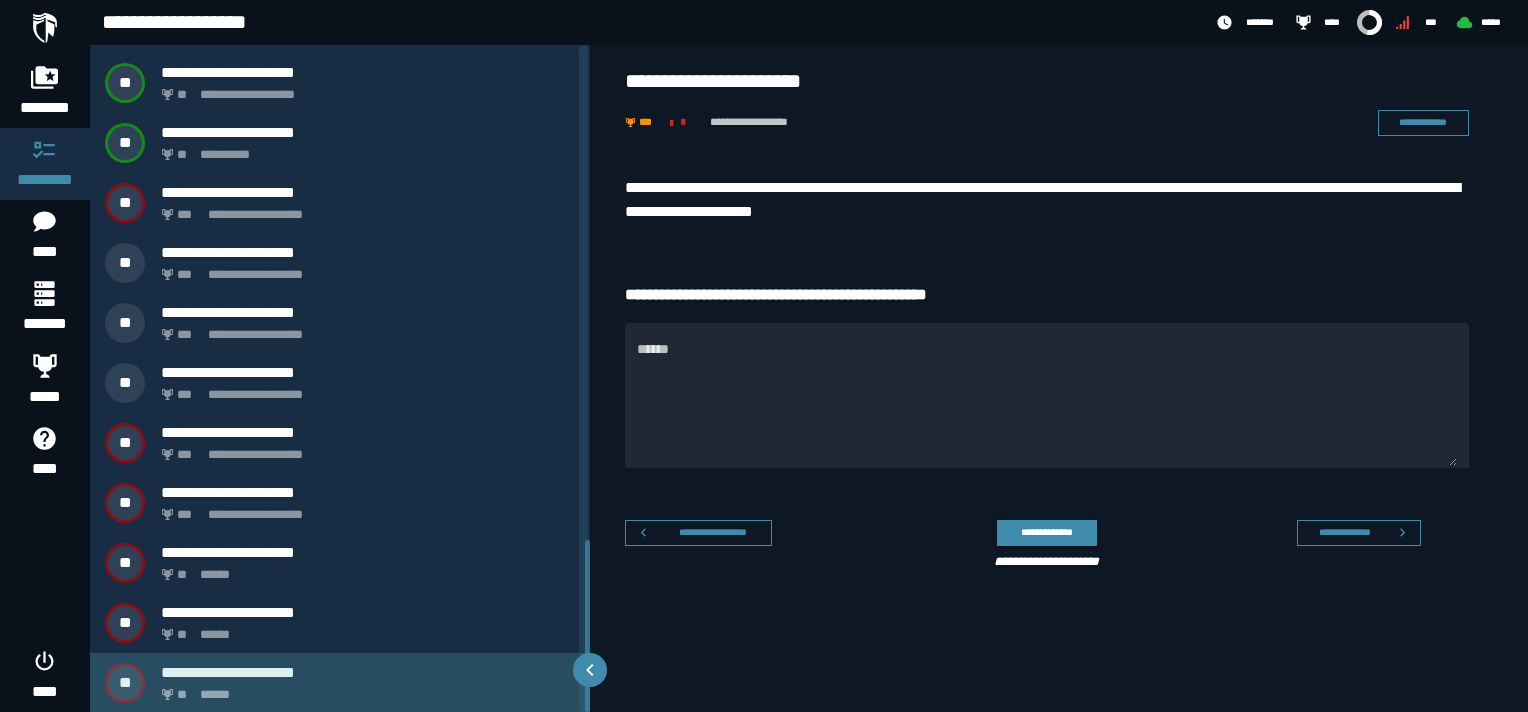click on "** ******" at bounding box center (364, 689) 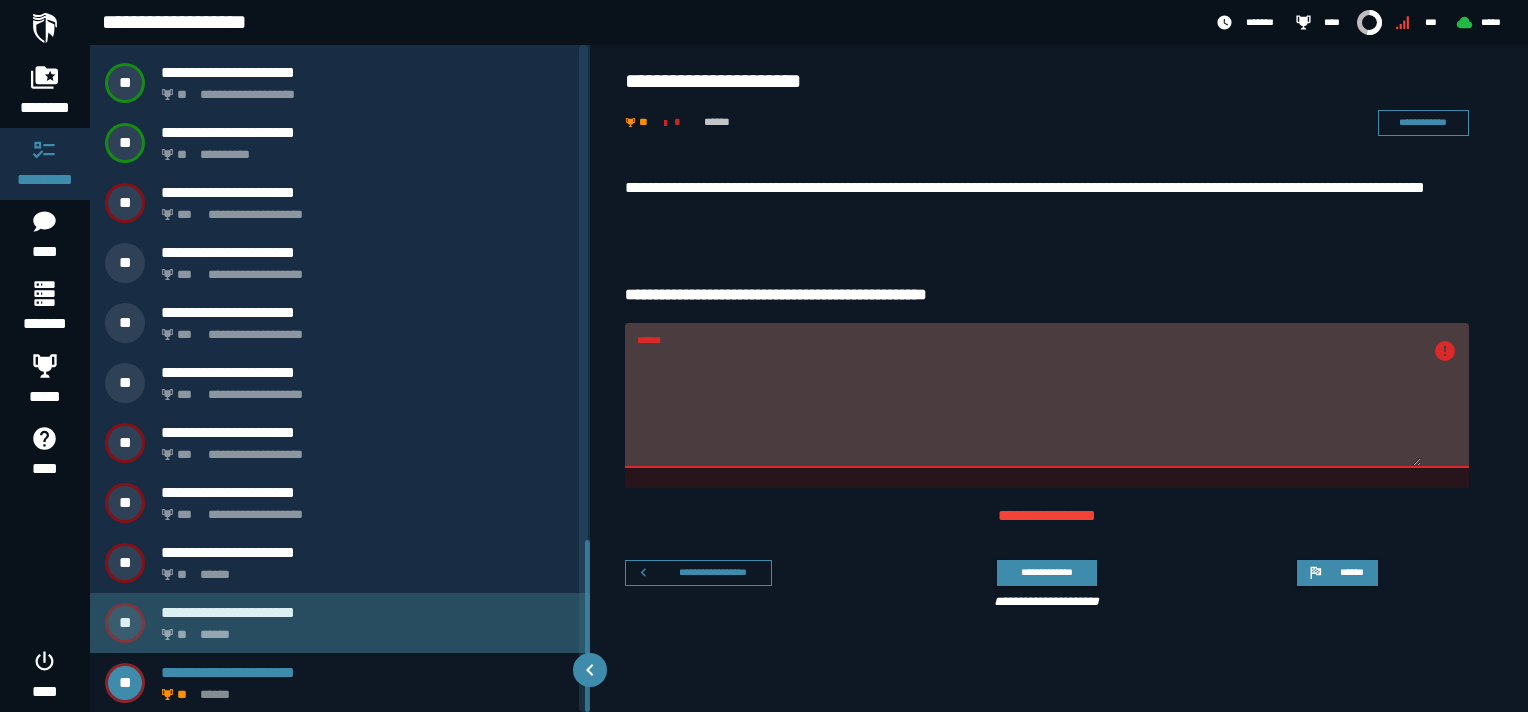 click on "** ******" at bounding box center (364, 629) 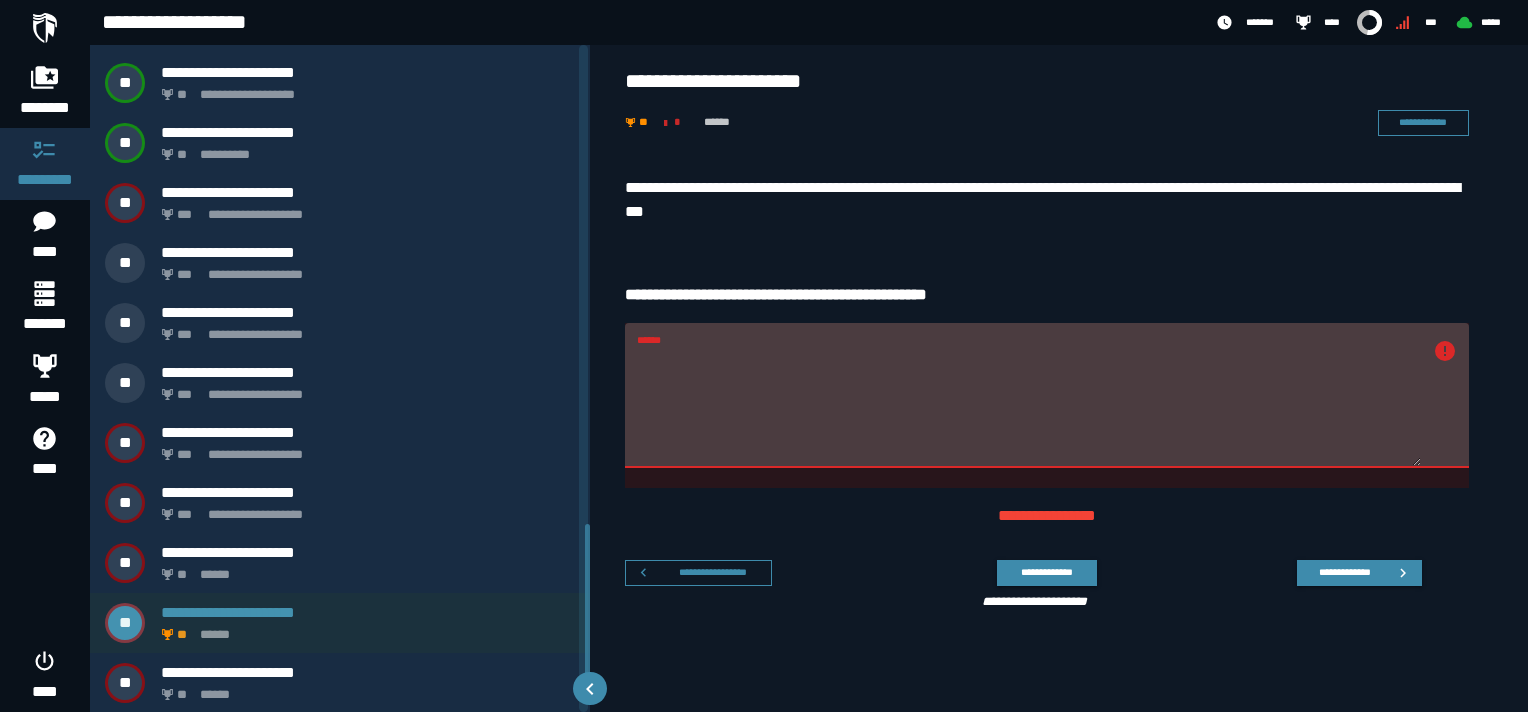 scroll, scrollTop: 1852, scrollLeft: 0, axis: vertical 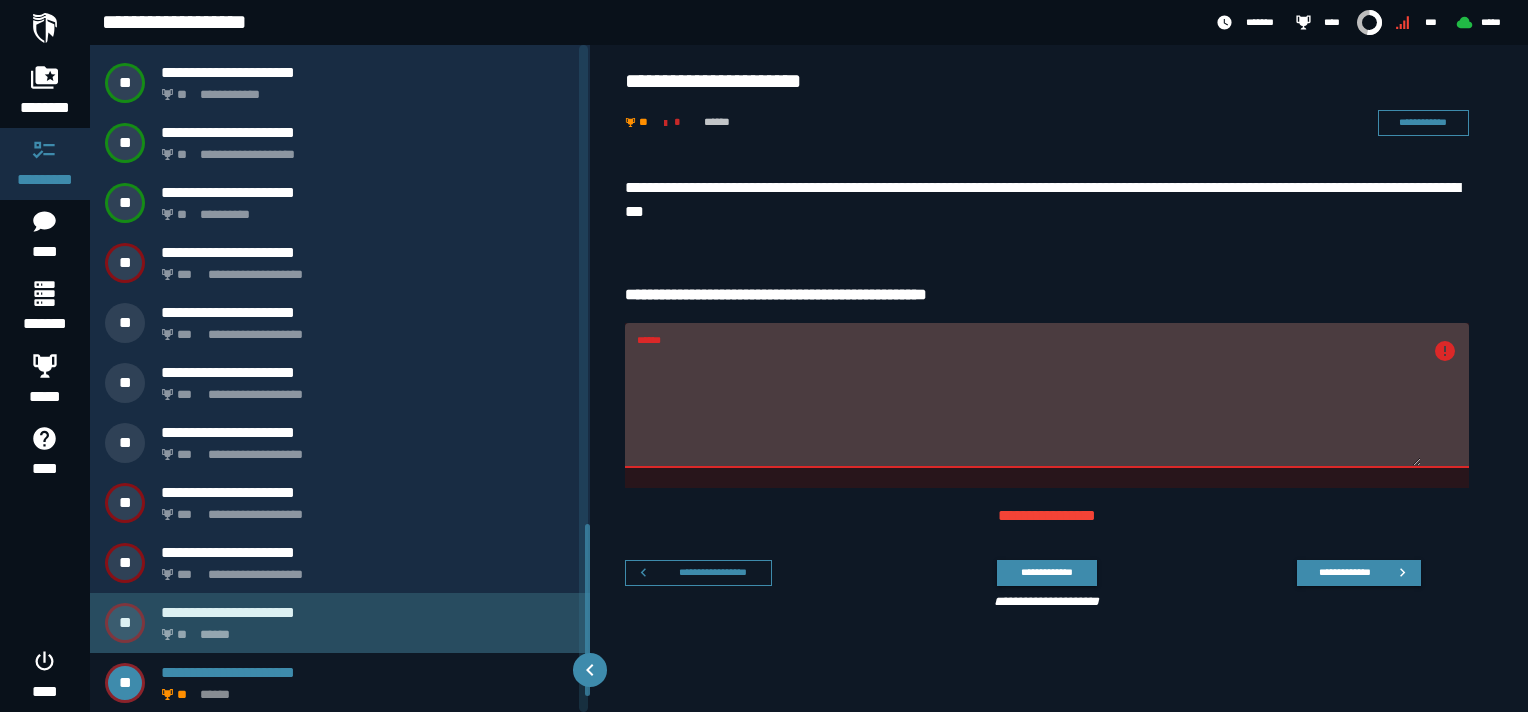 click on "**********" at bounding box center (368, 612) 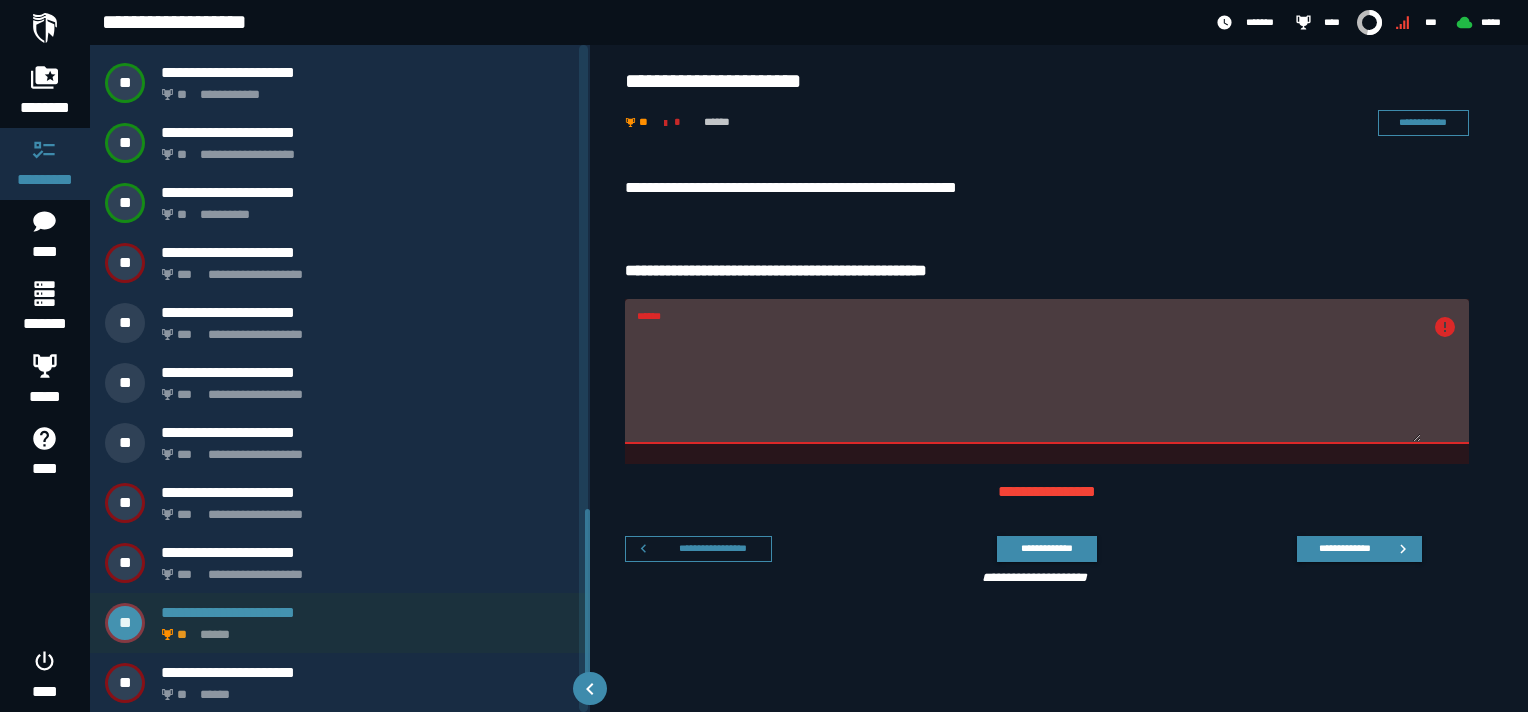 scroll, scrollTop: 1792, scrollLeft: 0, axis: vertical 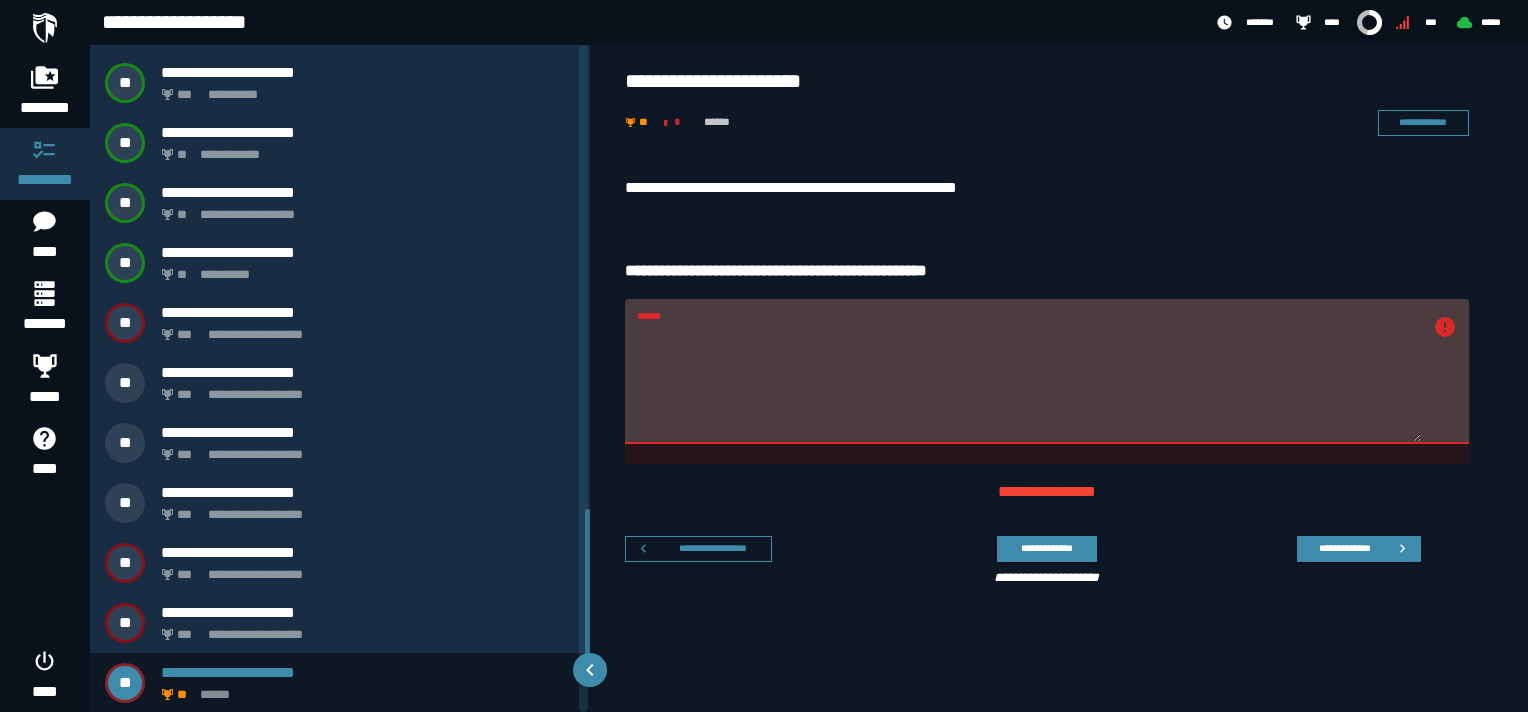 drag, startPoint x: 660, startPoint y: 335, endPoint x: 607, endPoint y: 332, distance: 53.08484 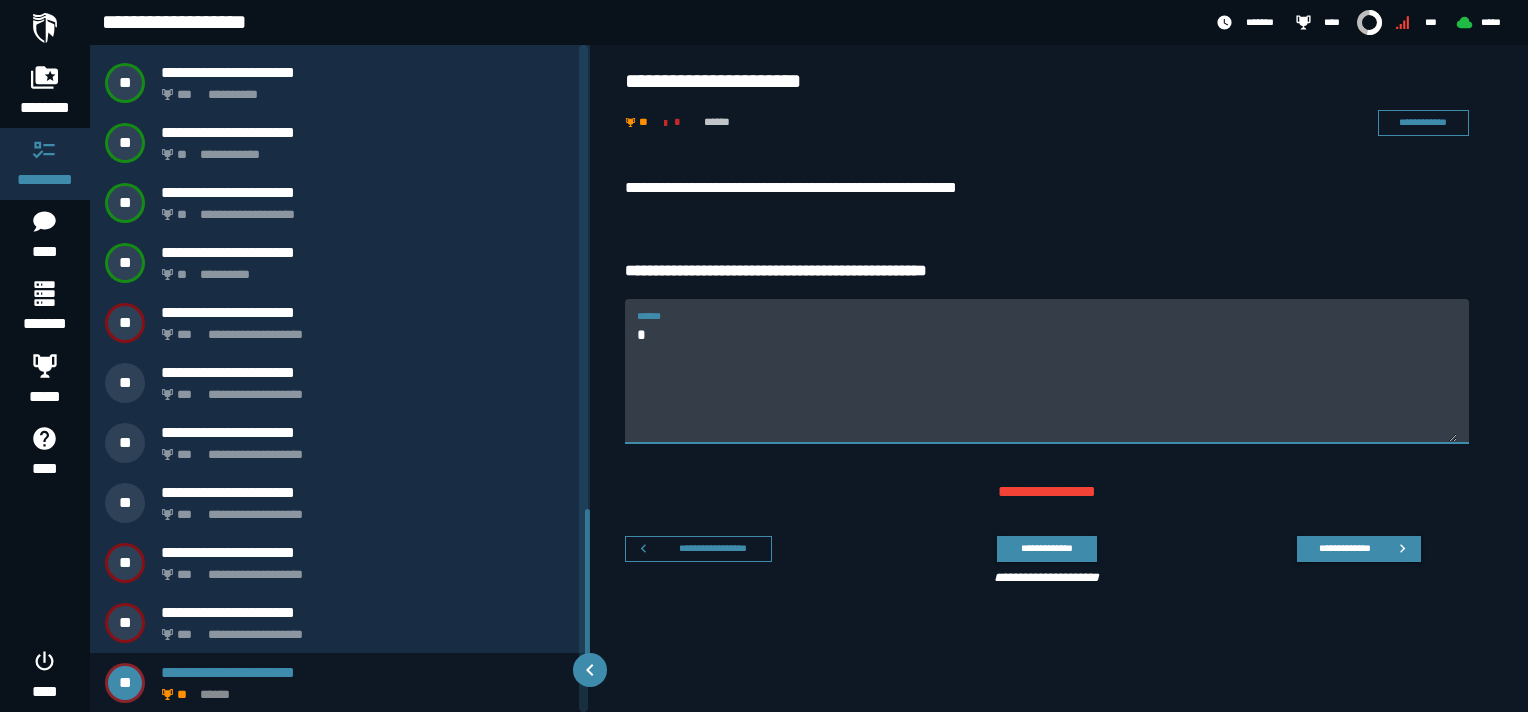 type on "*" 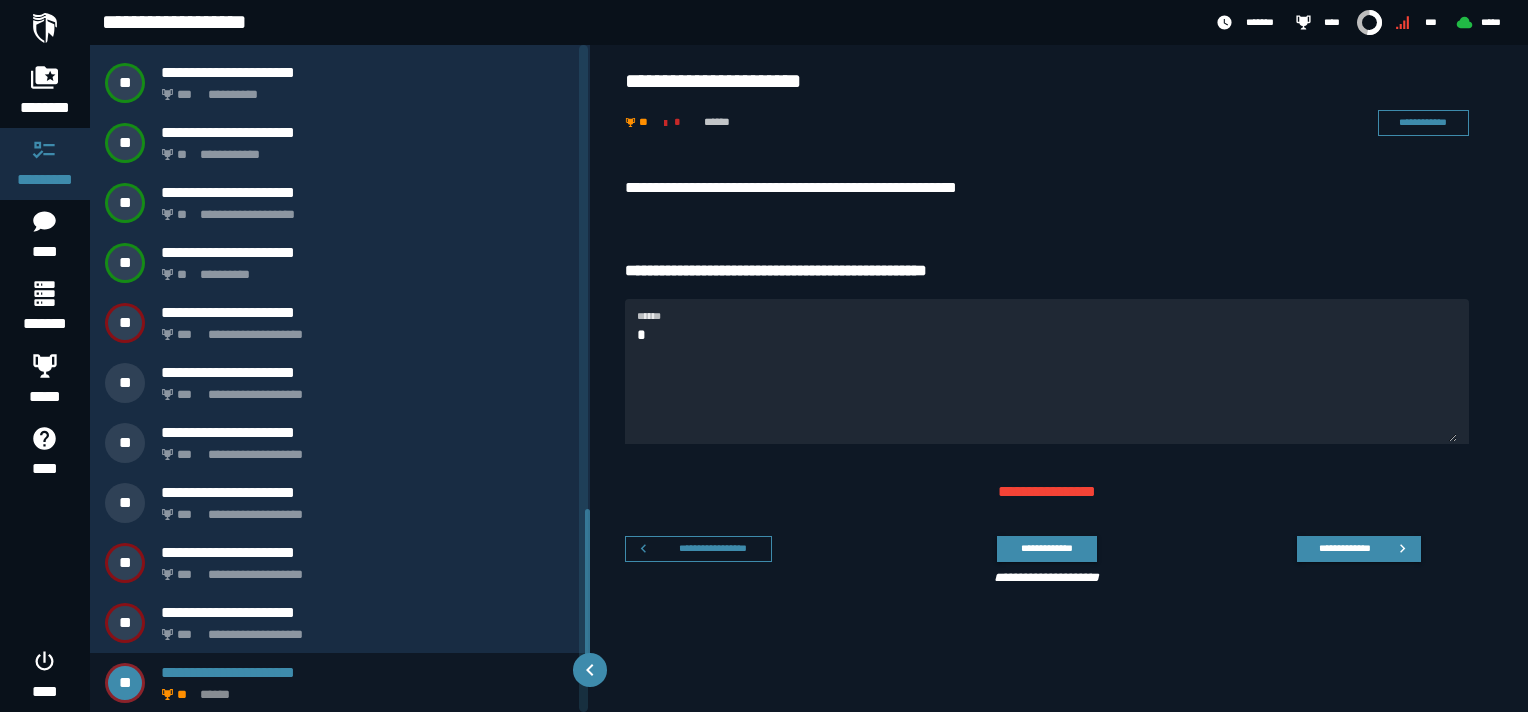 click on "**********" at bounding box center [1059, 385] 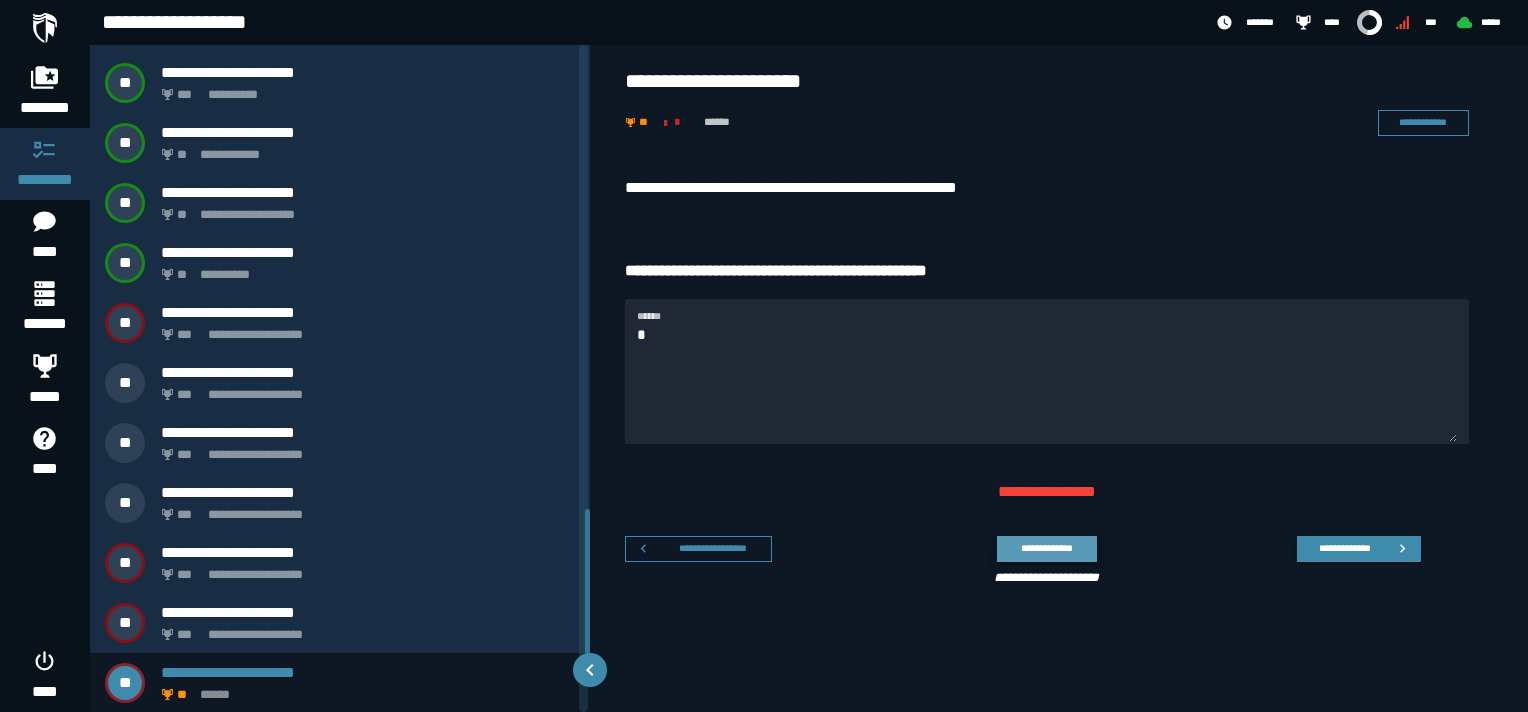 click on "**********" 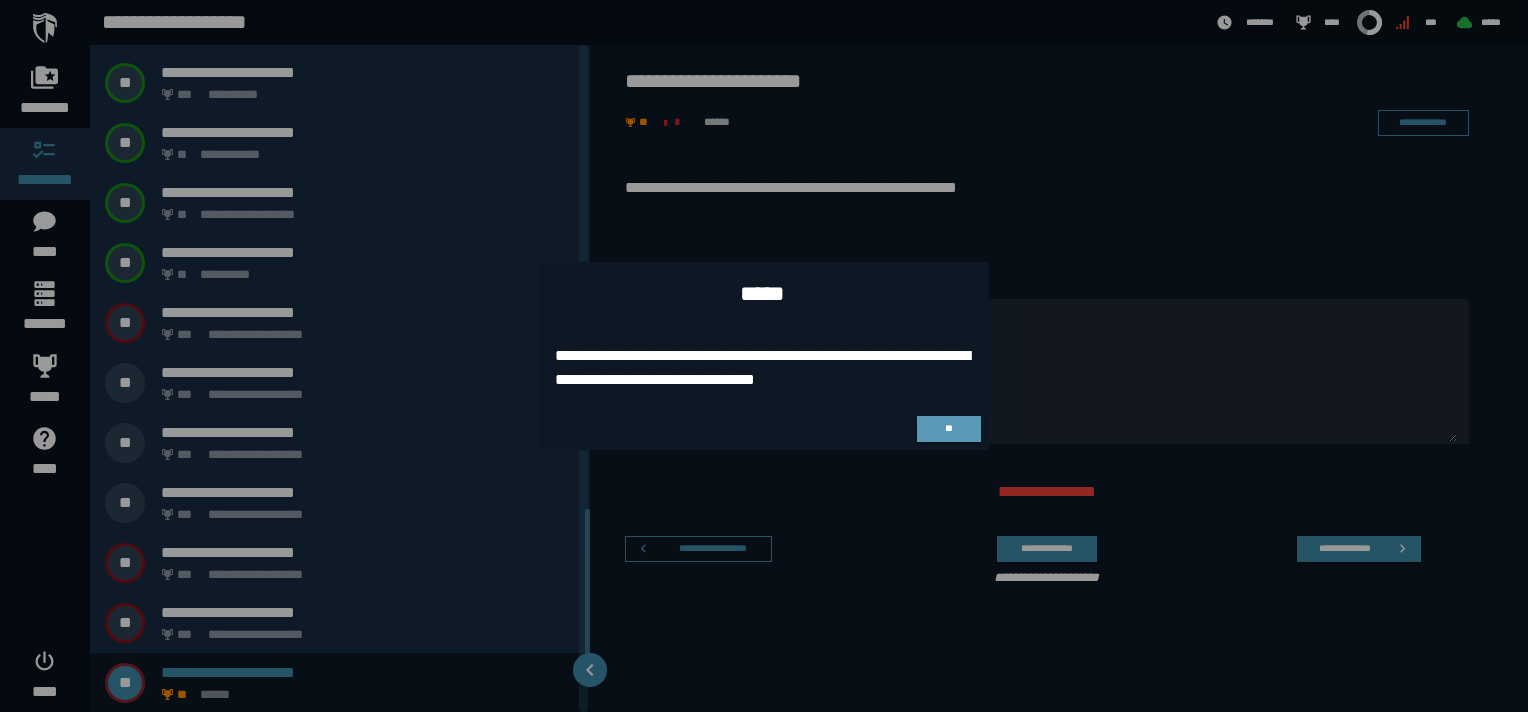 click on "**" at bounding box center (949, 429) 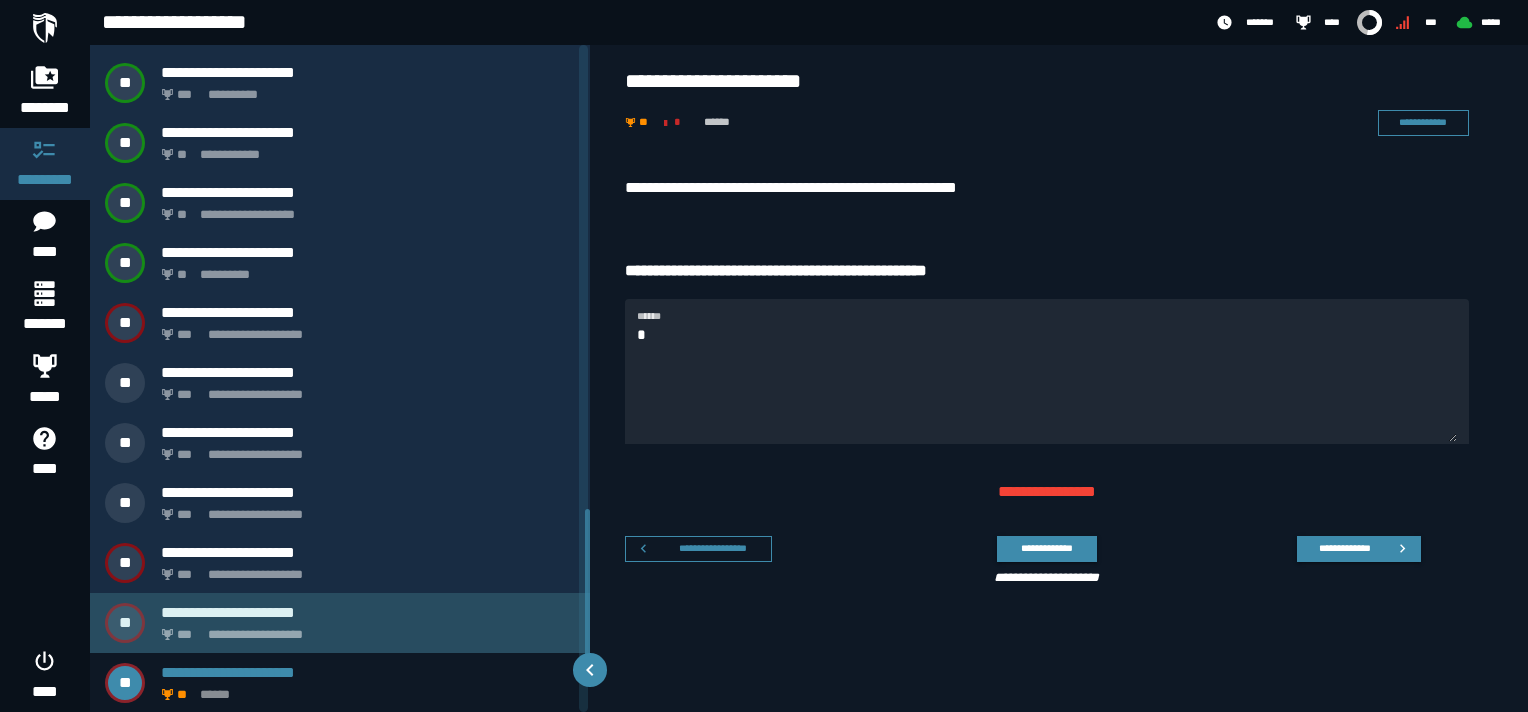 click on "**********" at bounding box center (368, 623) 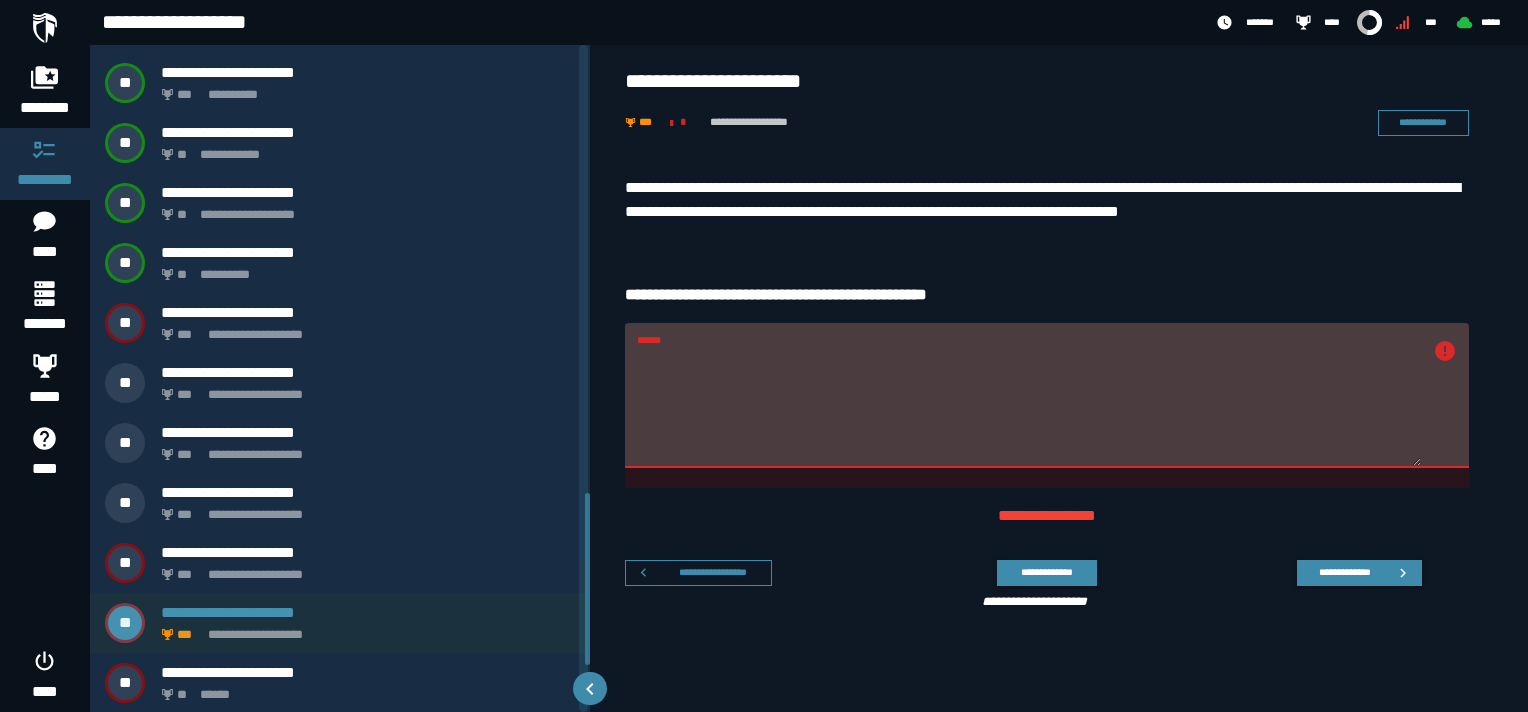 scroll, scrollTop: 1732, scrollLeft: 0, axis: vertical 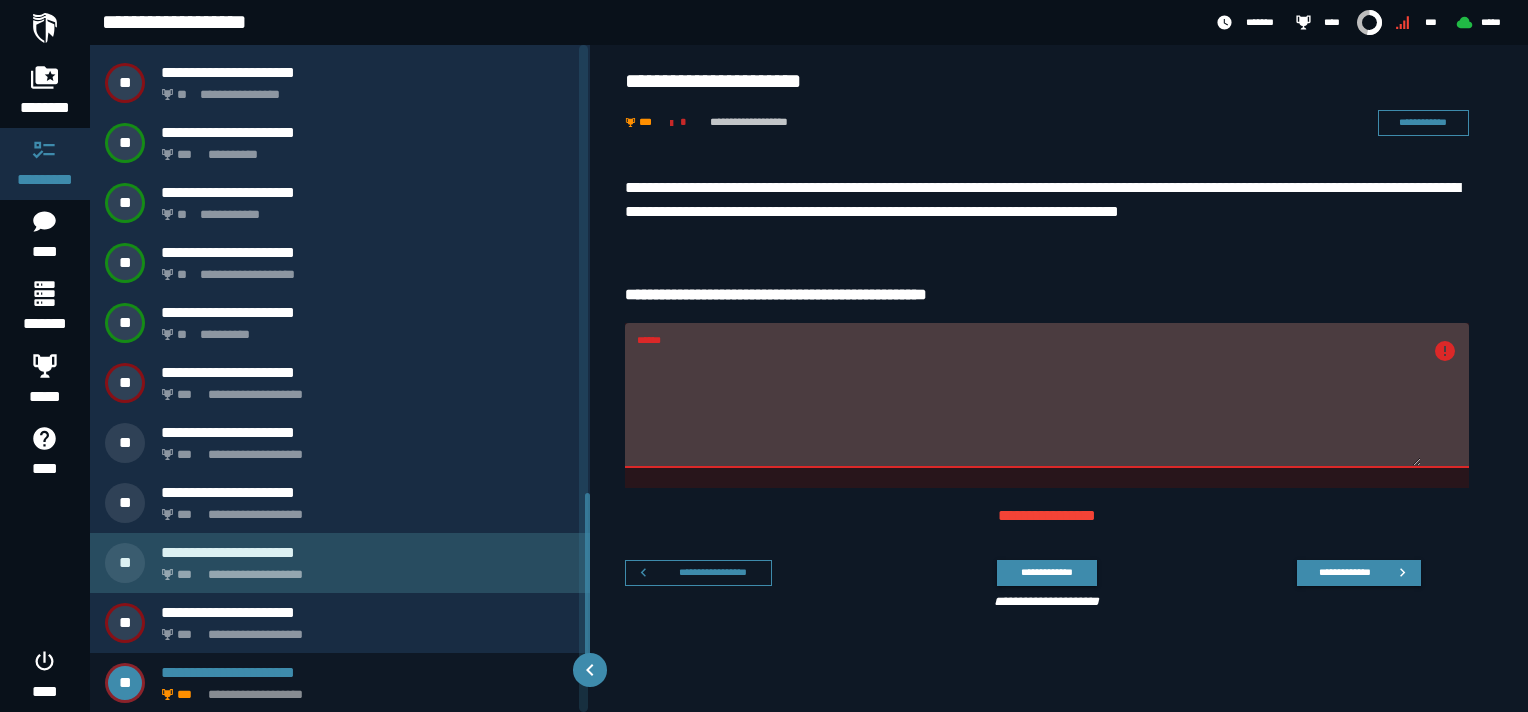 click on "**********" at bounding box center [340, 563] 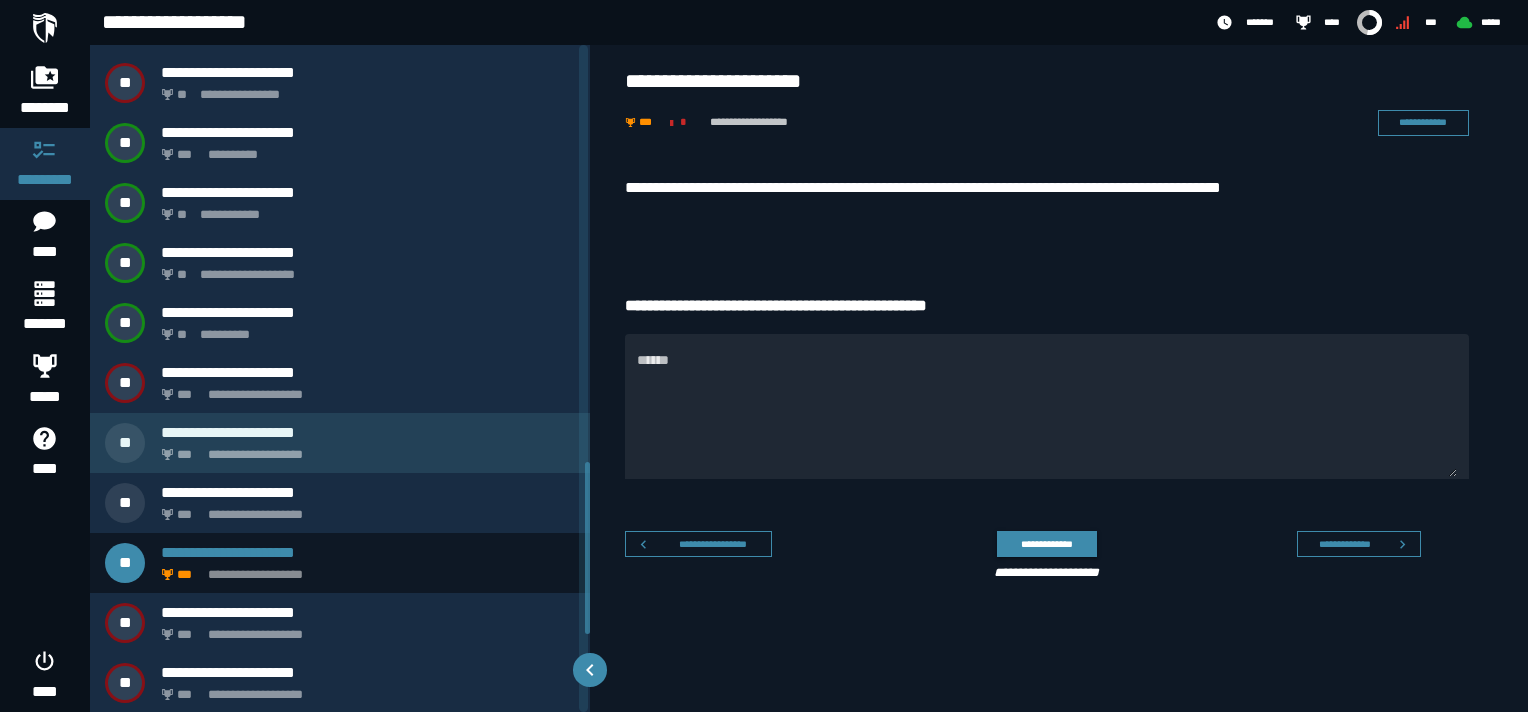 scroll, scrollTop: 1612, scrollLeft: 0, axis: vertical 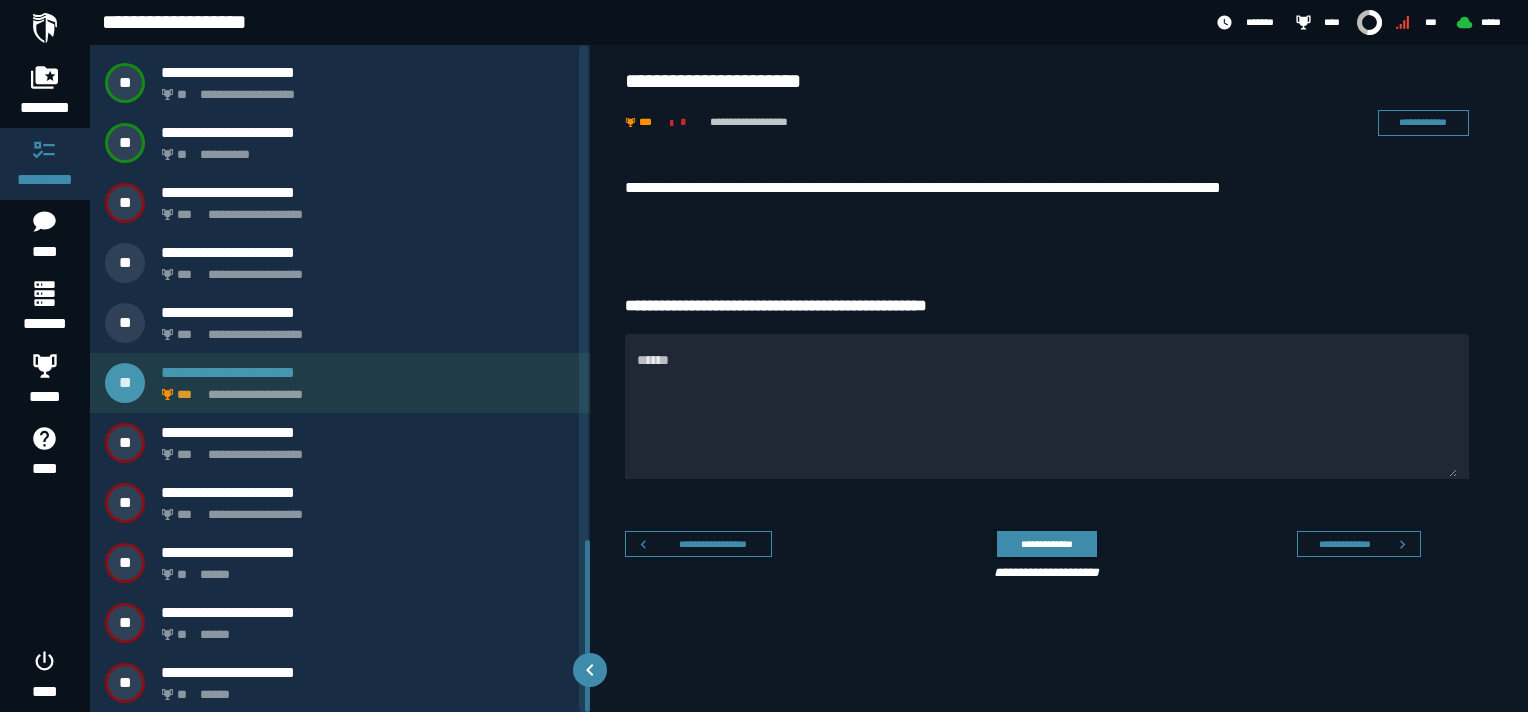 click on "**********" at bounding box center [364, 389] 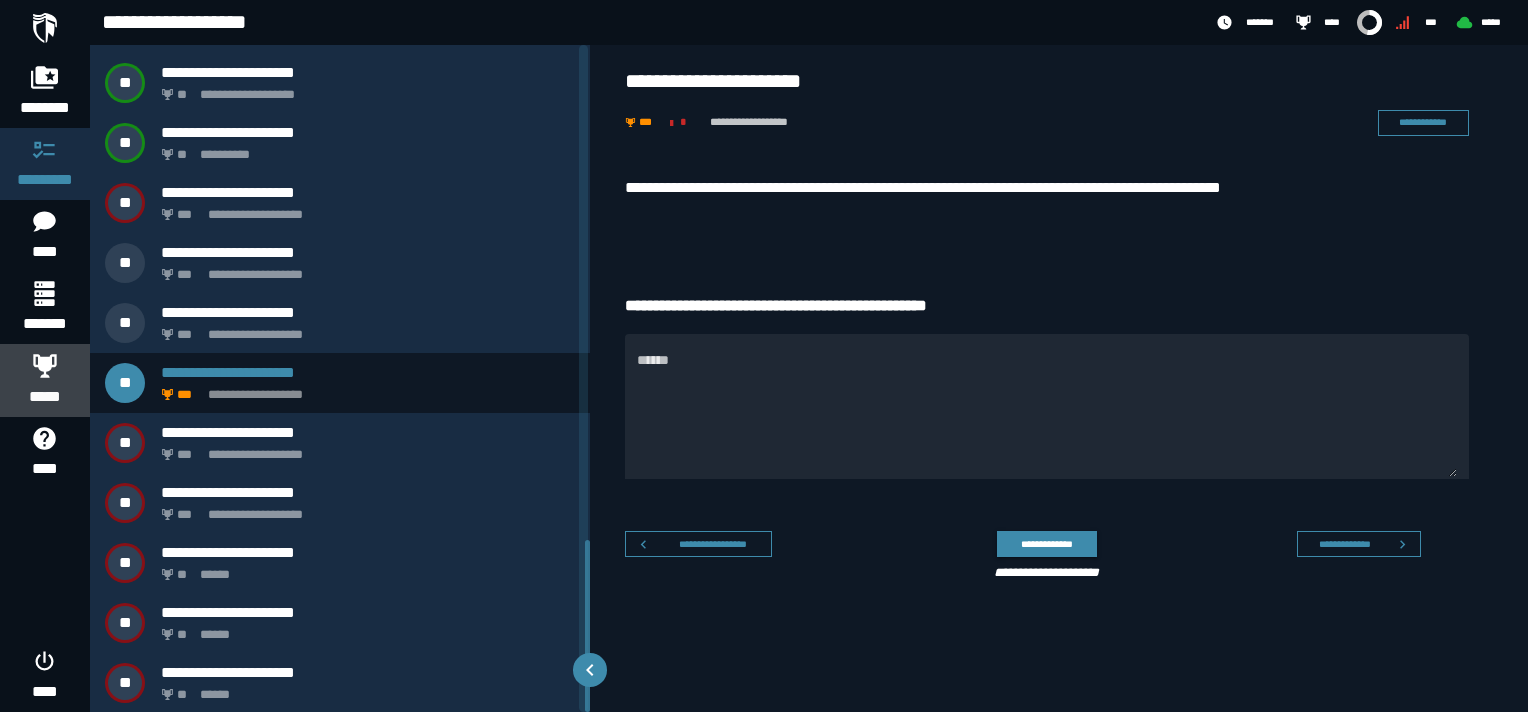 click 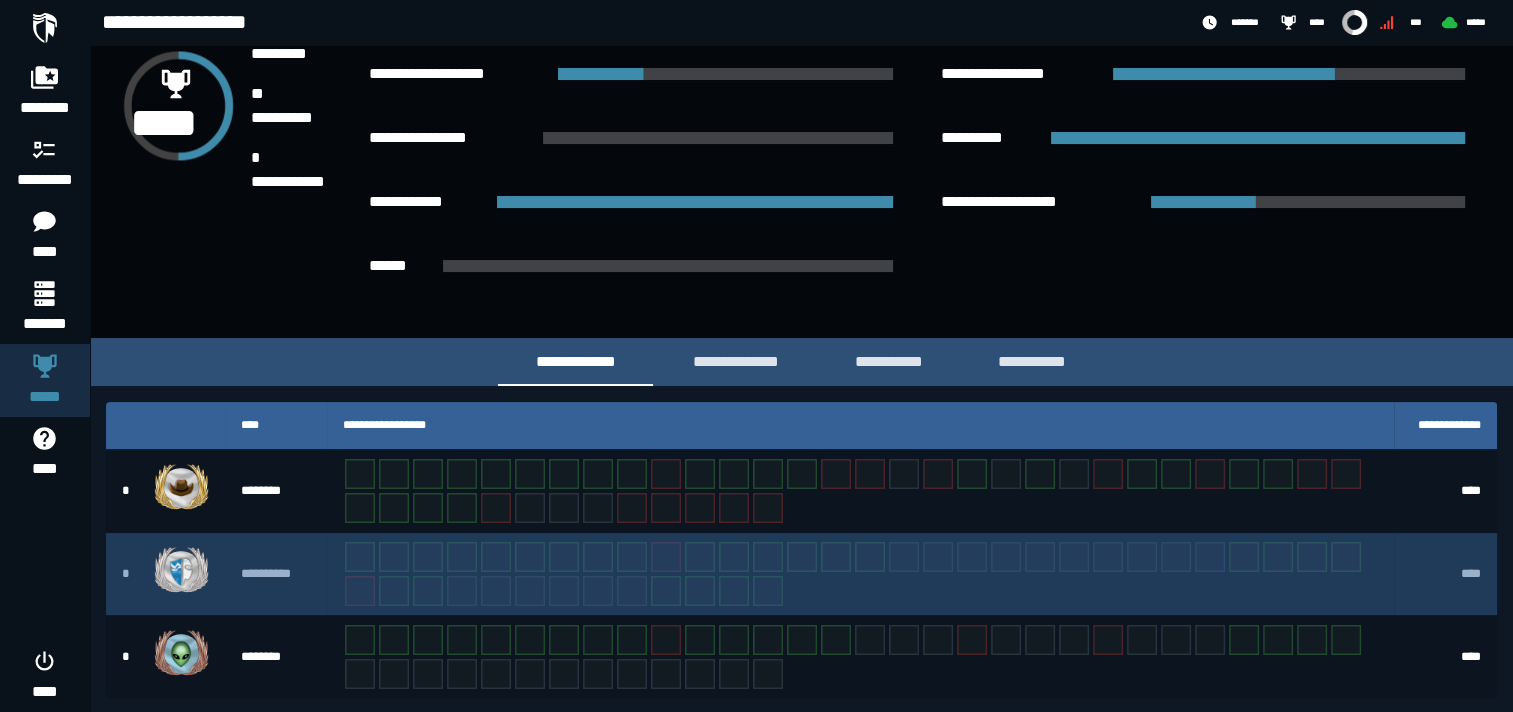 scroll, scrollTop: 265, scrollLeft: 0, axis: vertical 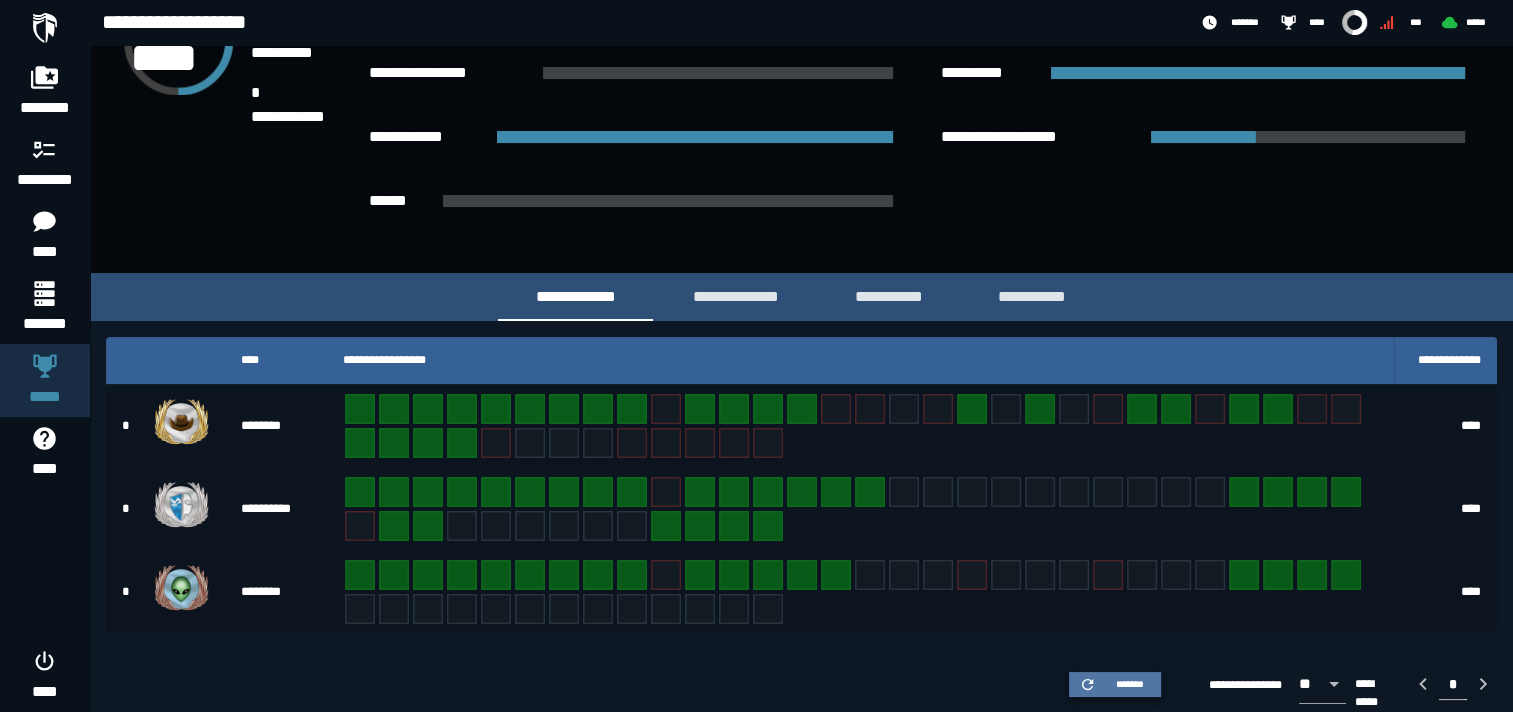 click on "*******" at bounding box center [1129, 684] 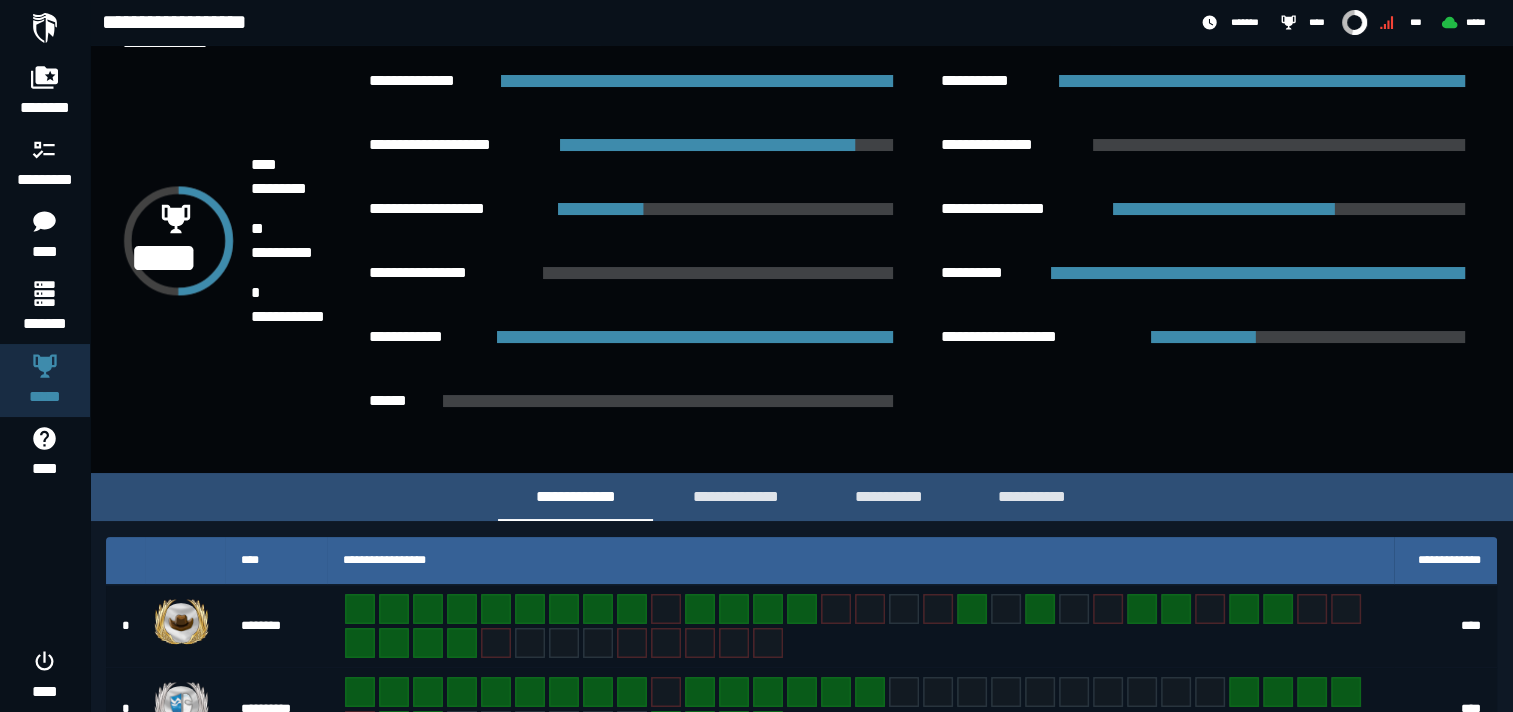 scroll, scrollTop: 0, scrollLeft: 0, axis: both 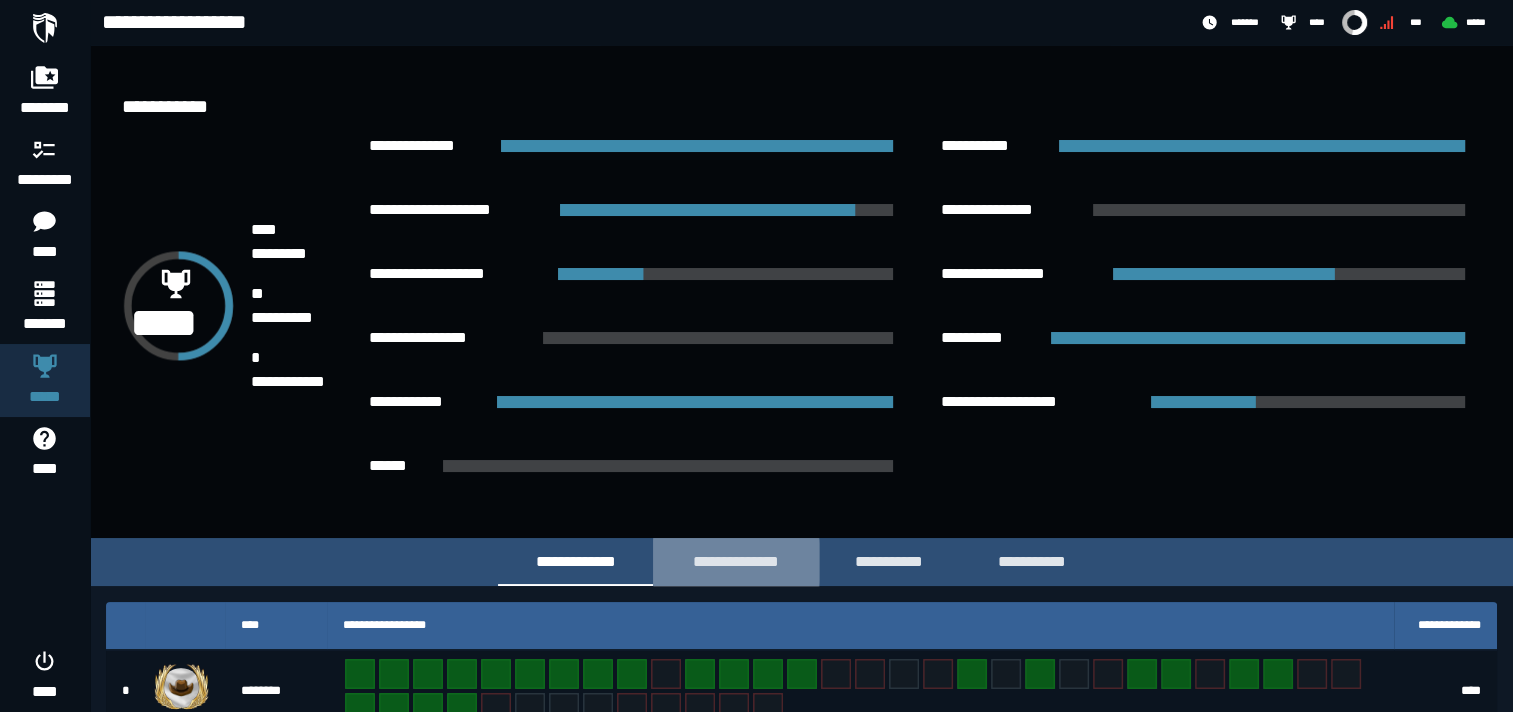 click on "**********" at bounding box center [736, 561] 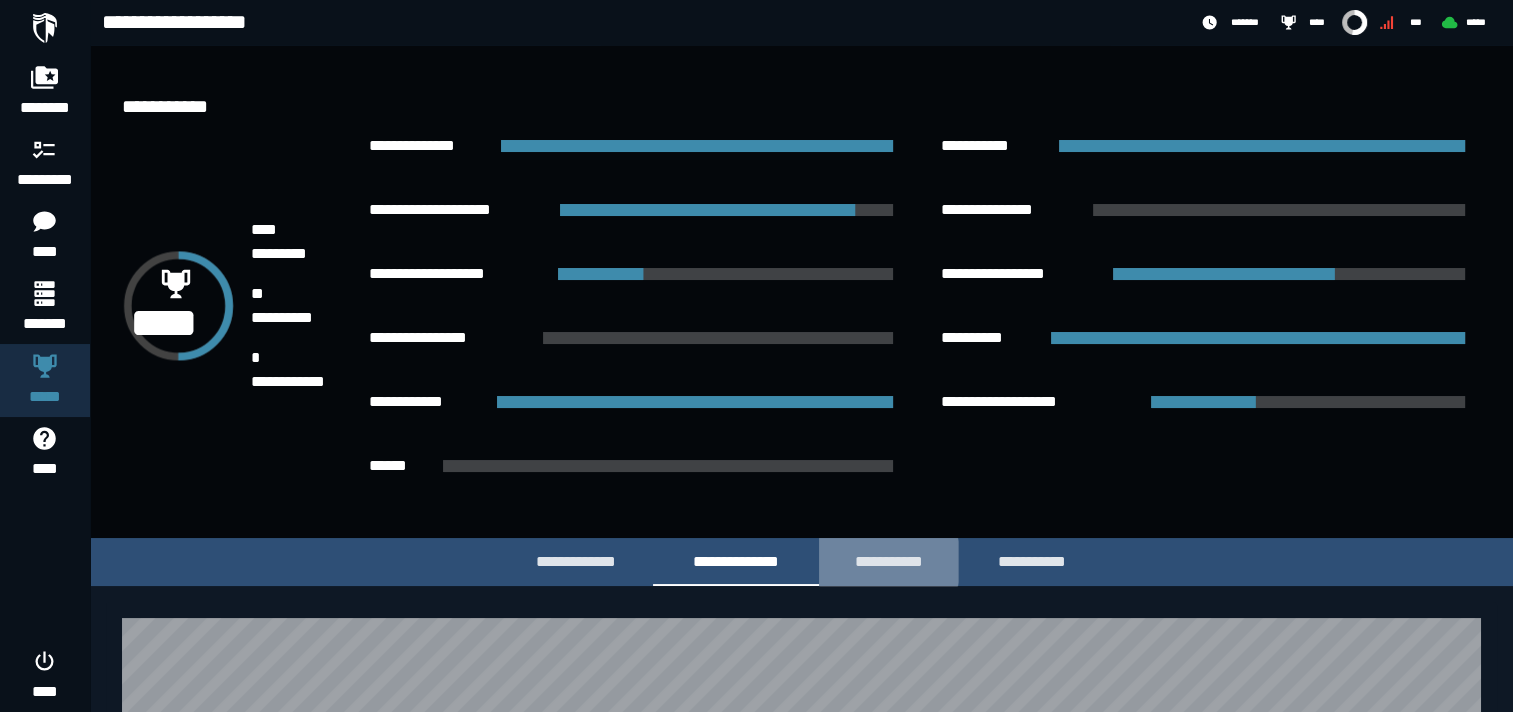 click on "**********" at bounding box center [888, 561] 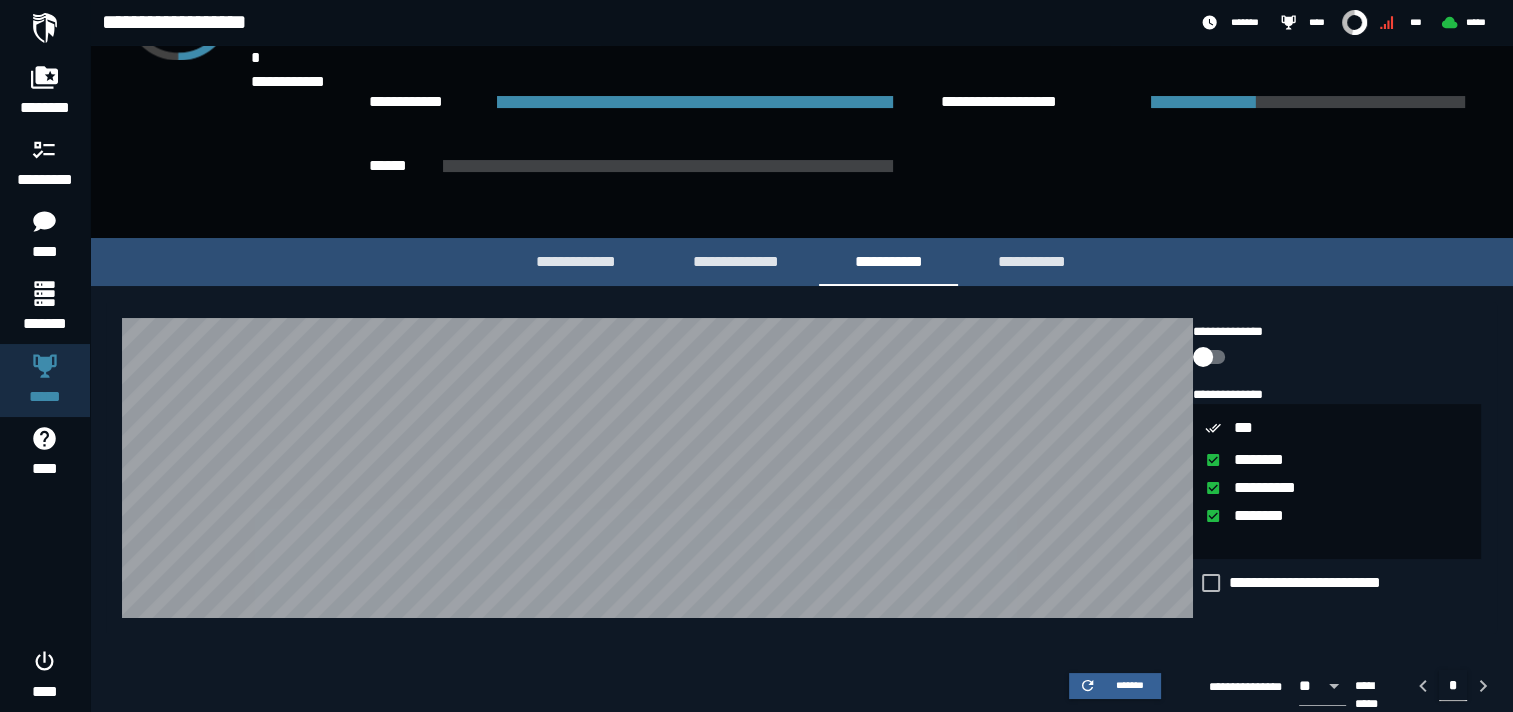 scroll, scrollTop: 301, scrollLeft: 0, axis: vertical 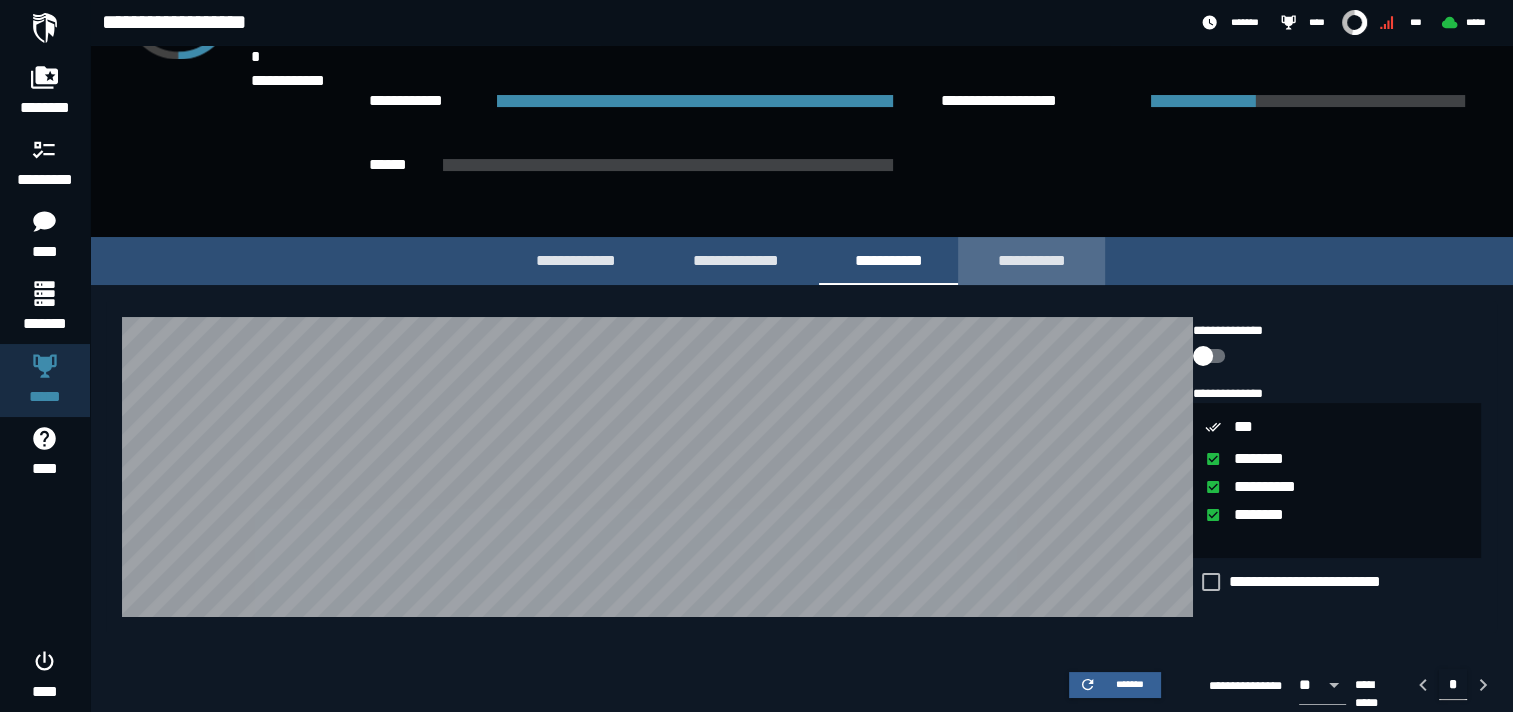 click on "**********" at bounding box center (1031, 260) 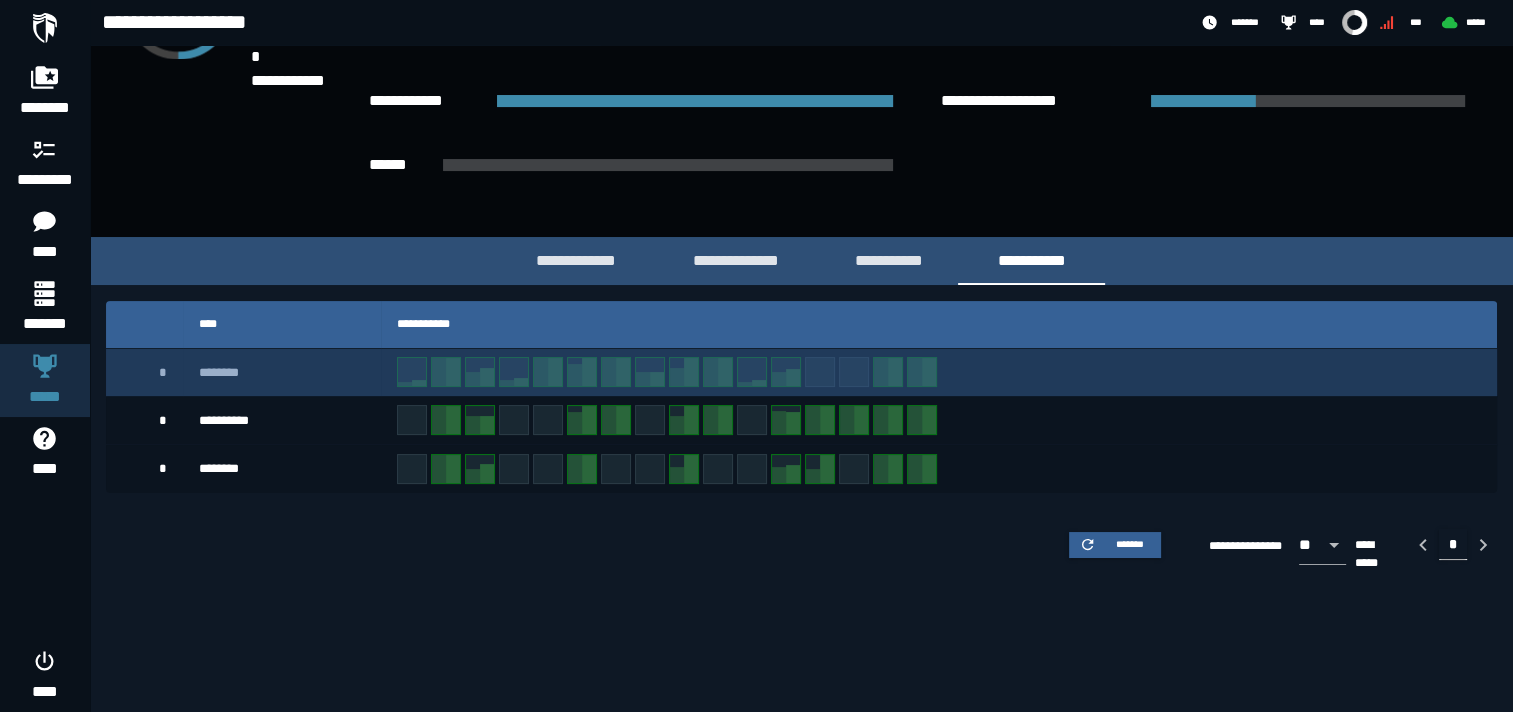scroll, scrollTop: 161, scrollLeft: 0, axis: vertical 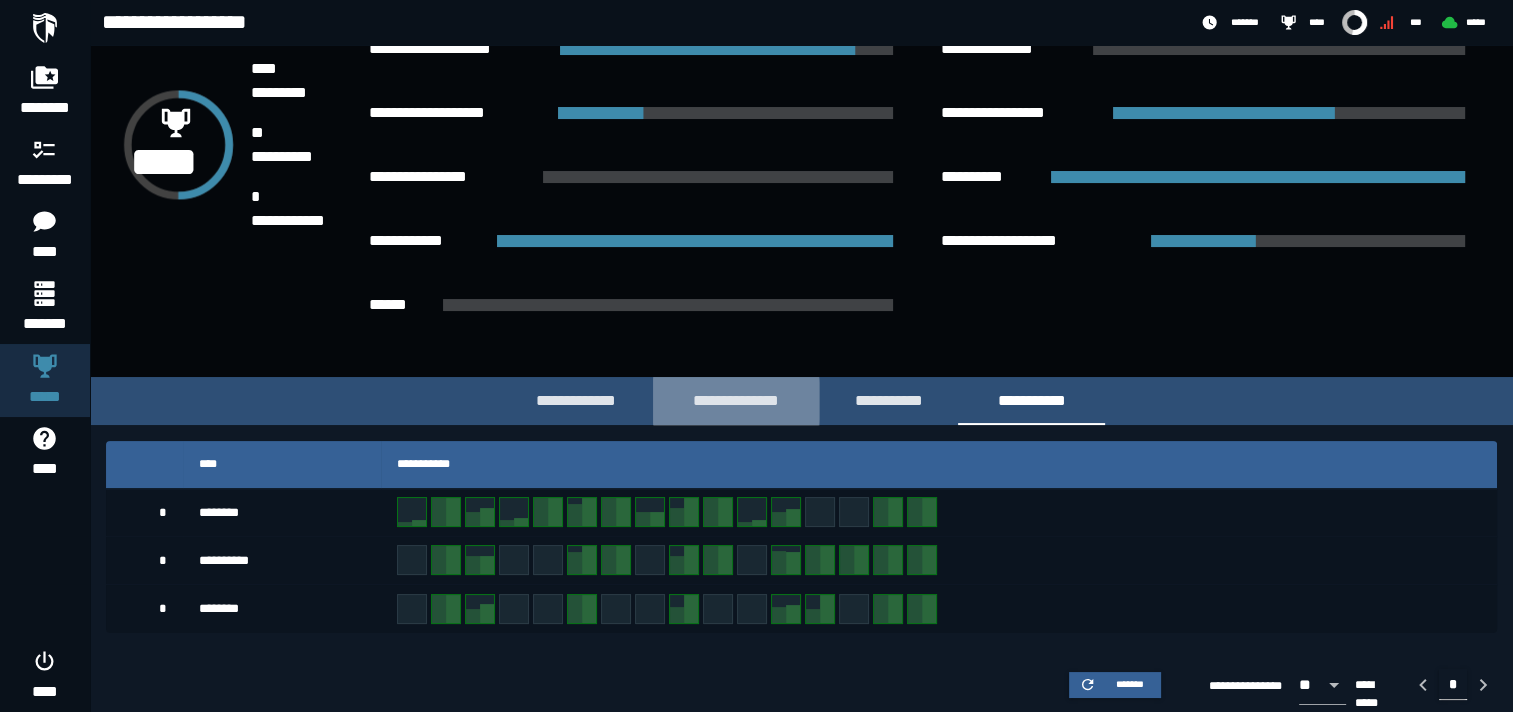 click on "**********" at bounding box center [736, 400] 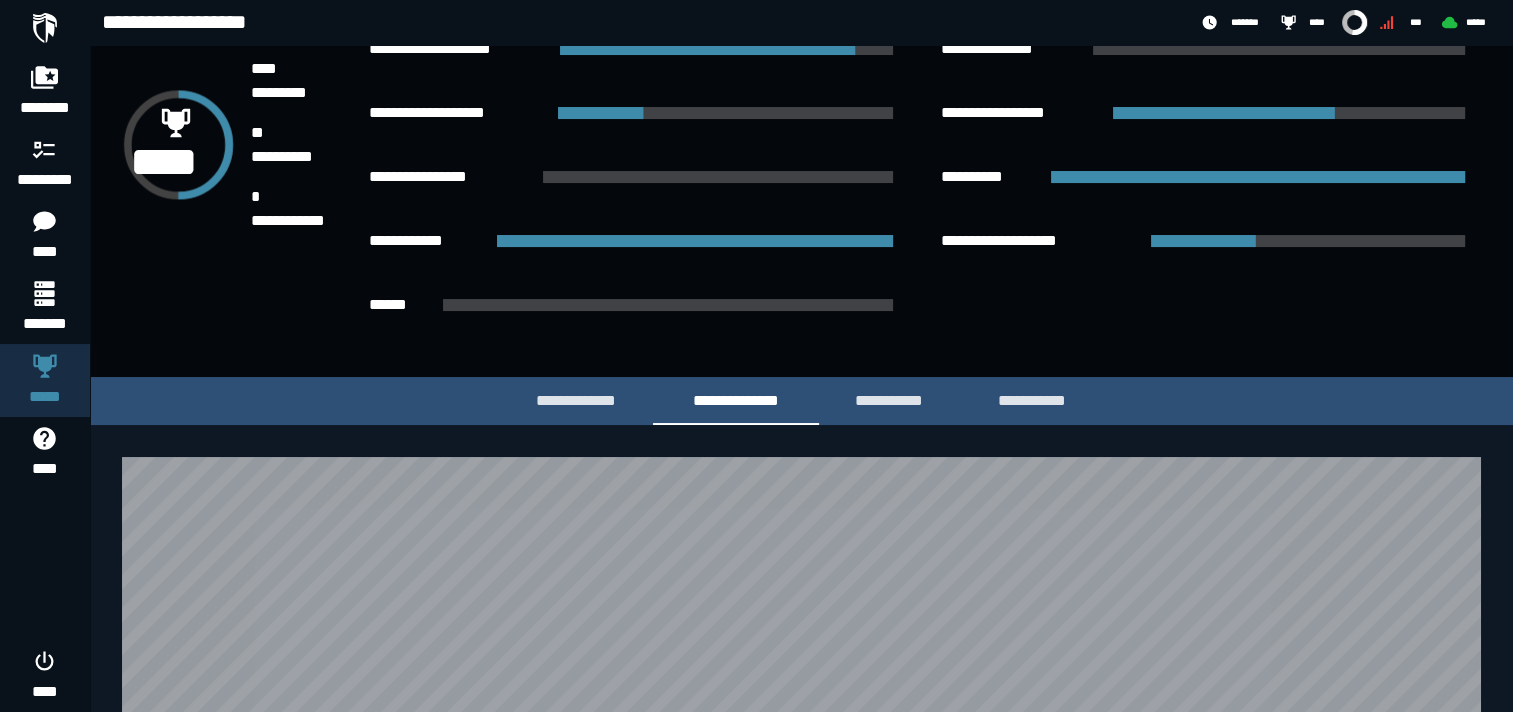 scroll, scrollTop: 361, scrollLeft: 0, axis: vertical 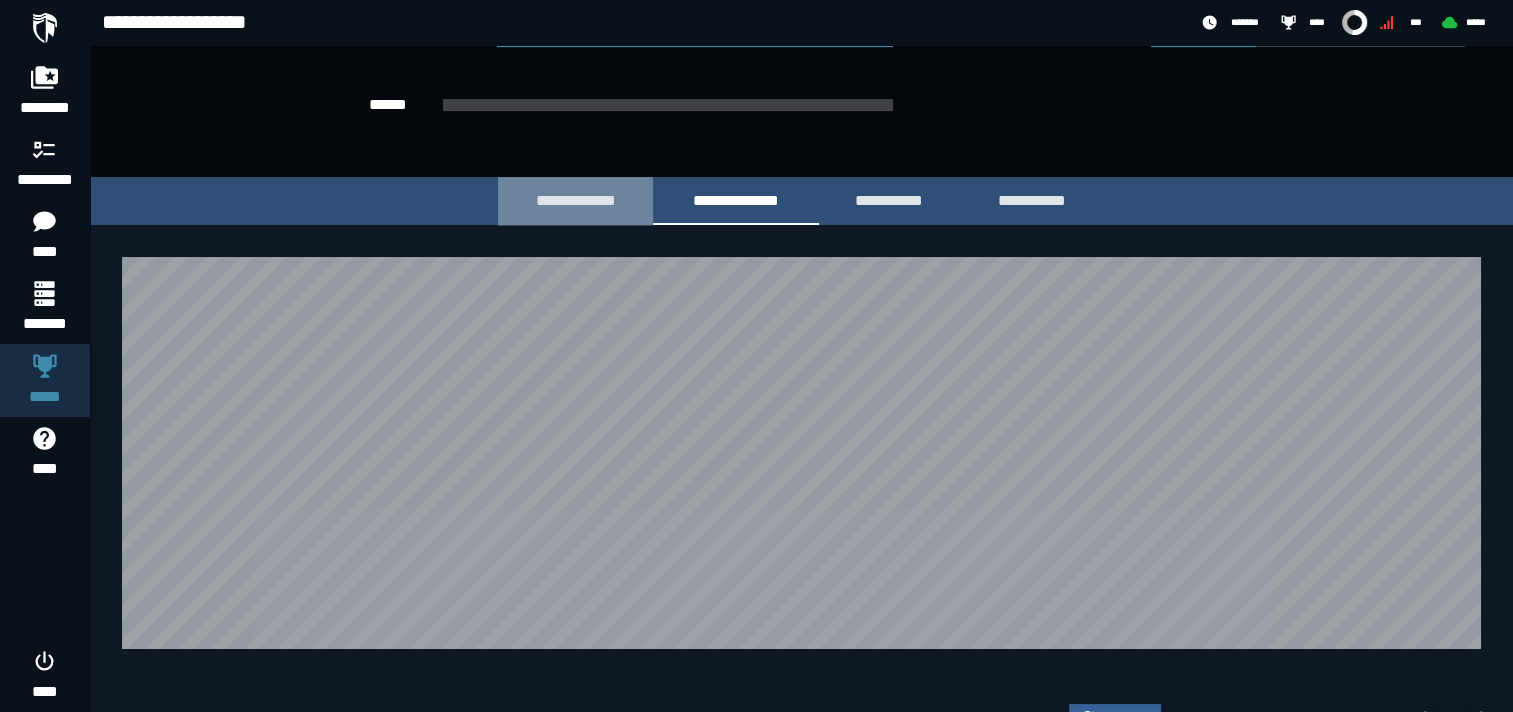 click on "**********" at bounding box center [575, 200] 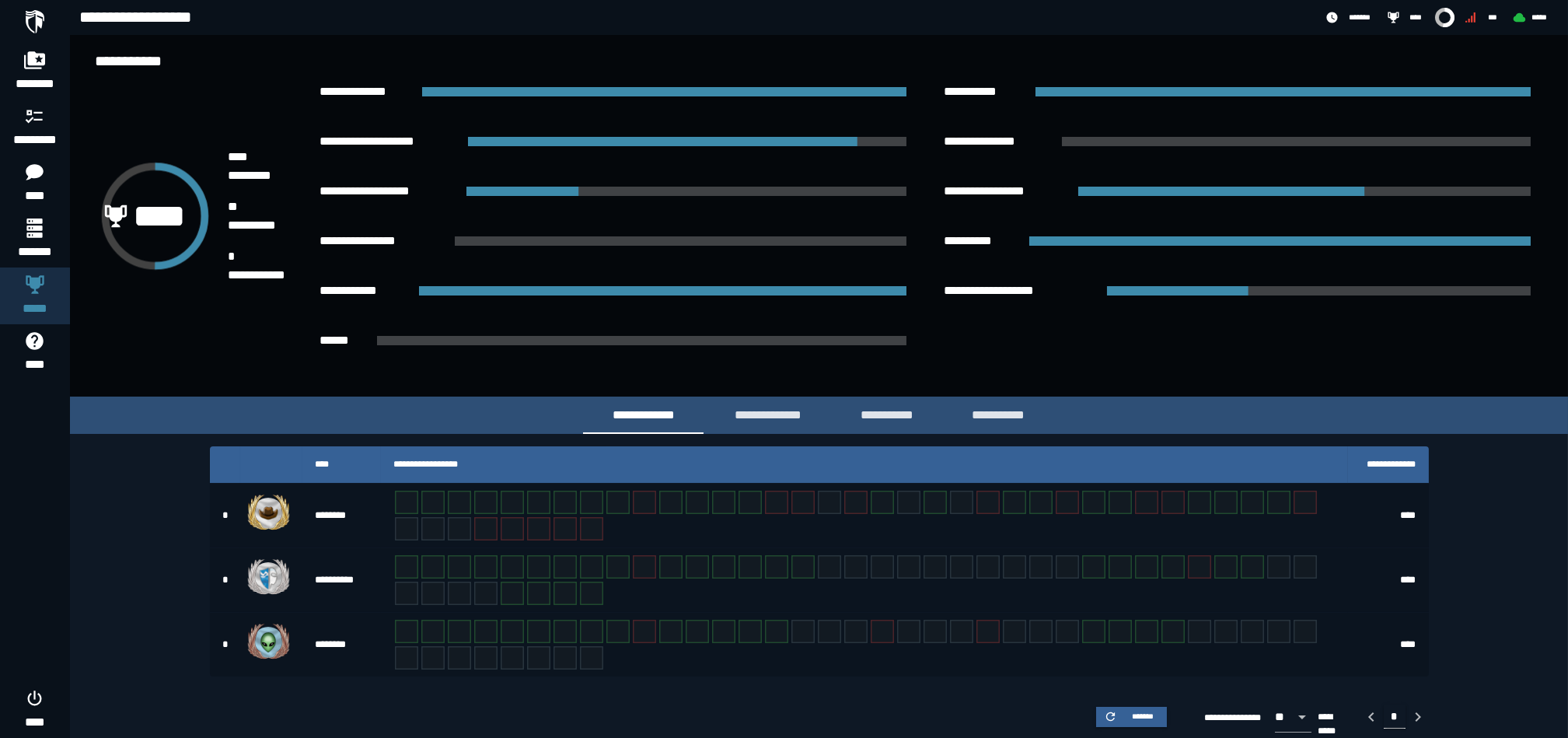 scroll, scrollTop: 0, scrollLeft: 0, axis: both 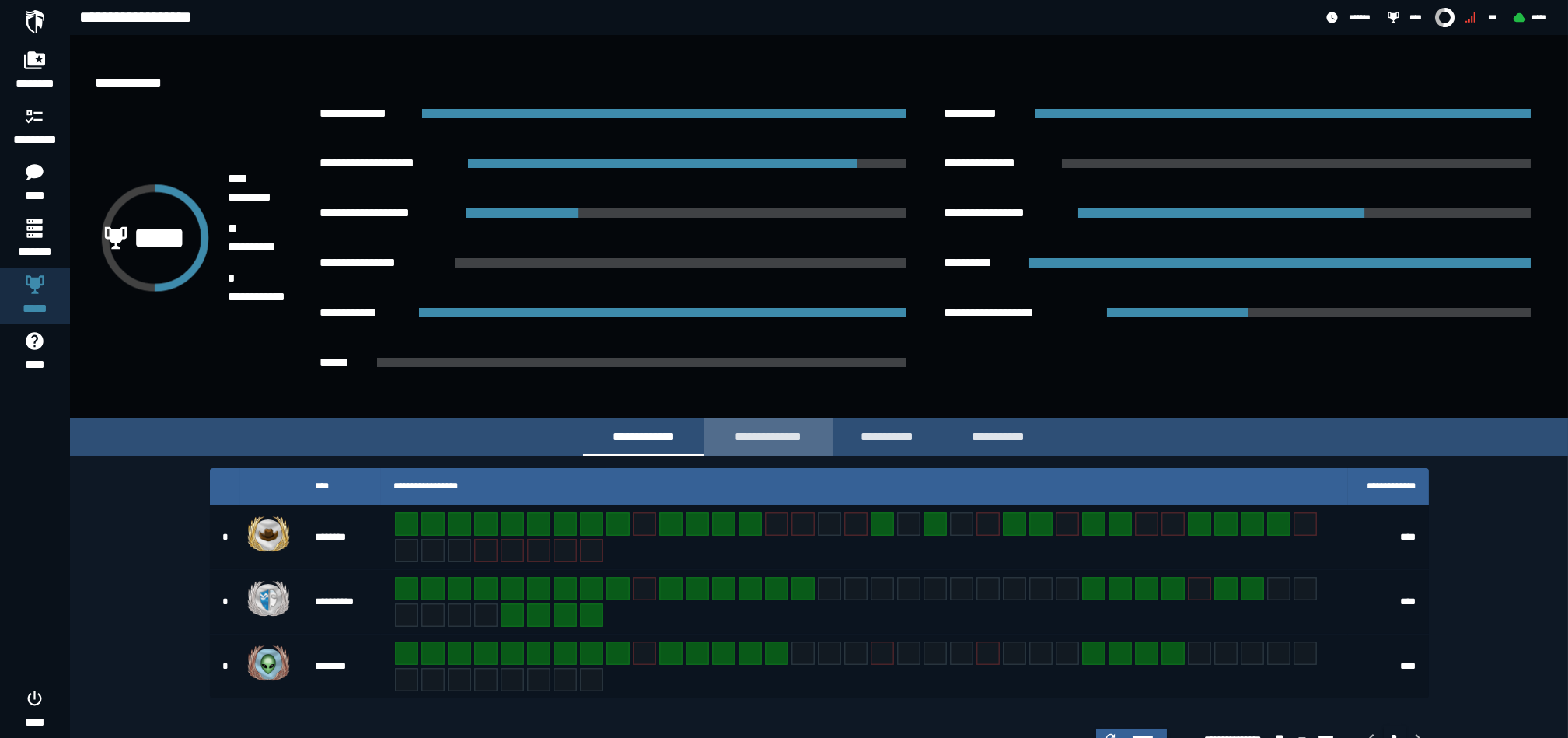 click on "**********" at bounding box center [768, 436] 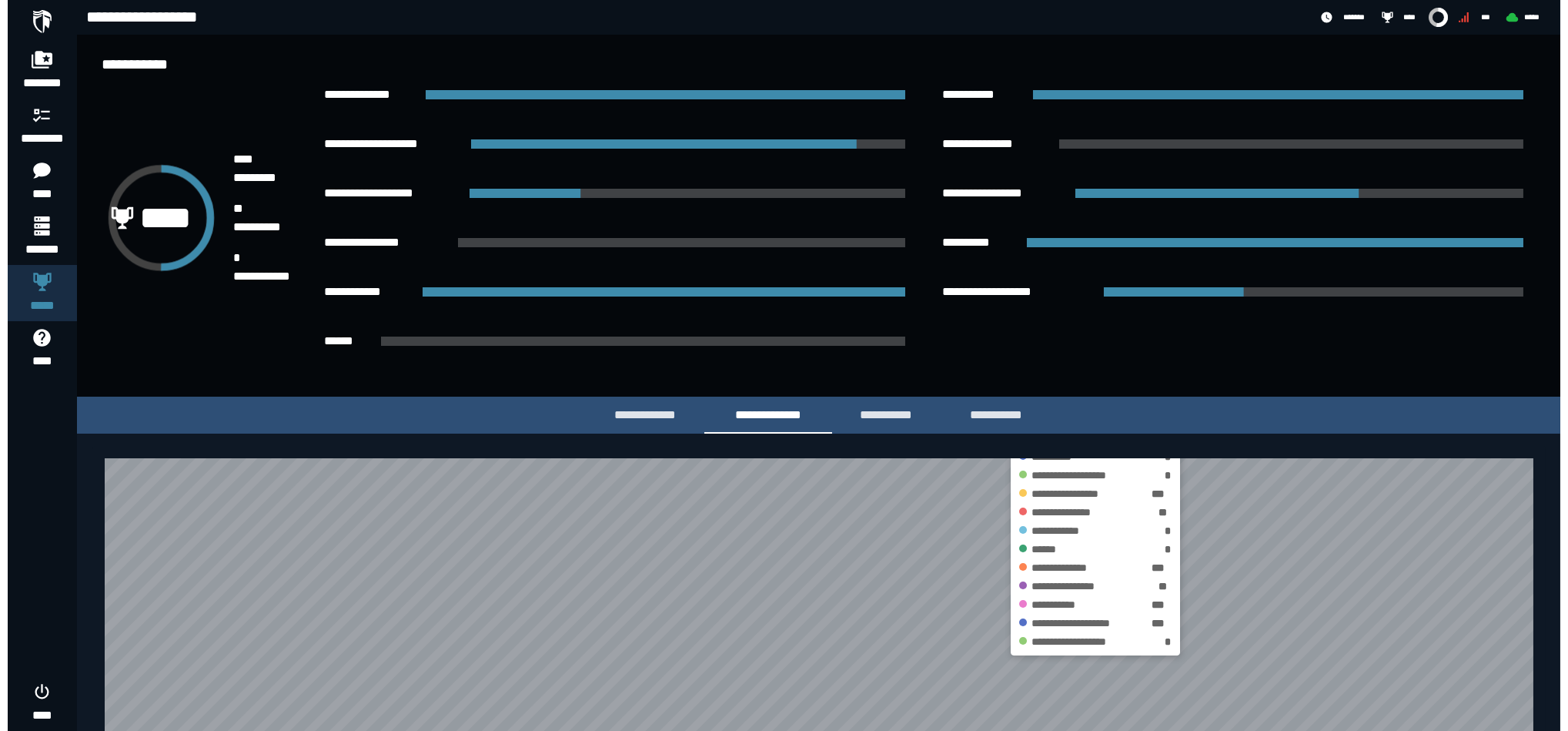 scroll, scrollTop: 0, scrollLeft: 0, axis: both 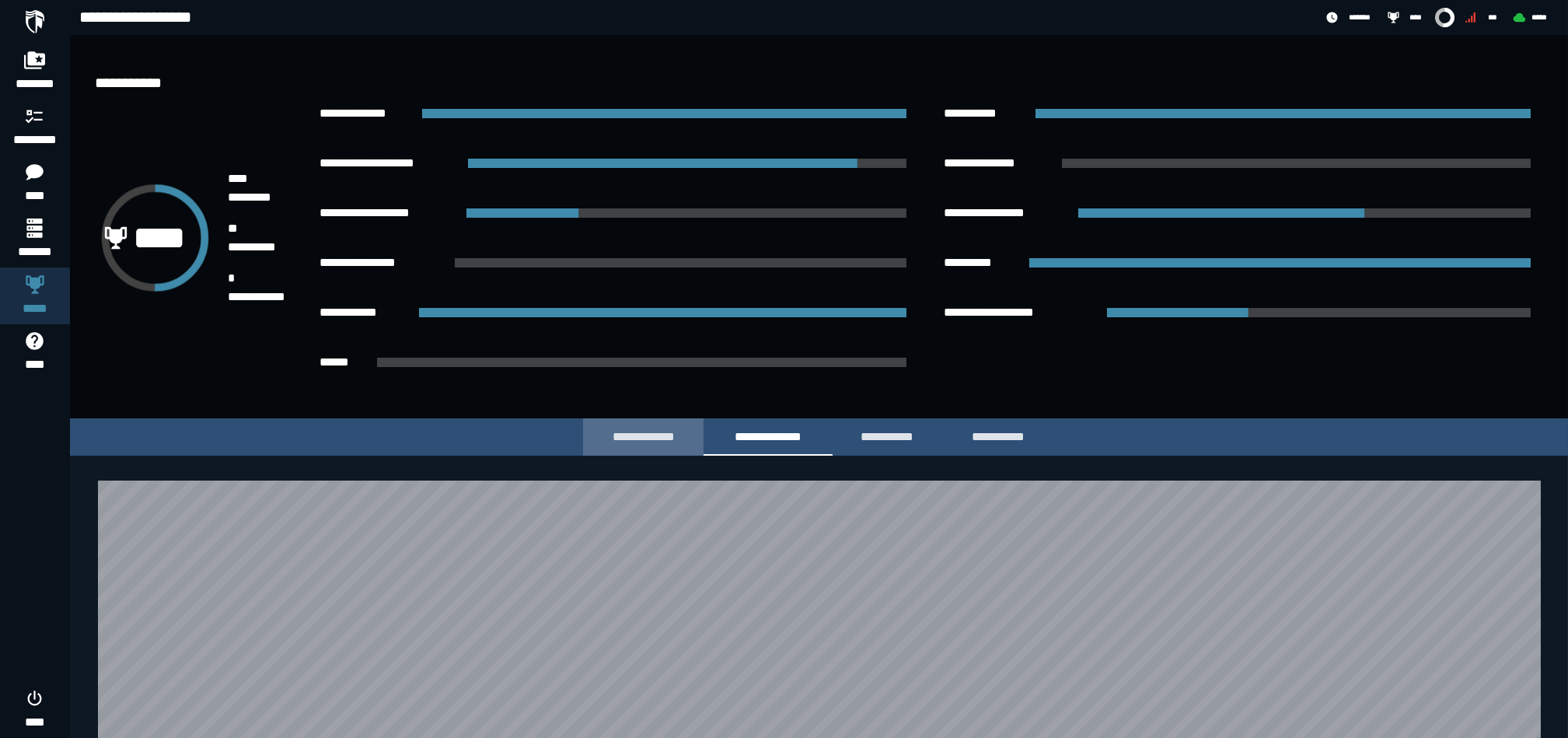click on "**********" at bounding box center (643, 437) 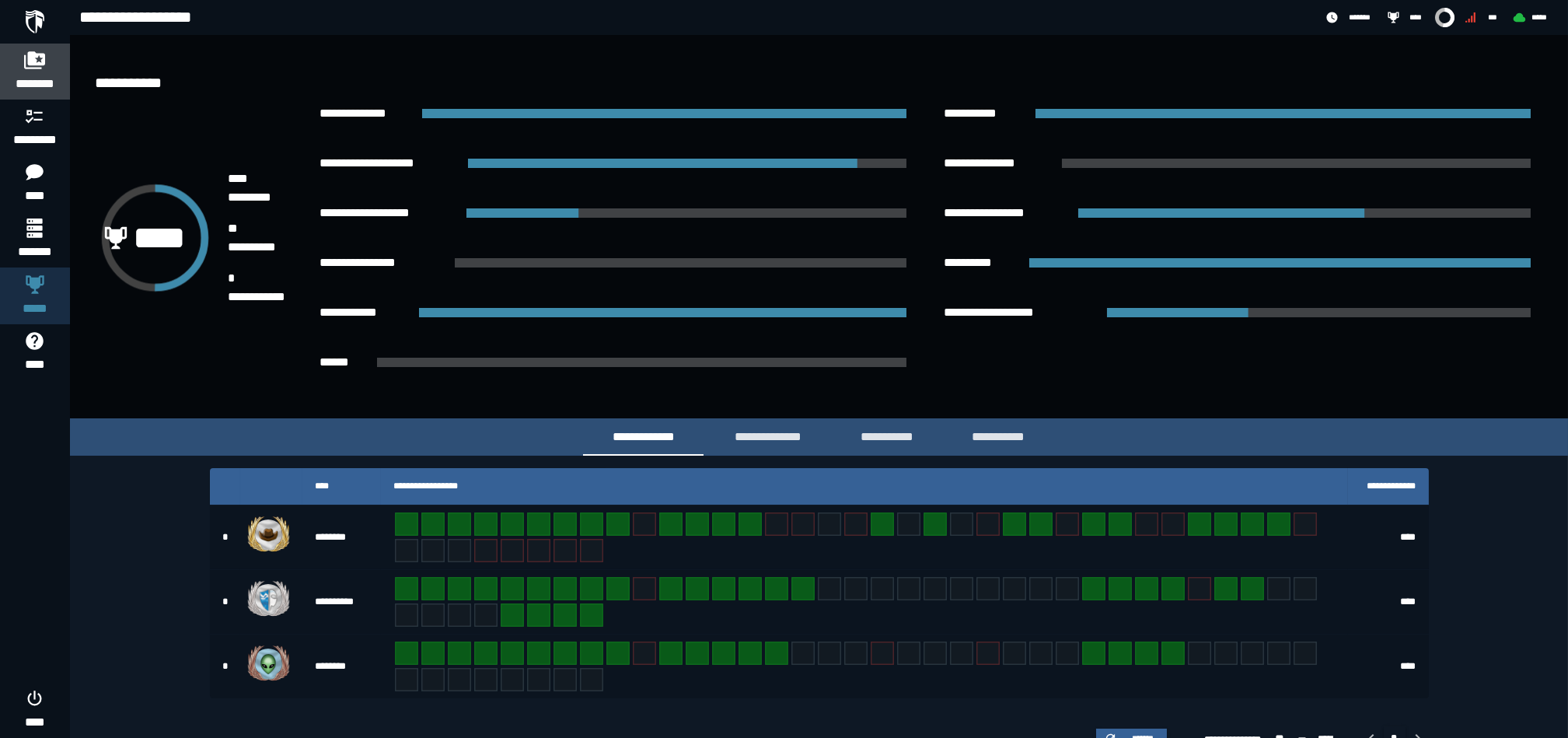 click on "********" at bounding box center [35, 72] 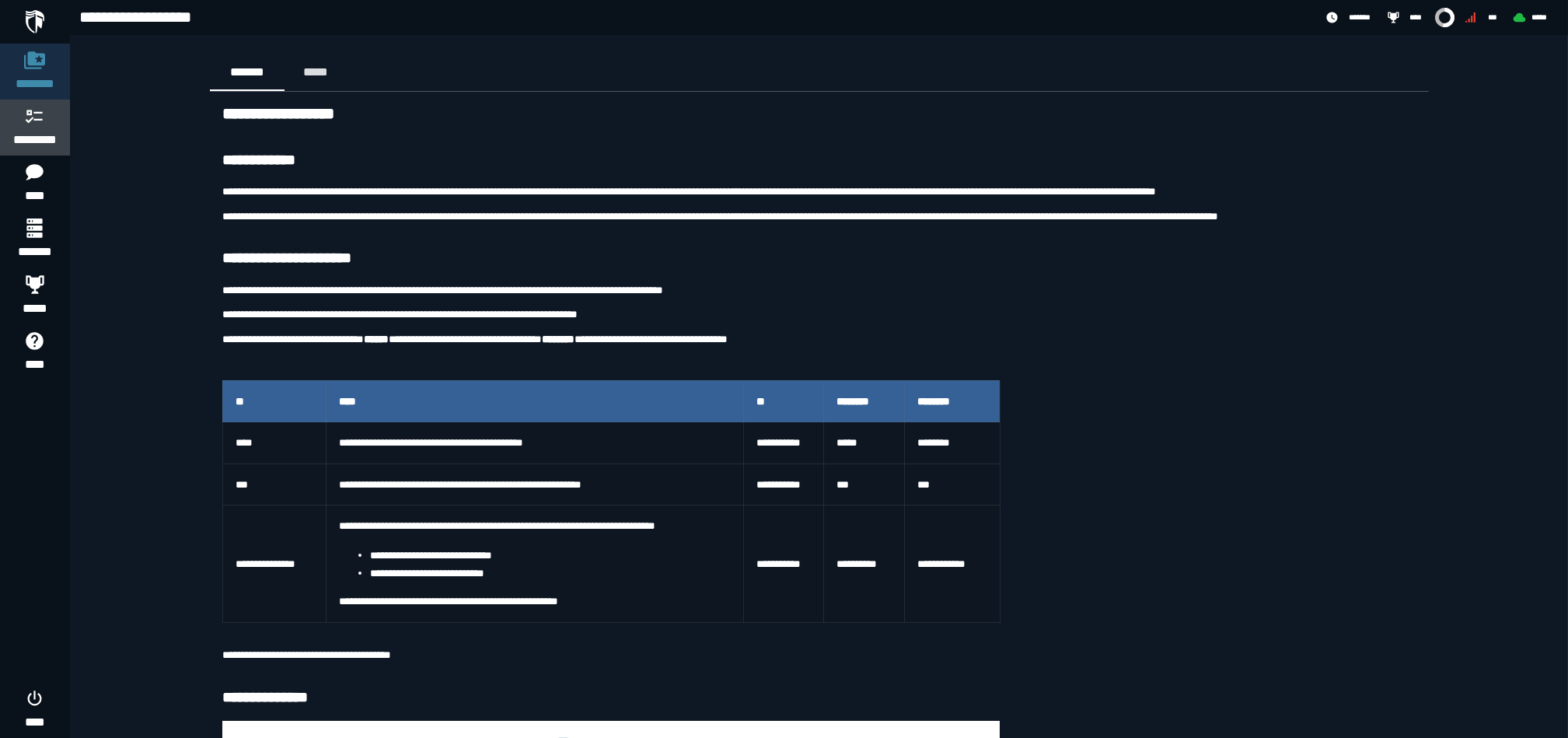 click on "*********" at bounding box center (35, 128) 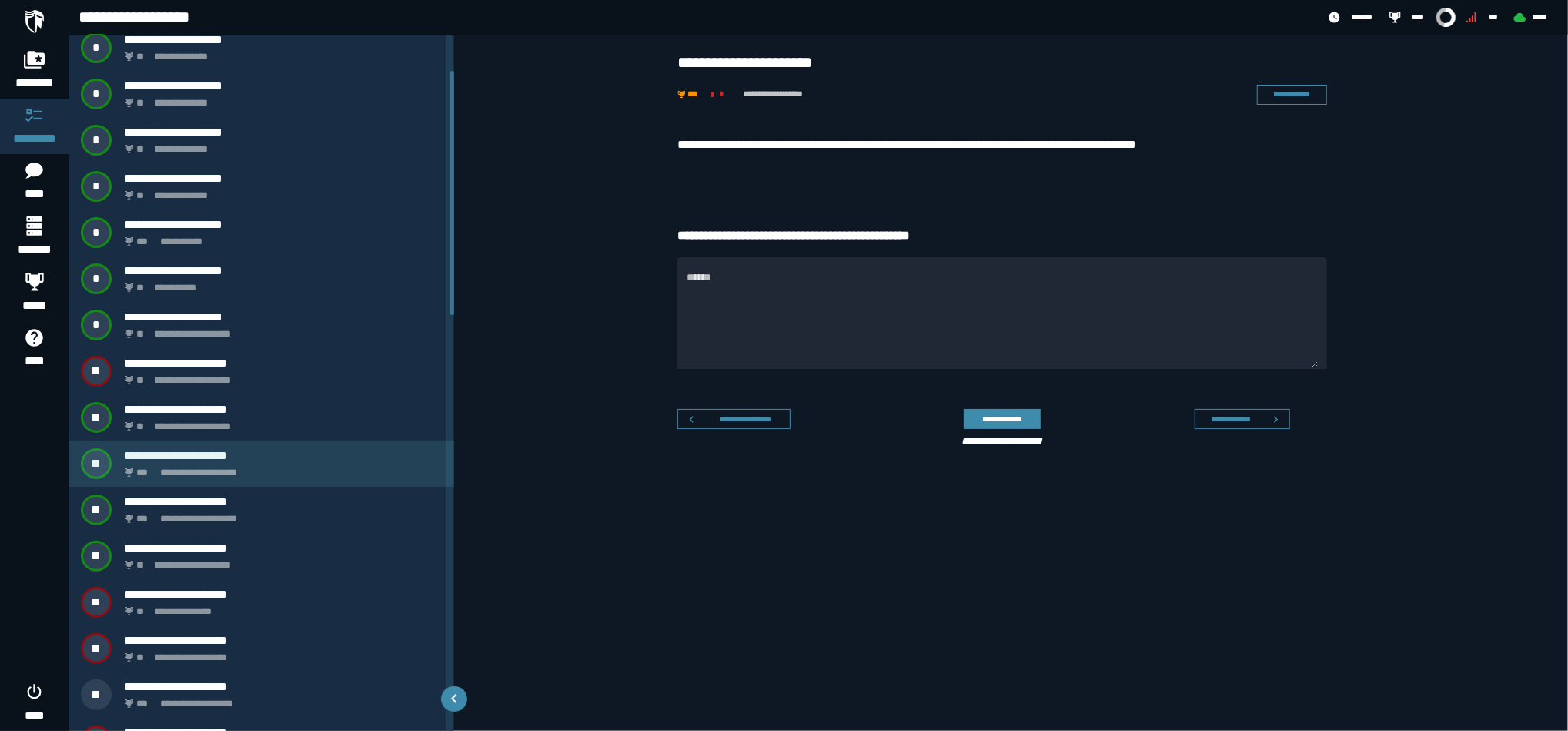 scroll, scrollTop: 205, scrollLeft: 0, axis: vertical 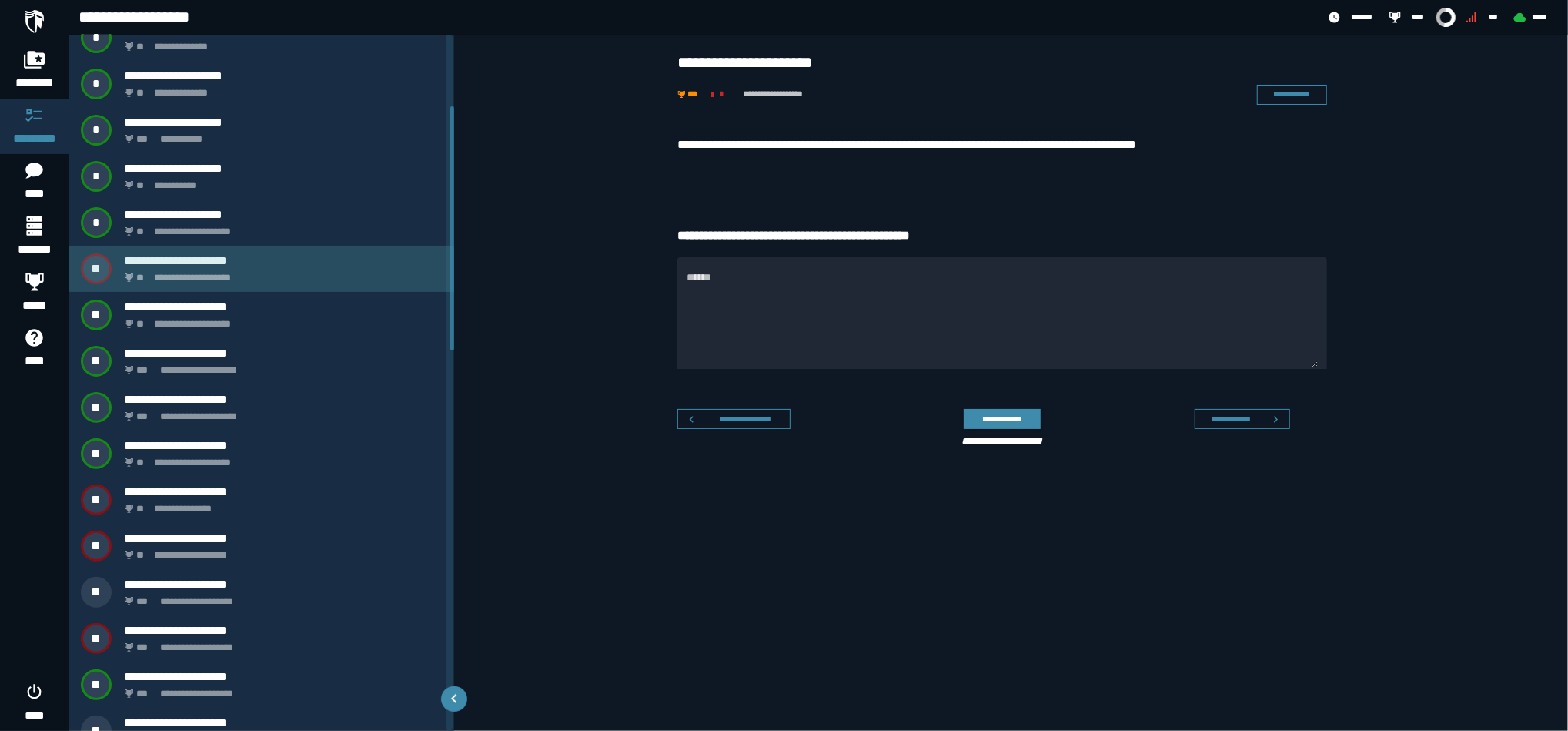 click on "**********" at bounding box center (280, 273) 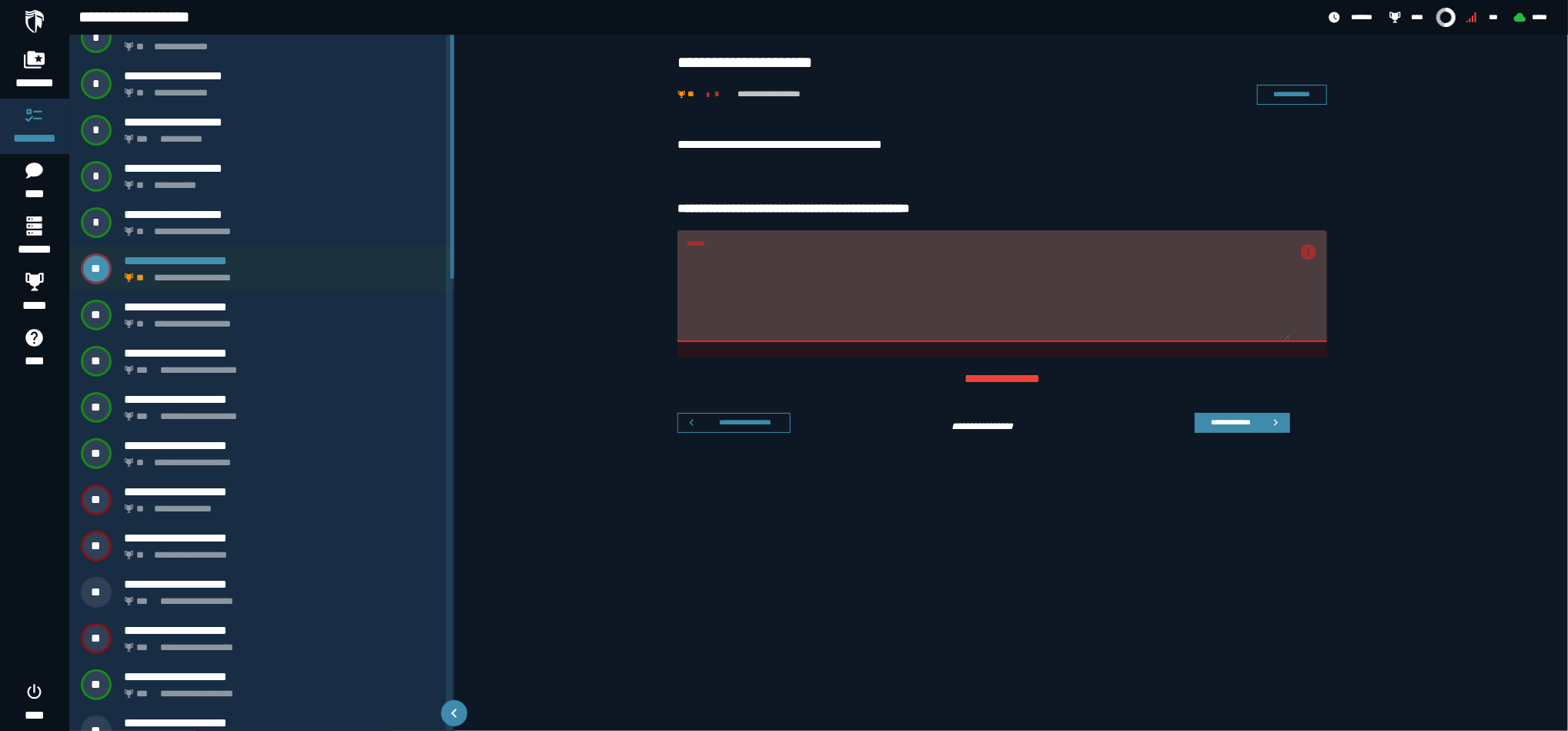 scroll, scrollTop: 0, scrollLeft: 0, axis: both 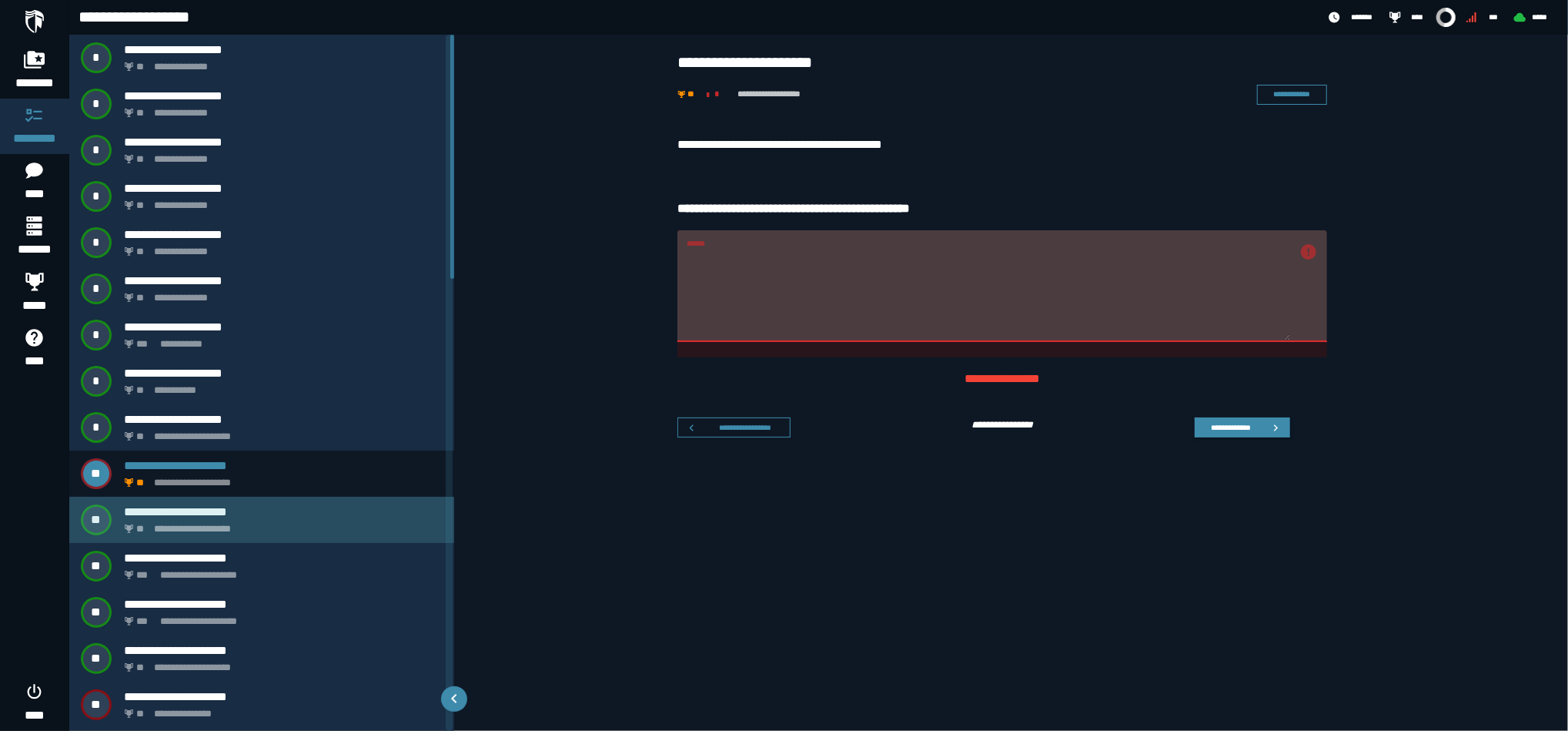 click on "**********" at bounding box center (280, 525) 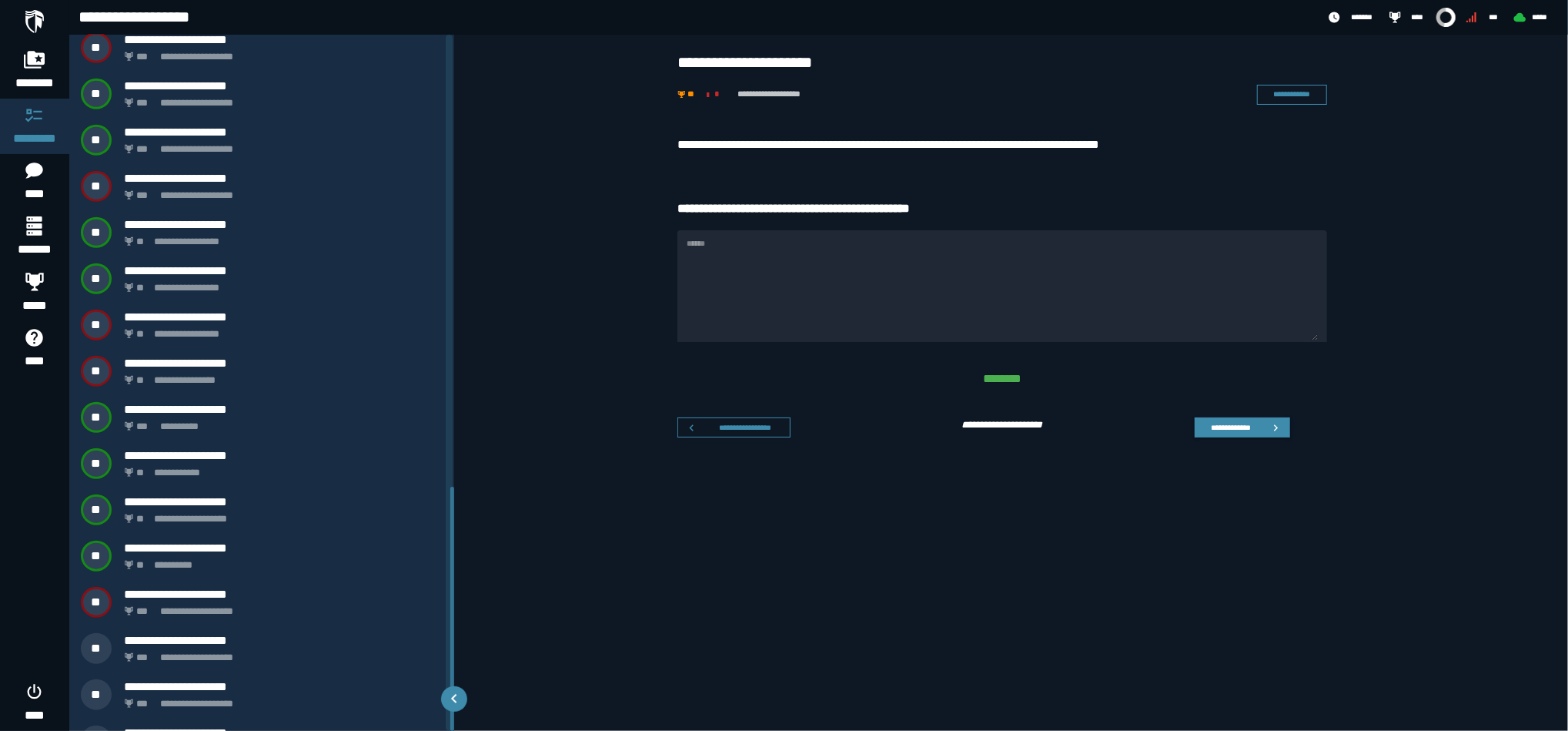 scroll, scrollTop: 1290, scrollLeft: 0, axis: vertical 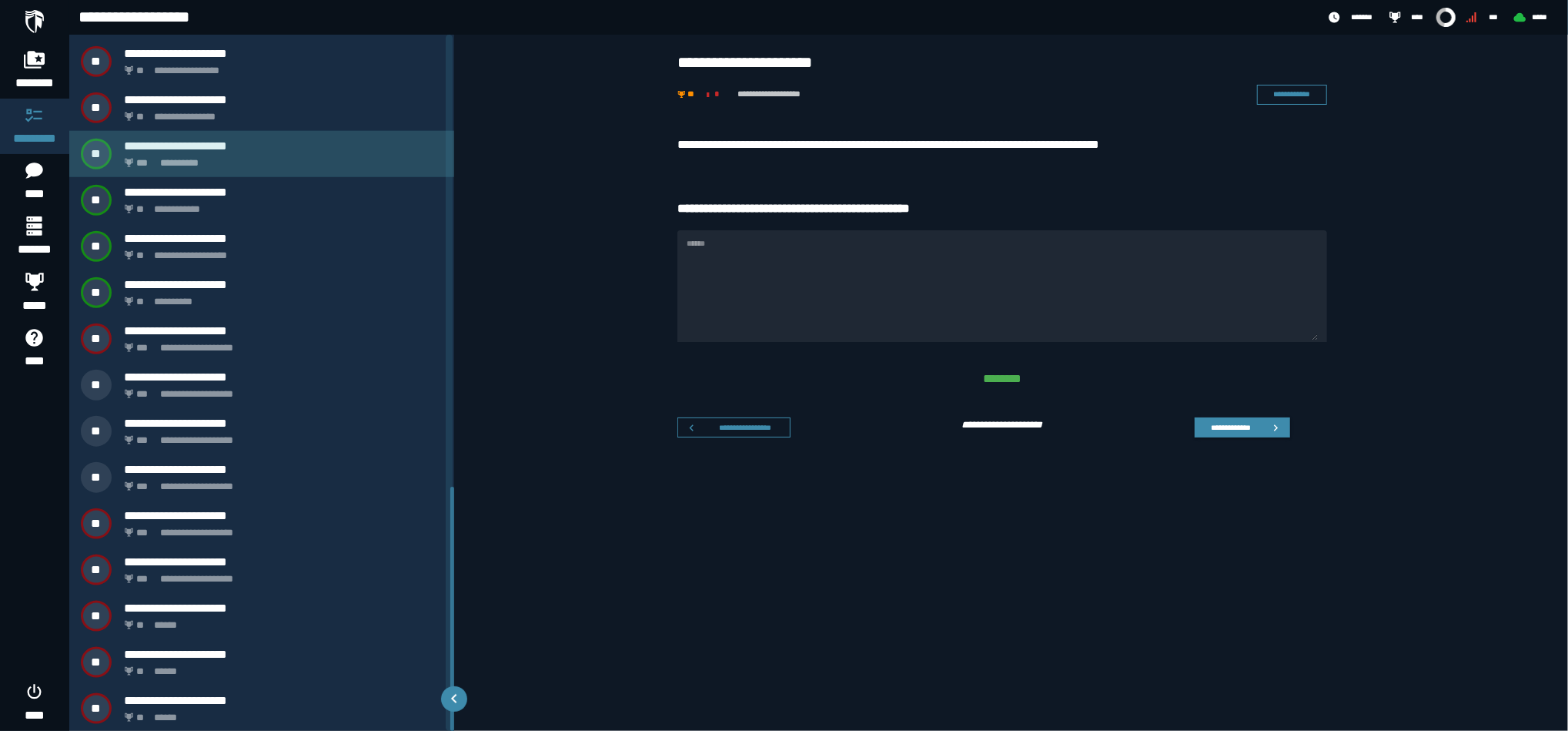 click on "**********" at bounding box center [280, 159] 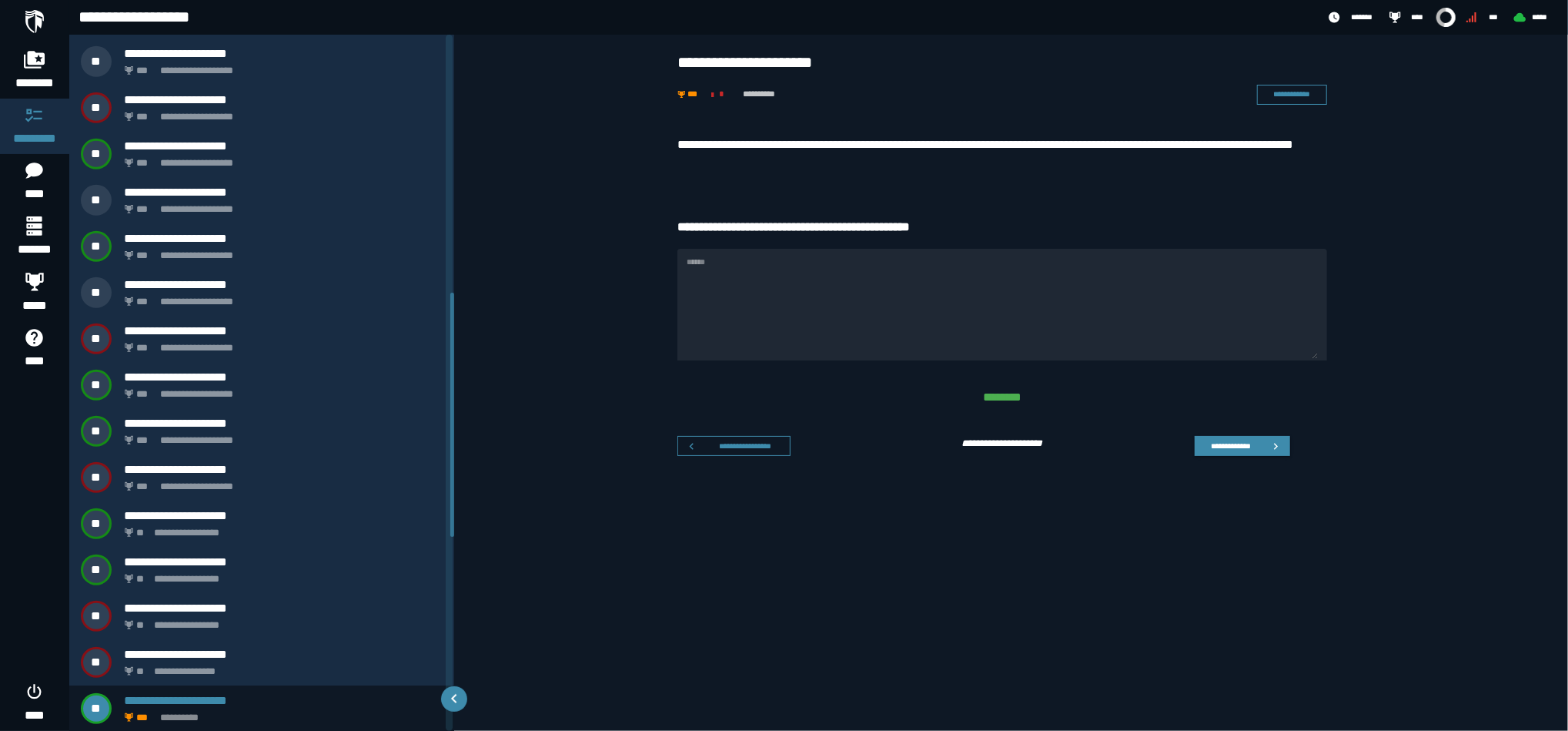 scroll, scrollTop: 1290, scrollLeft: 0, axis: vertical 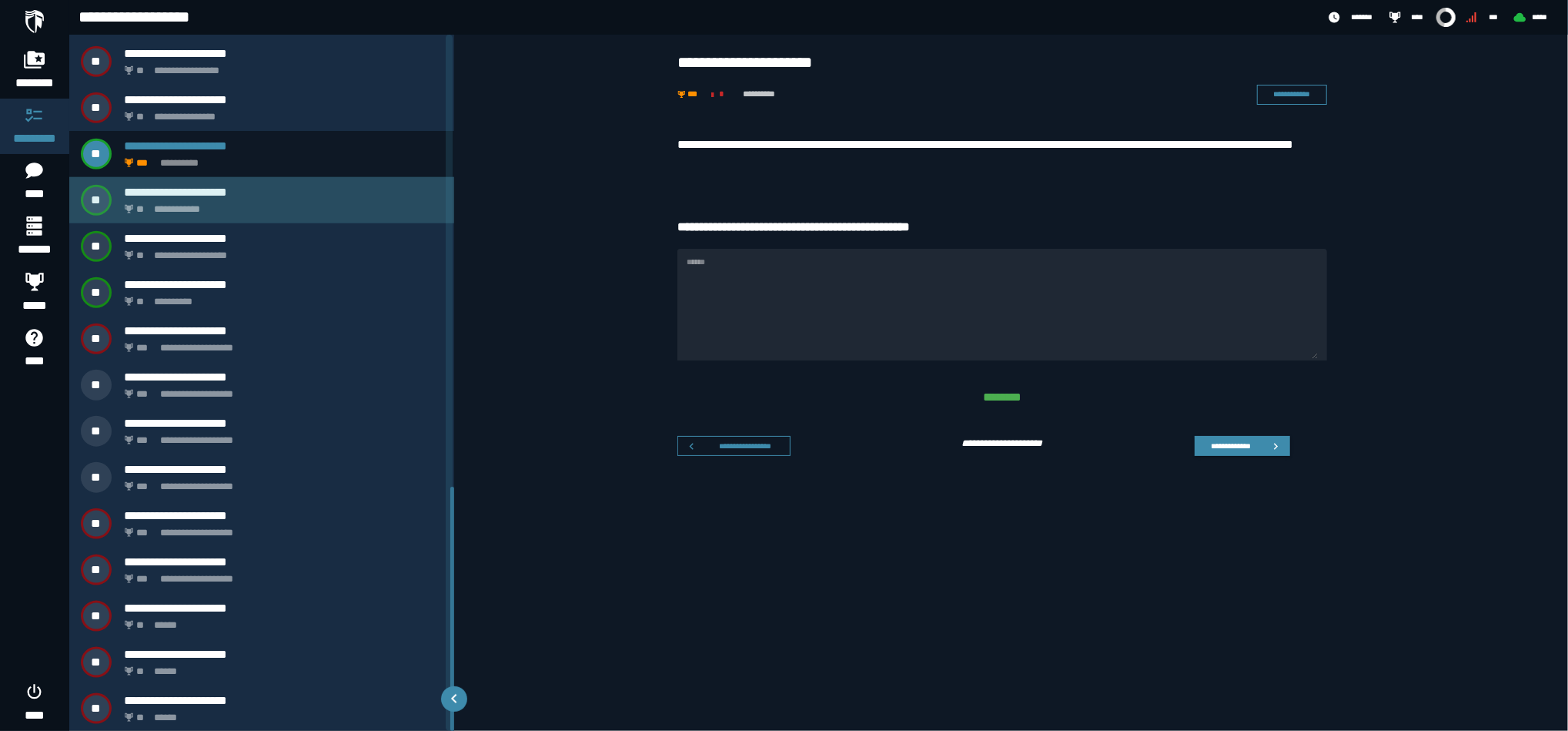 click on "**********" at bounding box center [280, 205] 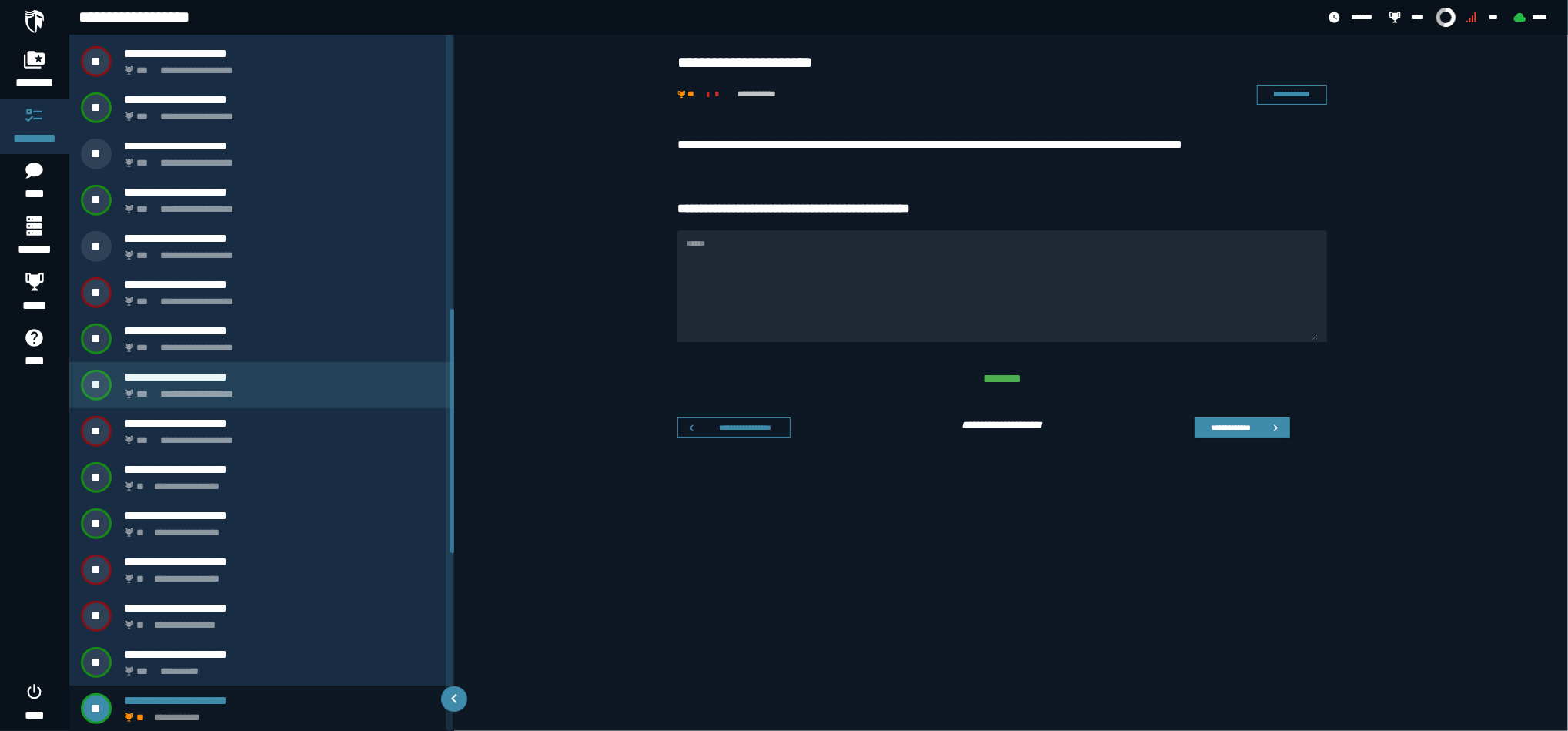 scroll, scrollTop: 1090, scrollLeft: 0, axis: vertical 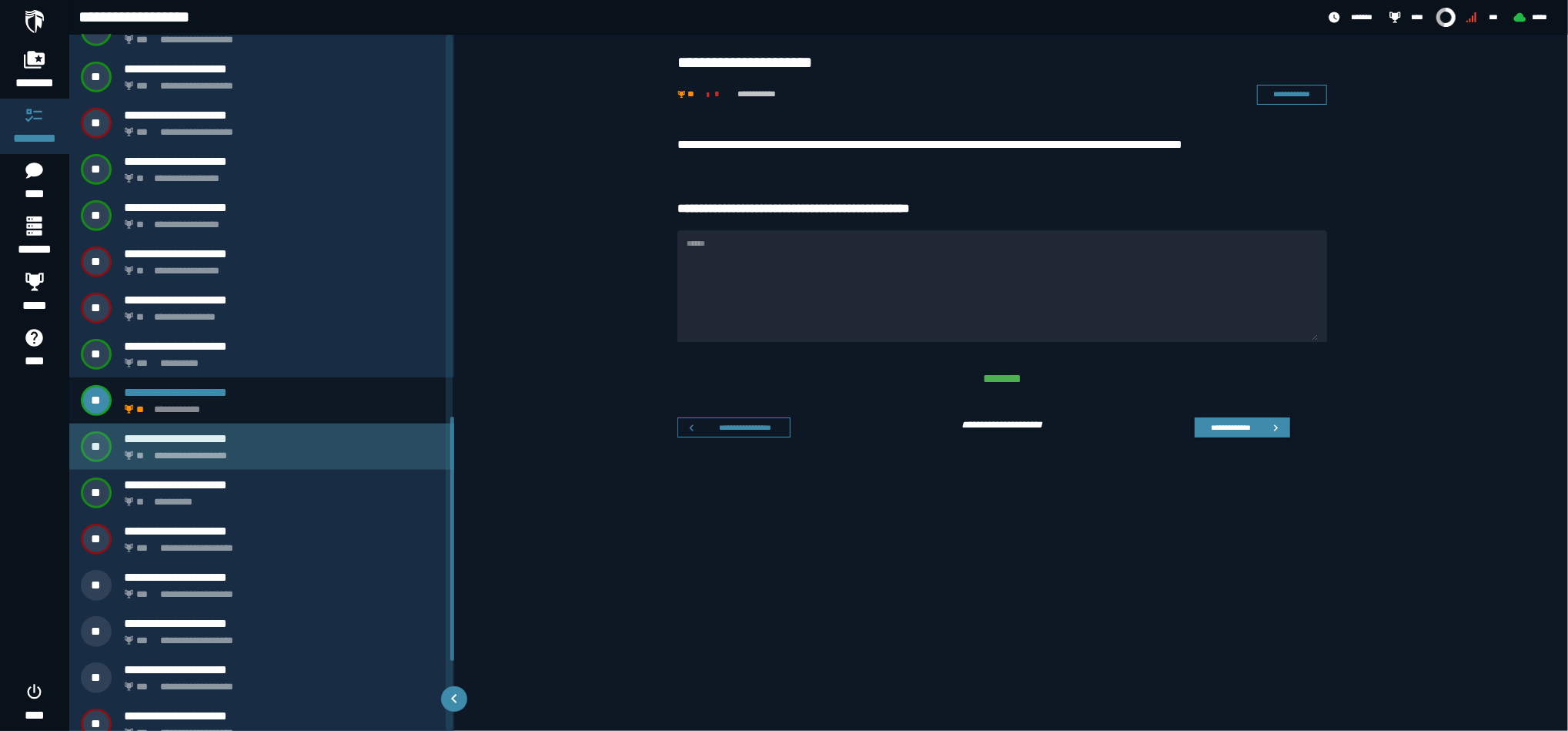click on "**********" at bounding box center [280, 451] 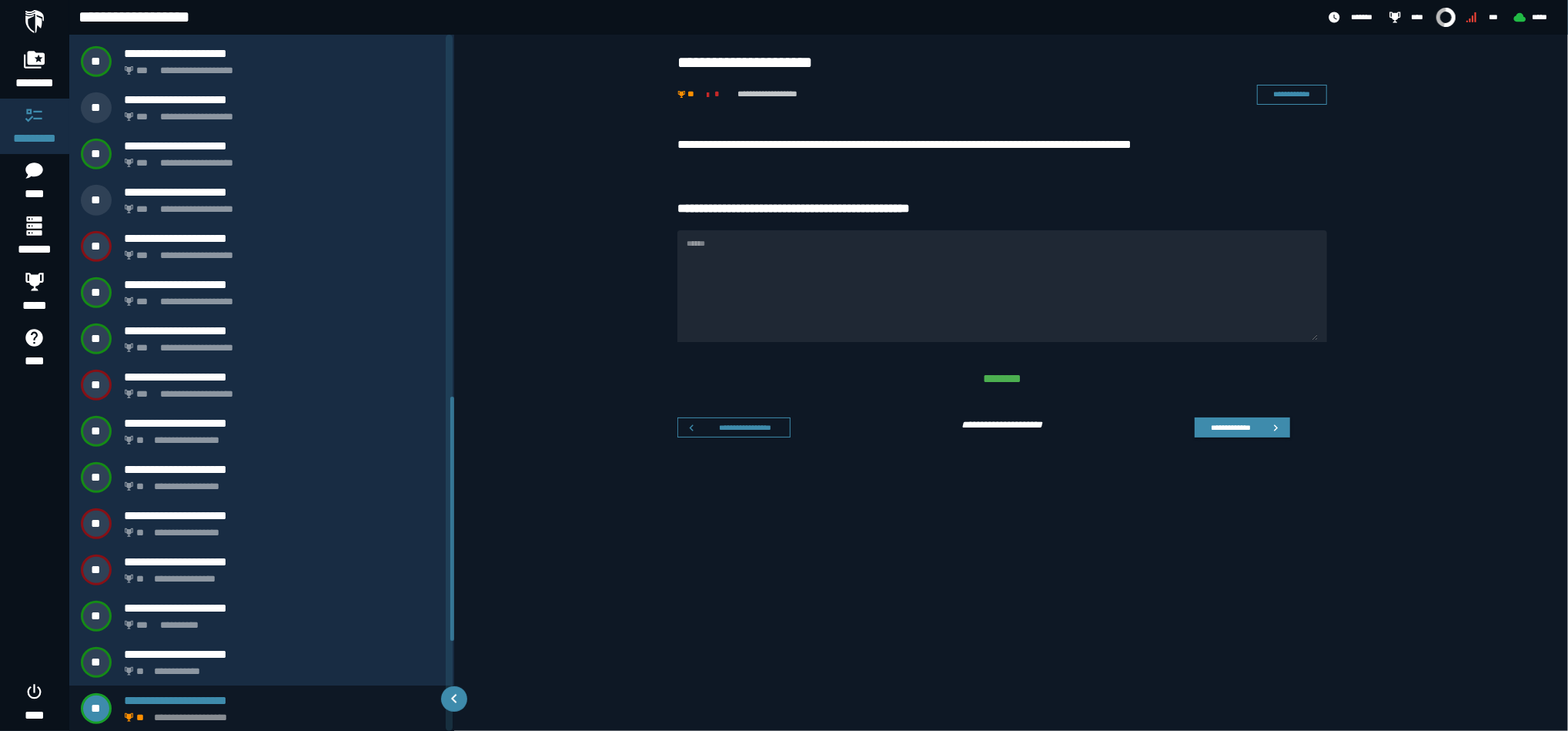 scroll, scrollTop: 1136, scrollLeft: 0, axis: vertical 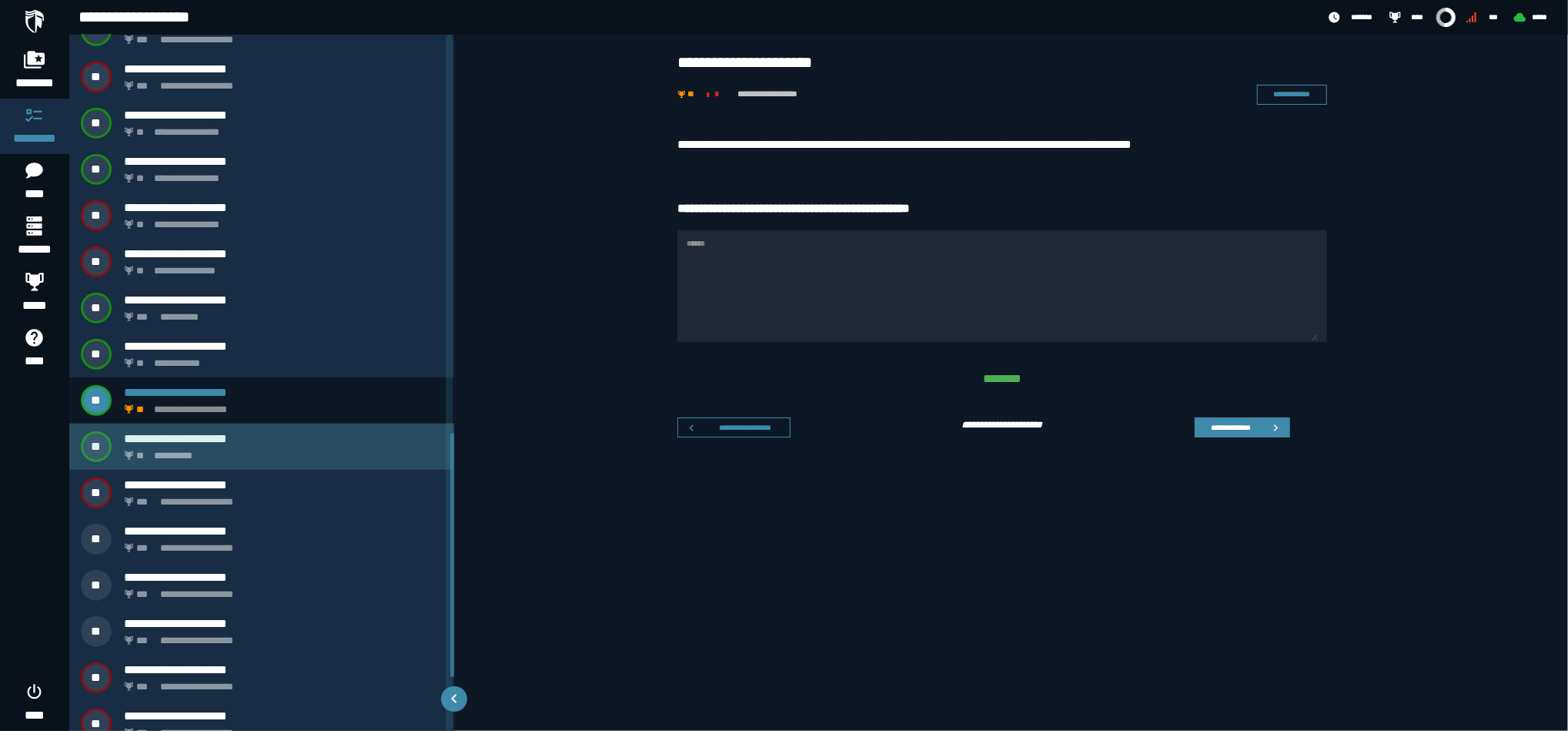 click on "**********" at bounding box center (280, 451) 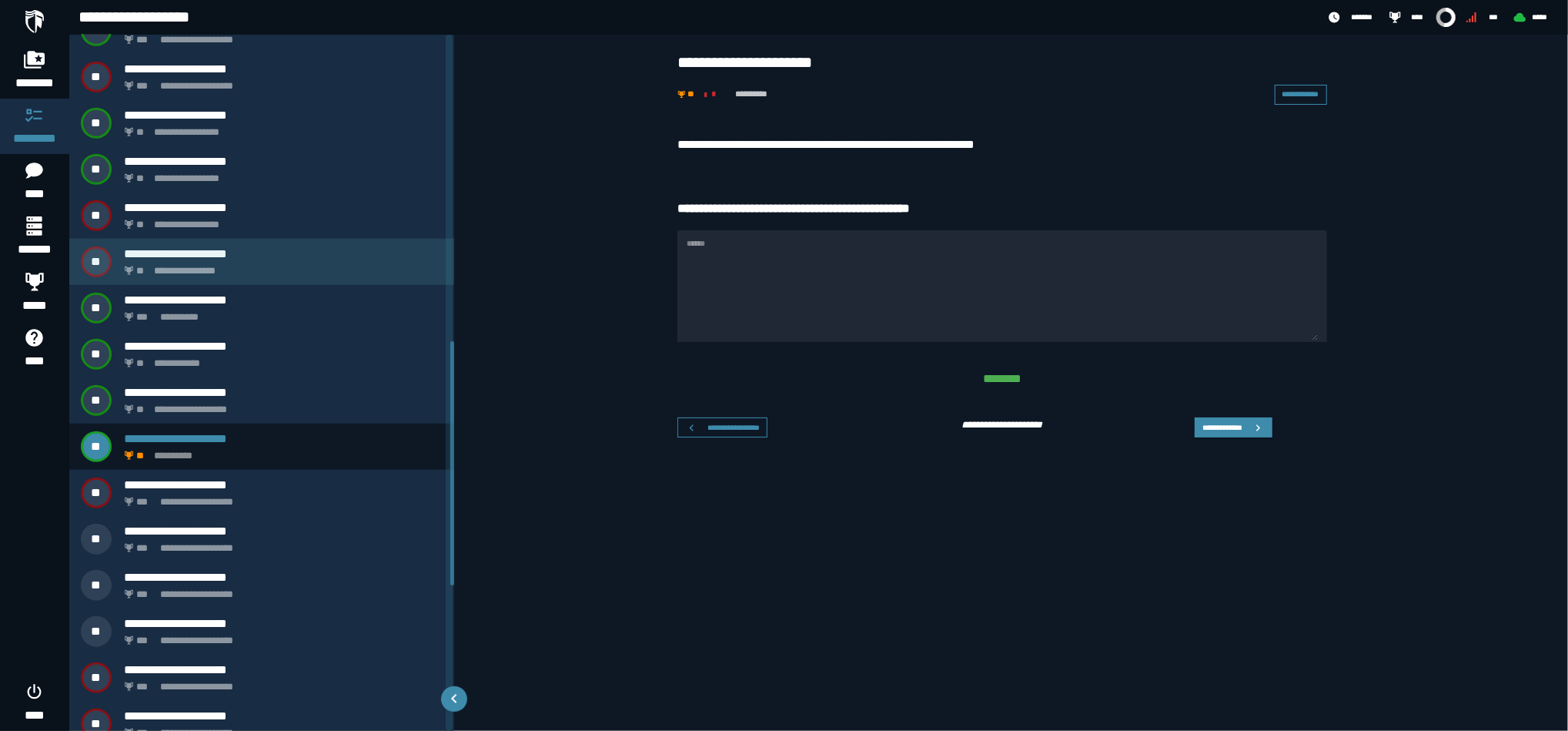 scroll, scrollTop: 875, scrollLeft: 0, axis: vertical 